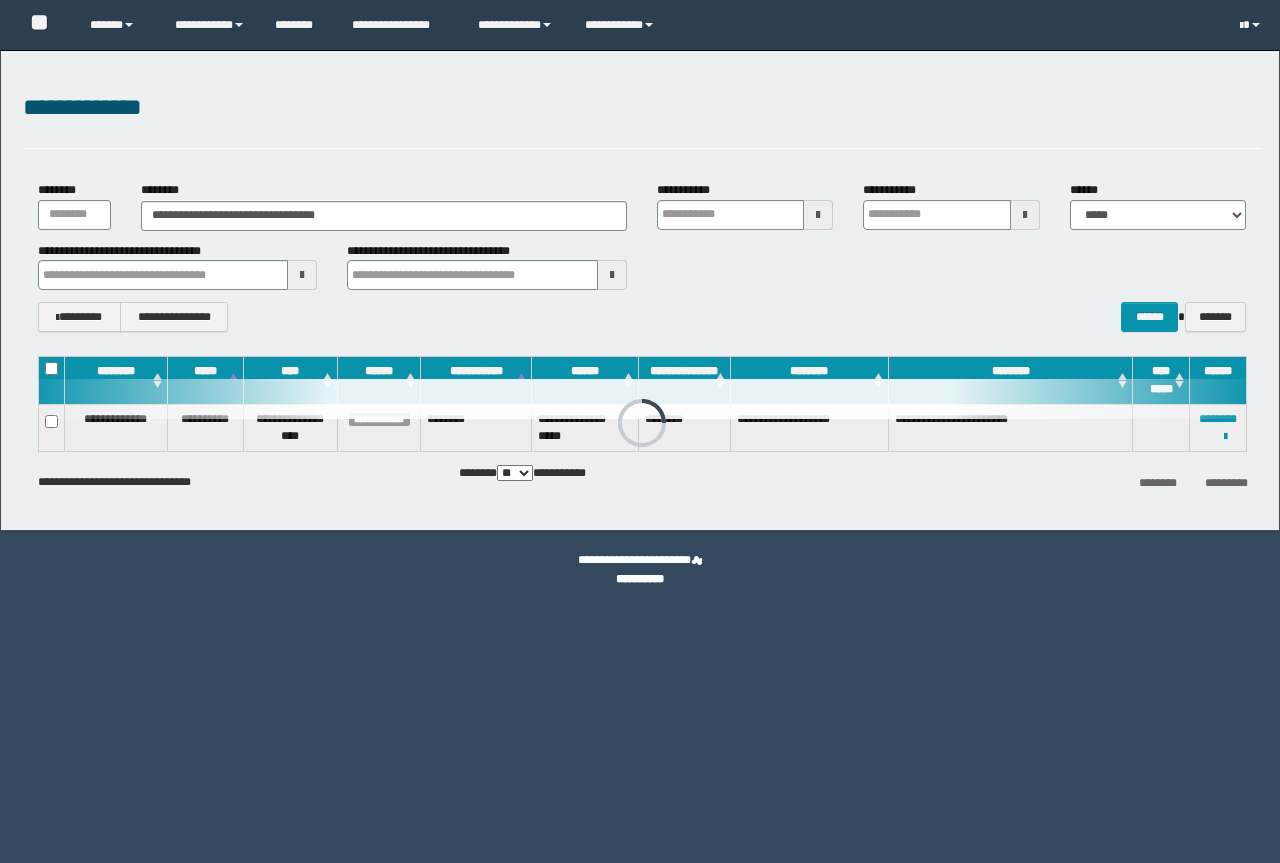 scroll, scrollTop: 0, scrollLeft: 0, axis: both 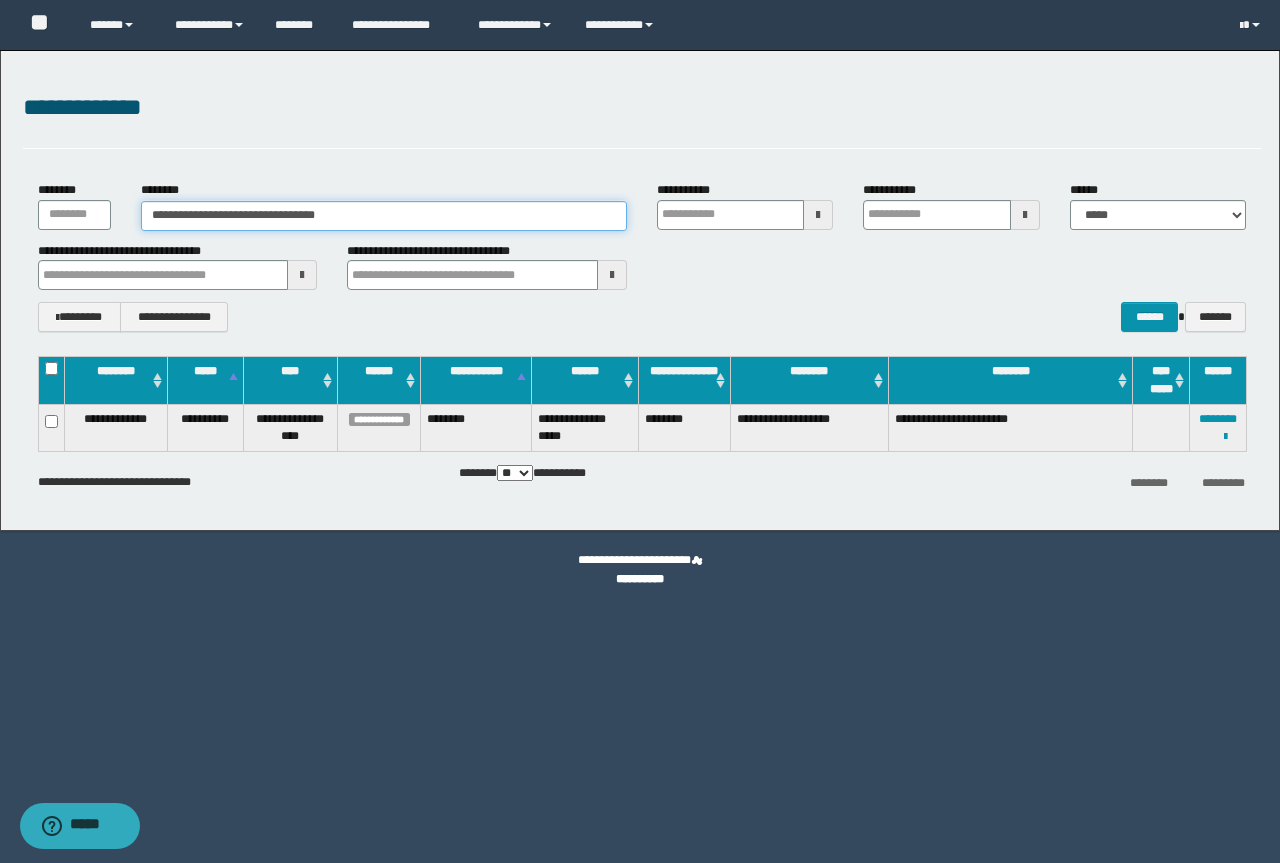 drag, startPoint x: 375, startPoint y: 215, endPoint x: 0, endPoint y: 161, distance: 378.86804 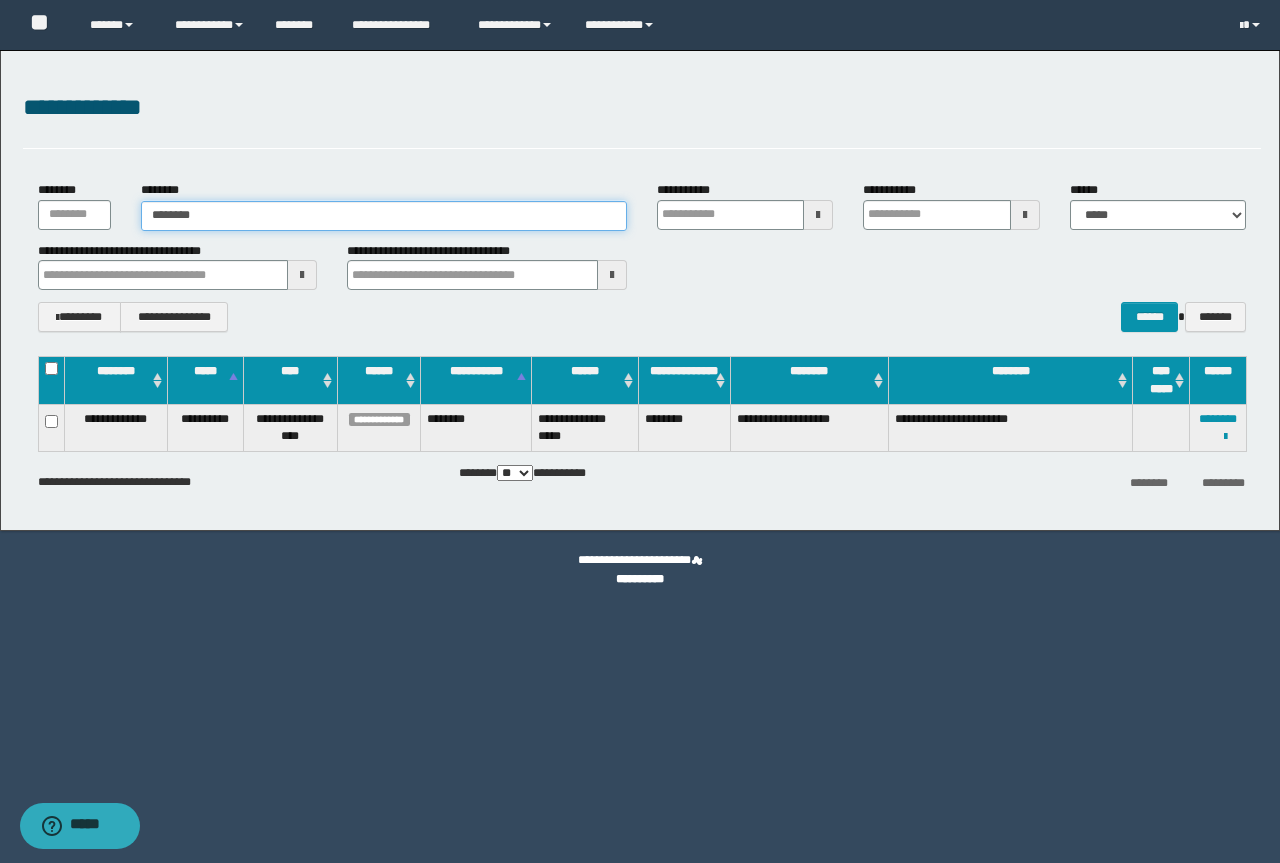 type on "********" 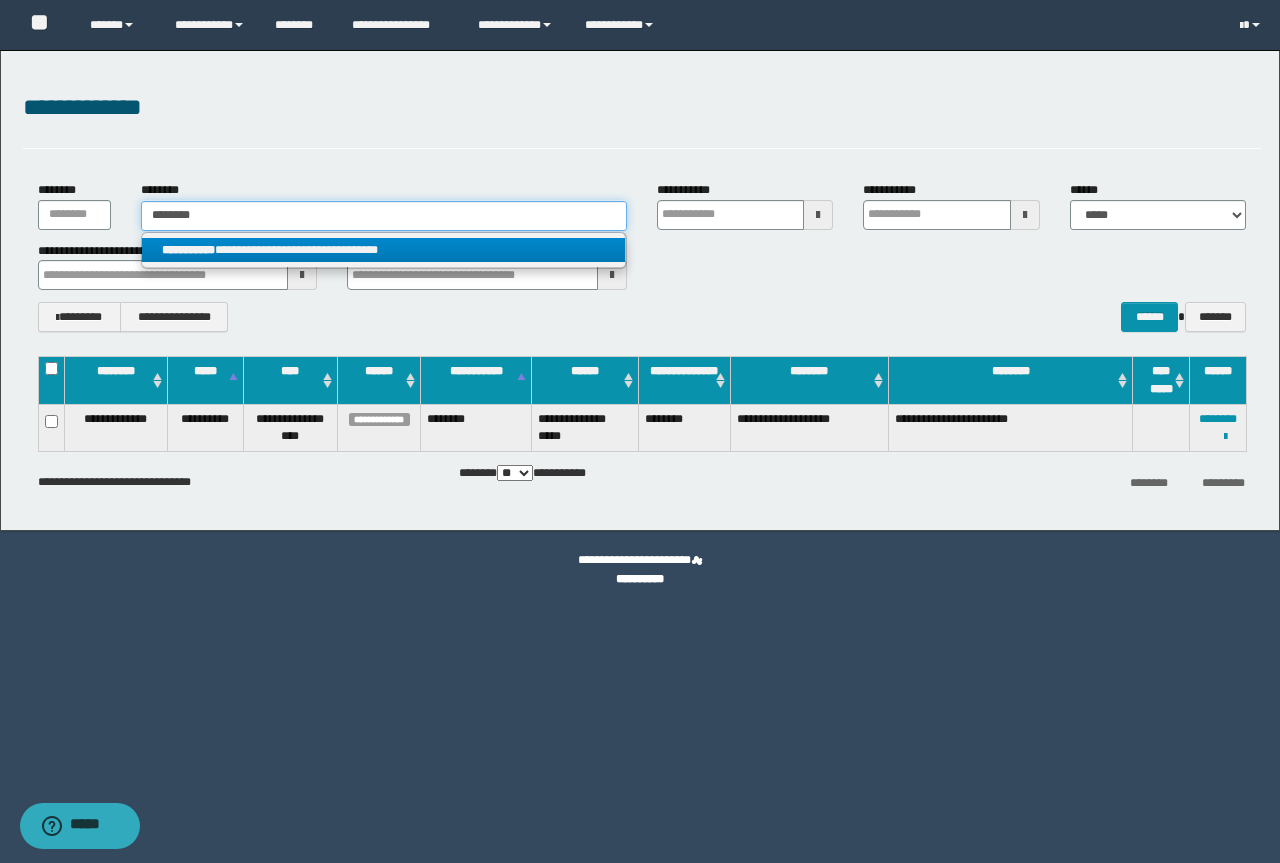 type on "********" 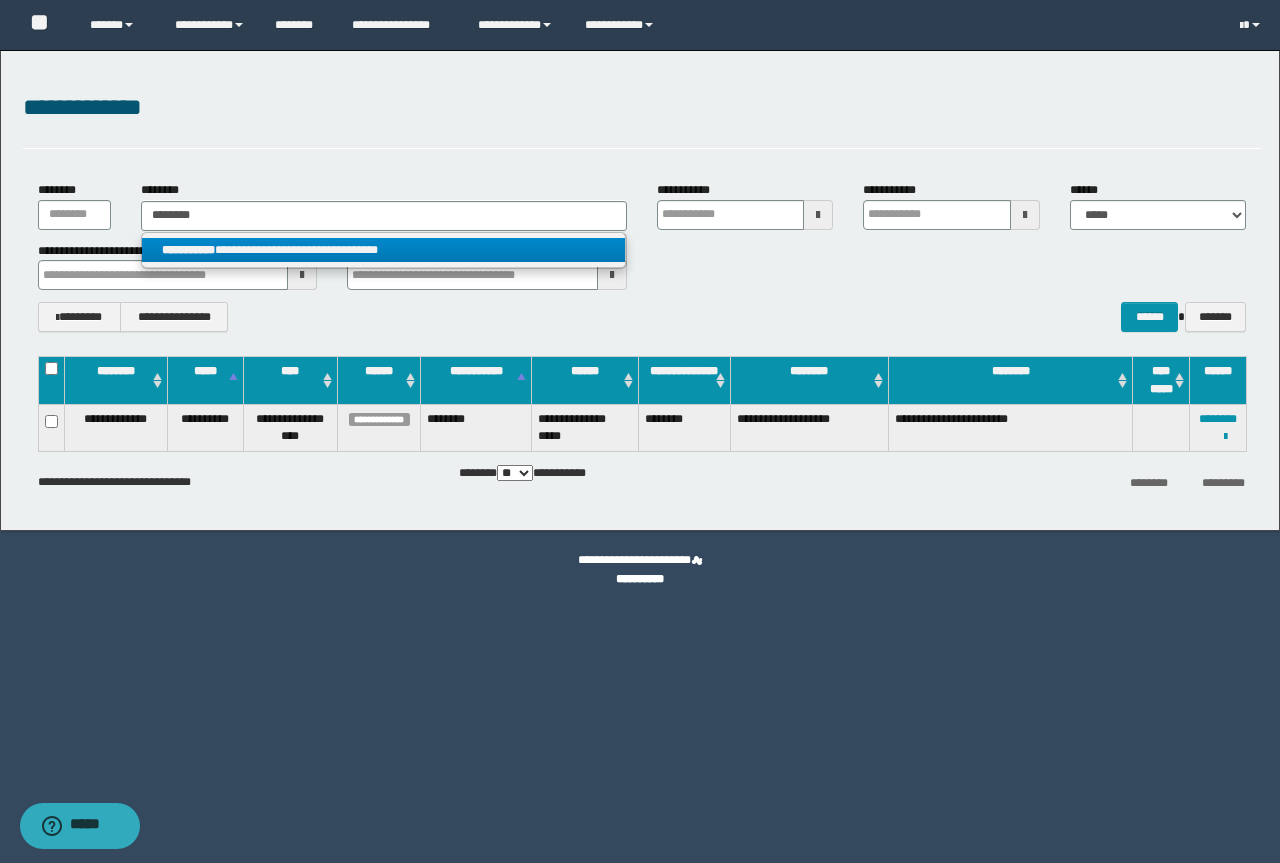 click on "**********" at bounding box center (383, 250) 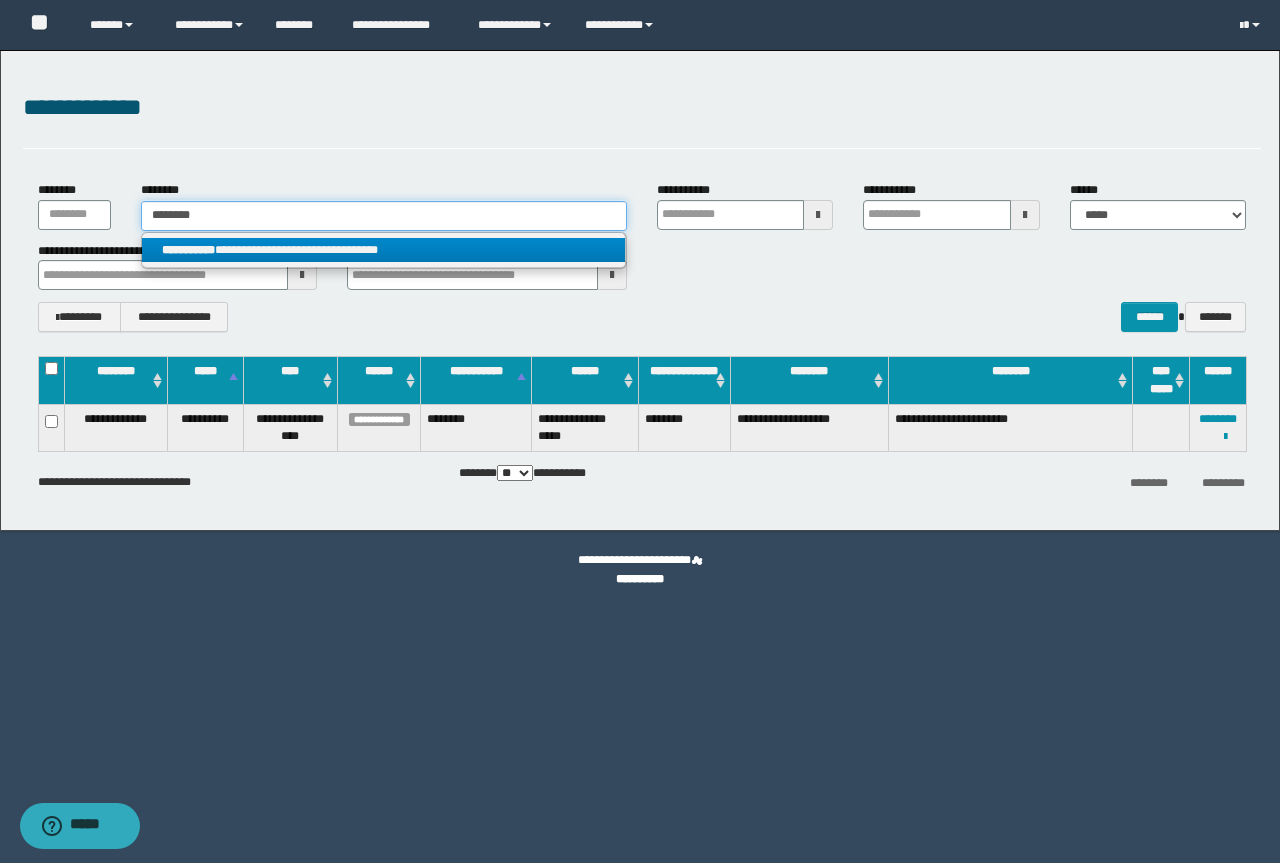 type 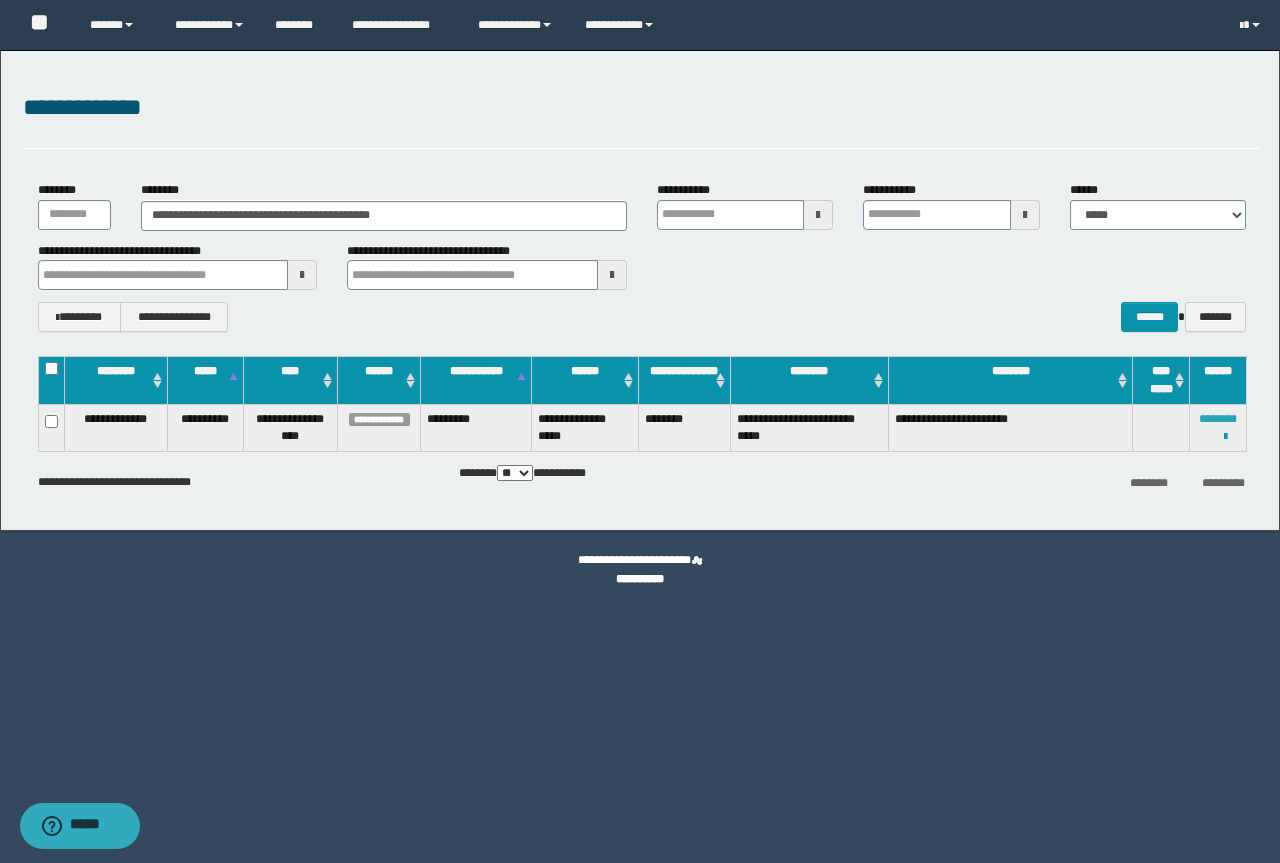 click on "********" at bounding box center [1218, 419] 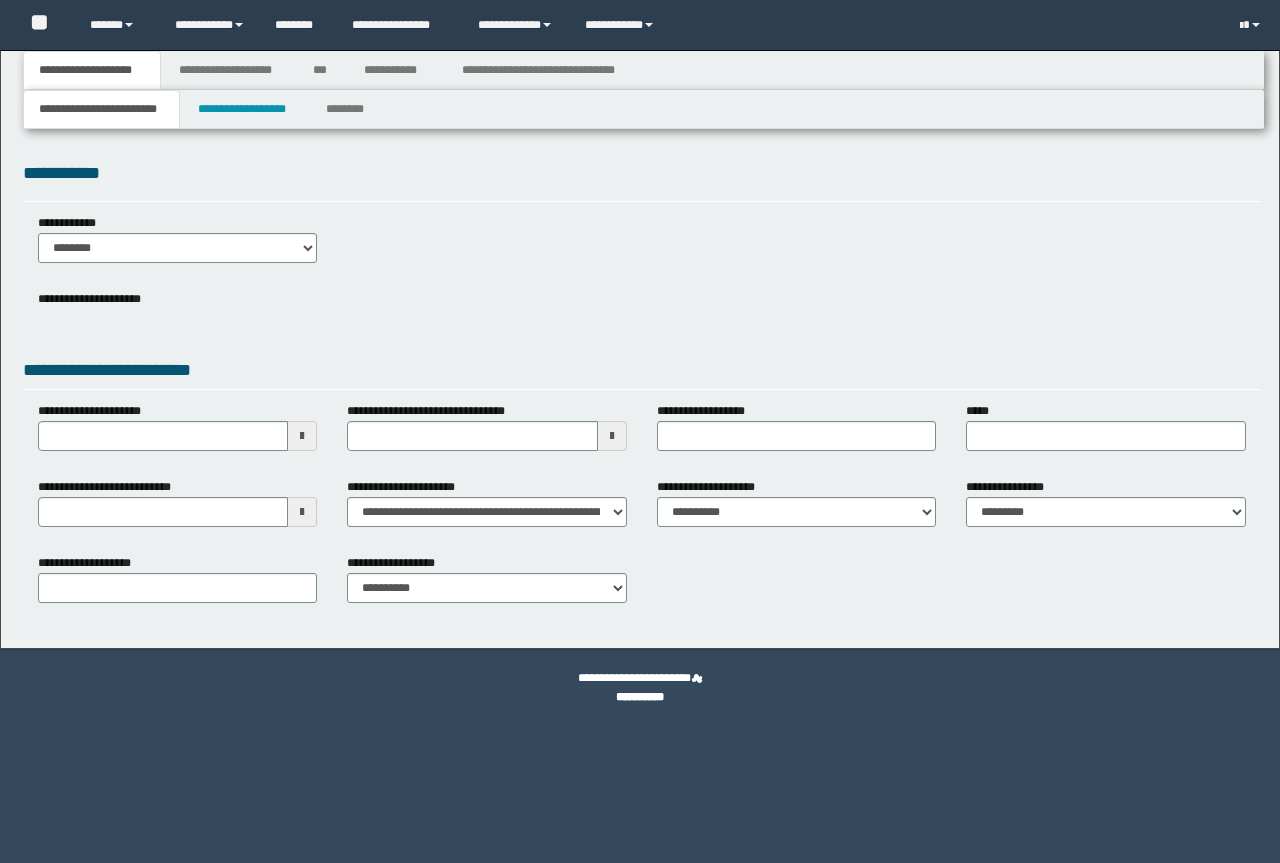 scroll, scrollTop: 0, scrollLeft: 0, axis: both 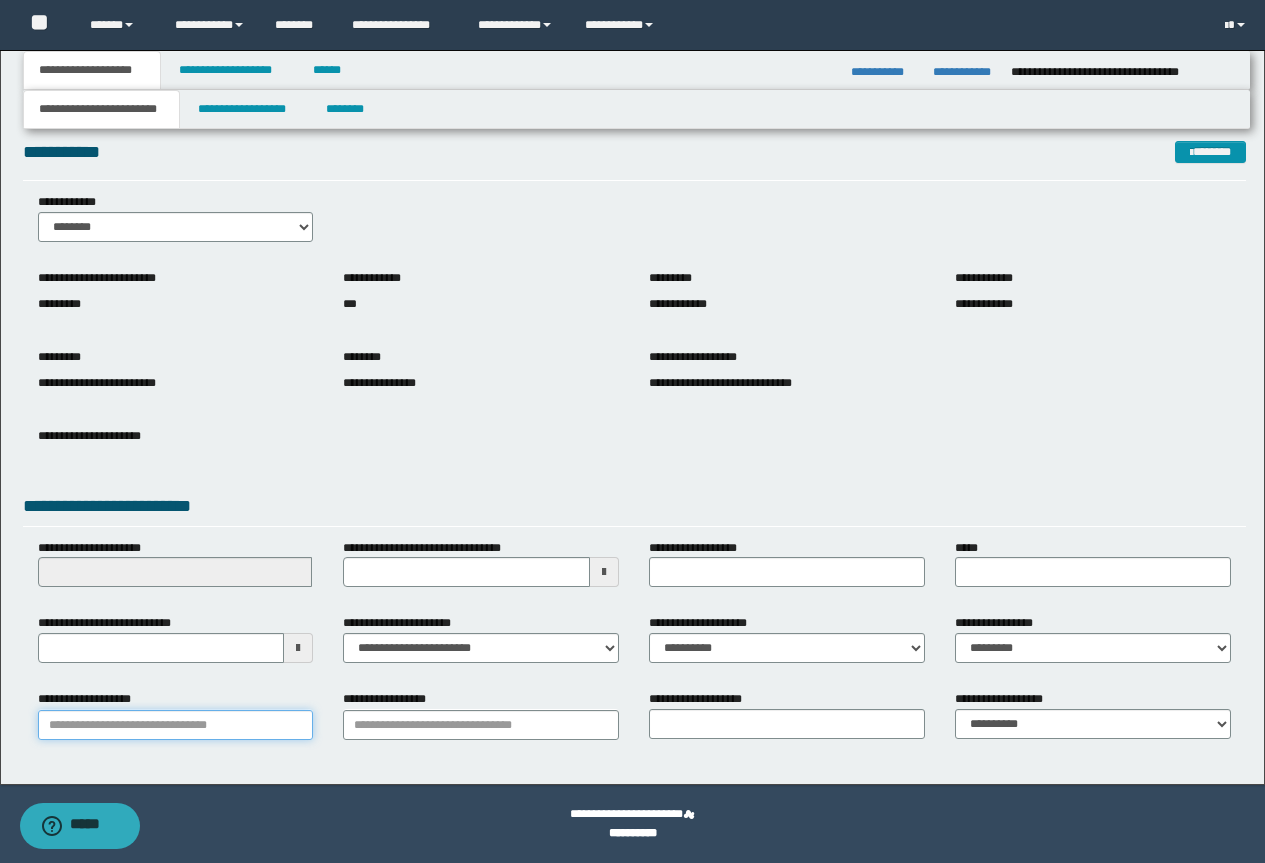 click on "**********" at bounding box center (176, 725) 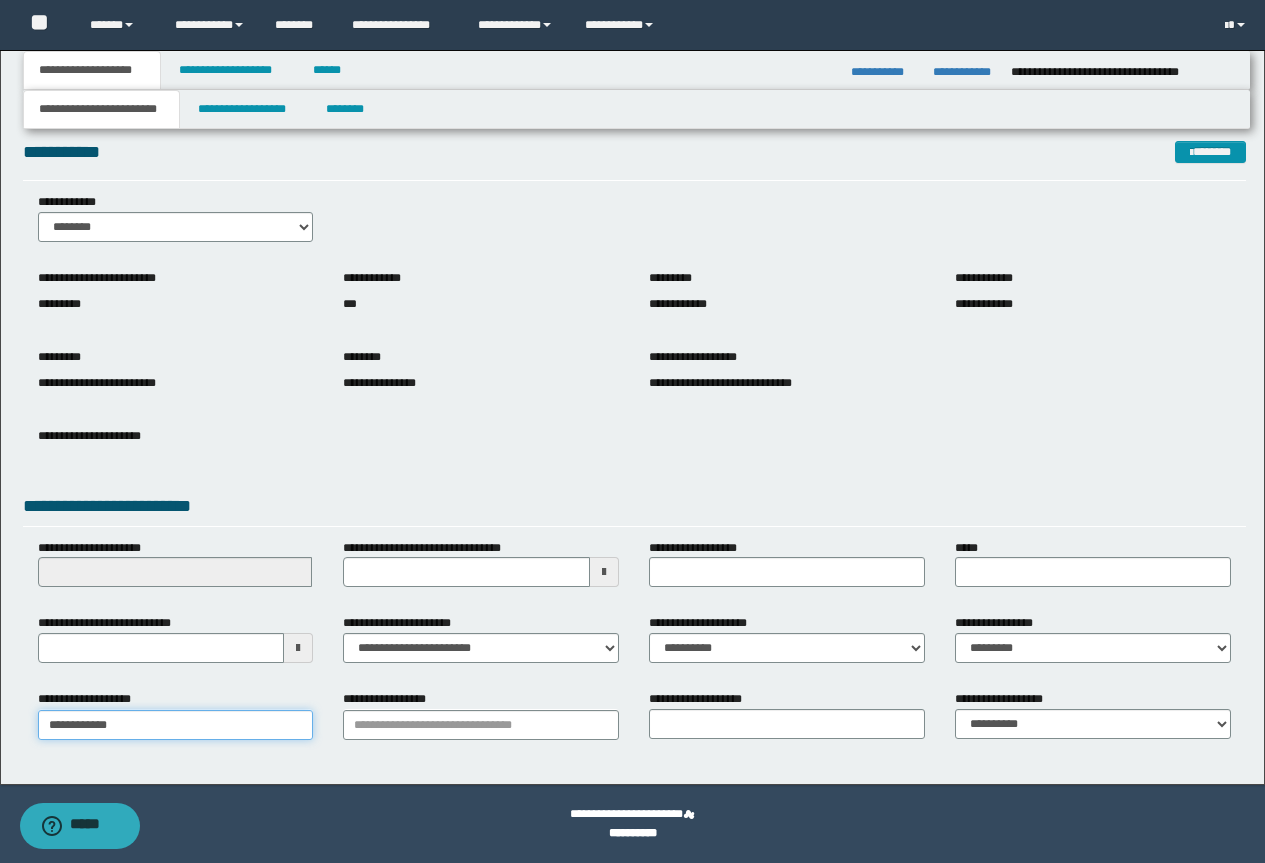 type on "**********" 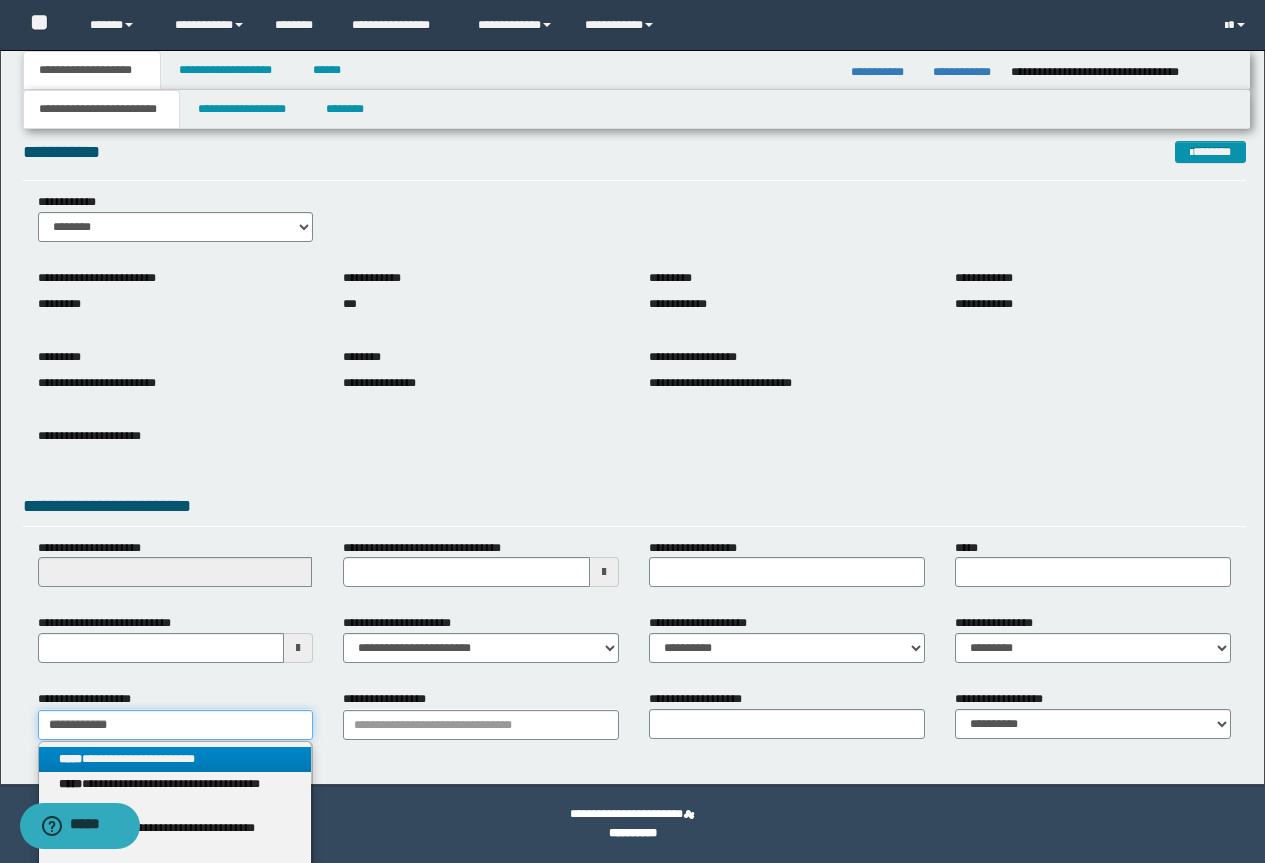 type on "**********" 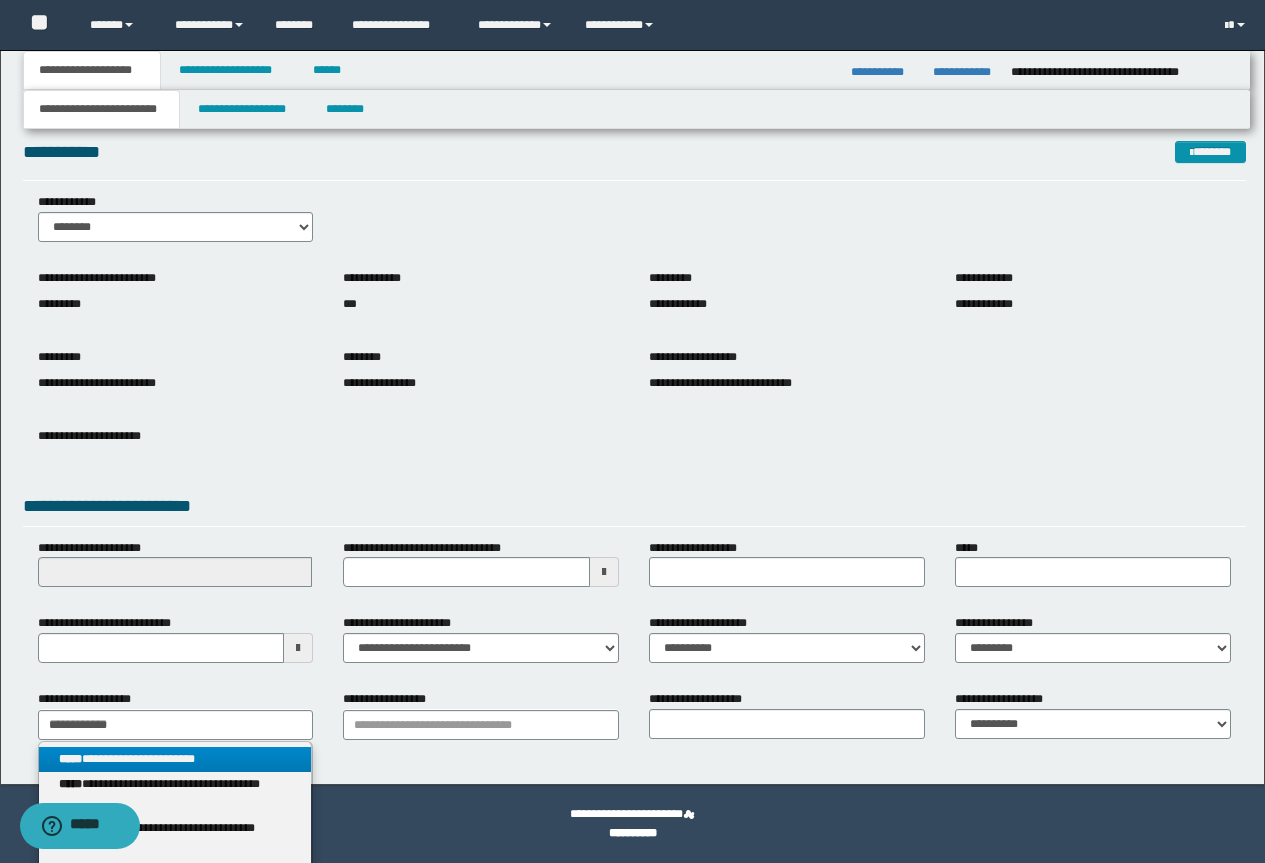click on "**********" at bounding box center (175, 759) 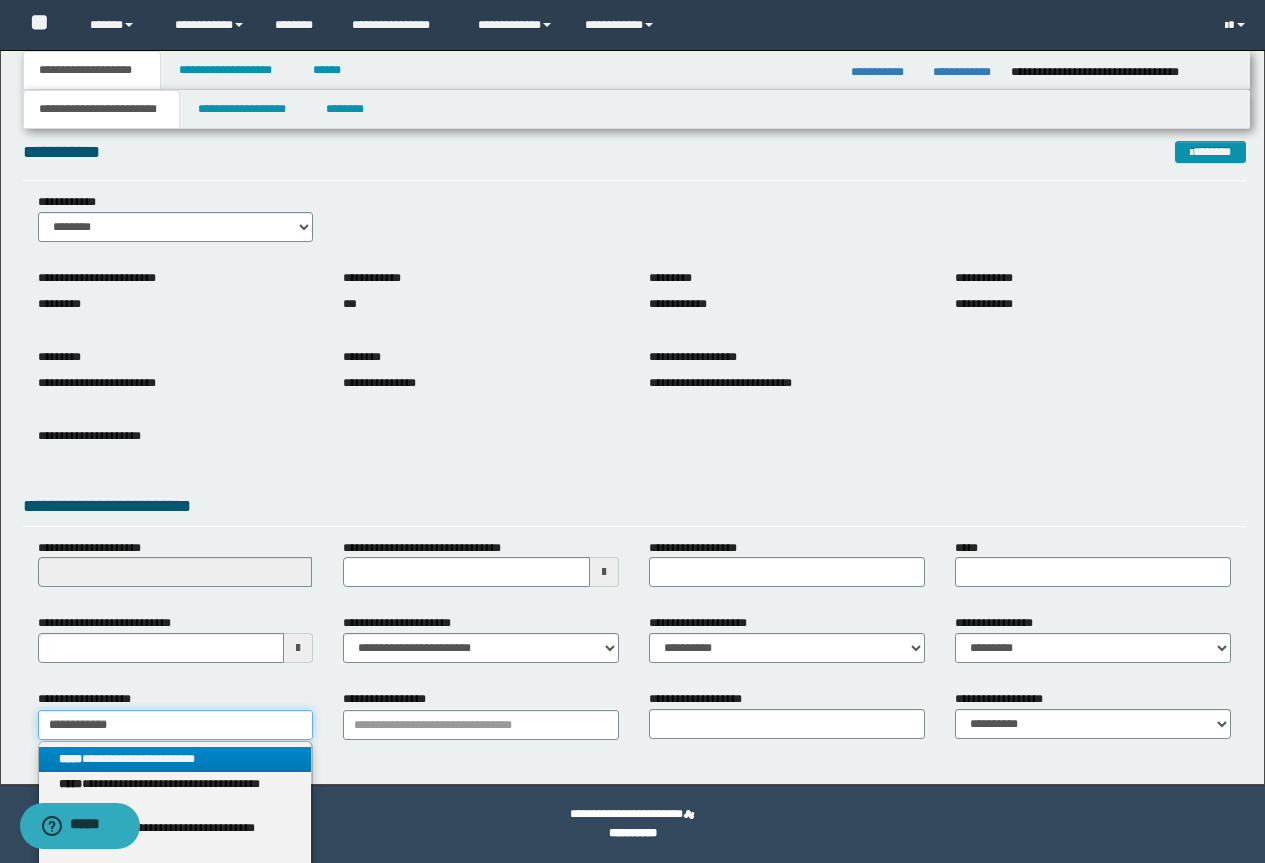 type 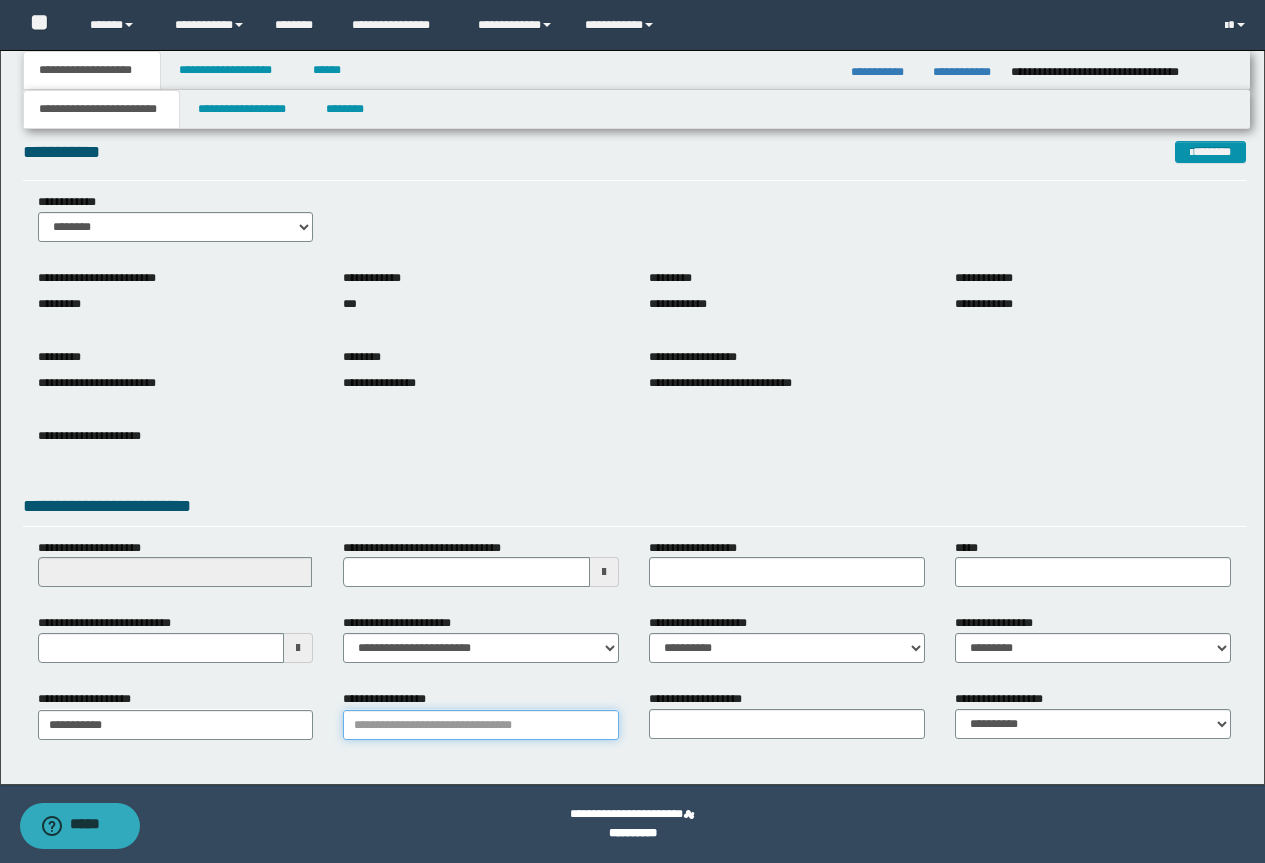 click on "**********" at bounding box center (481, 725) 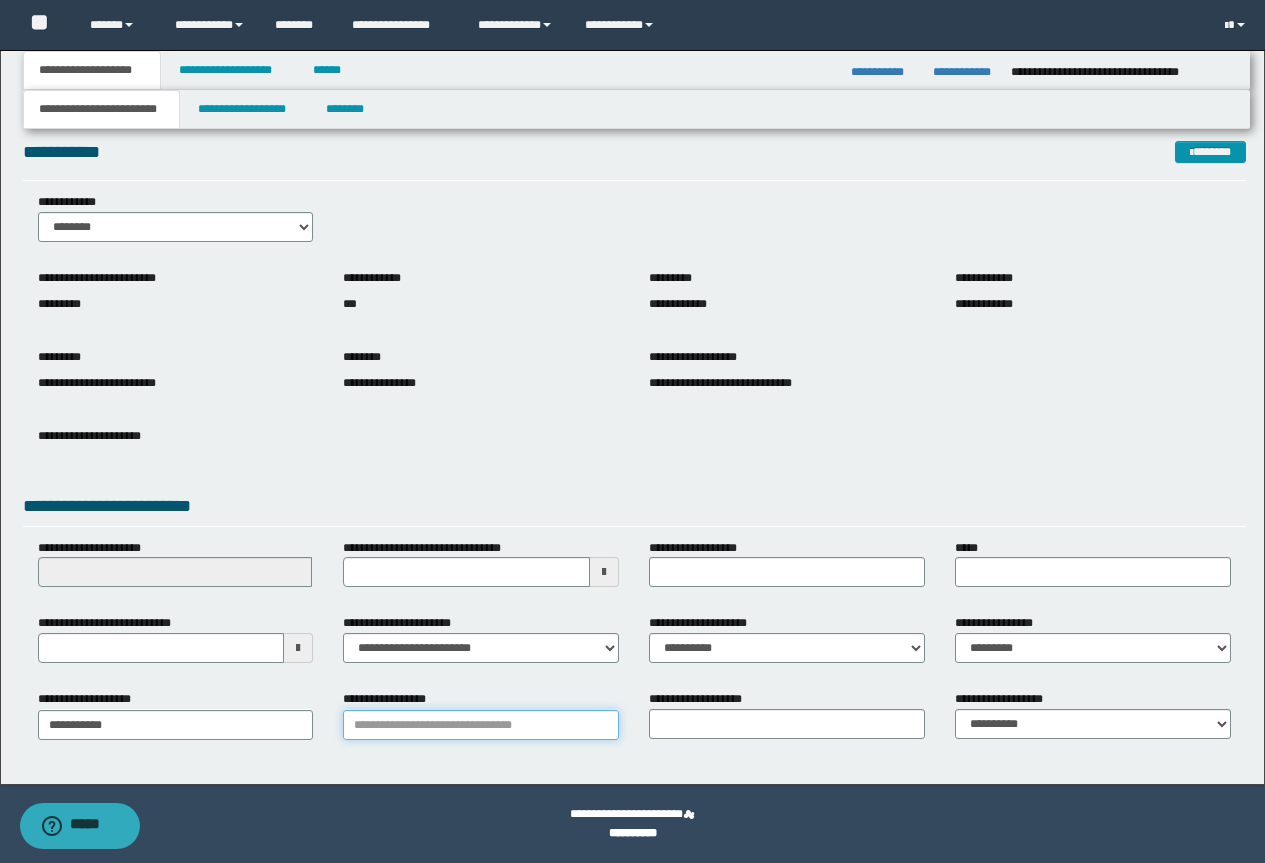 paste on "**********" 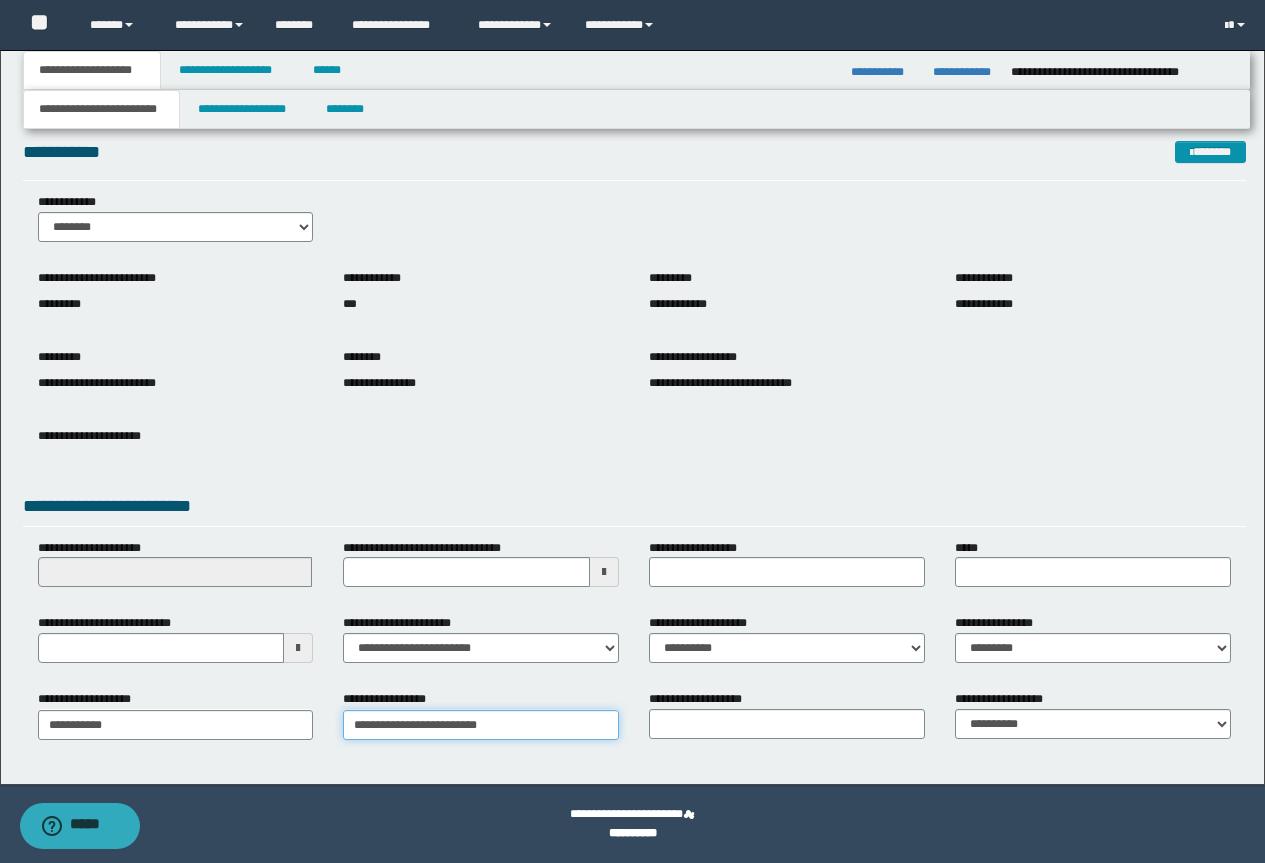 type on "**********" 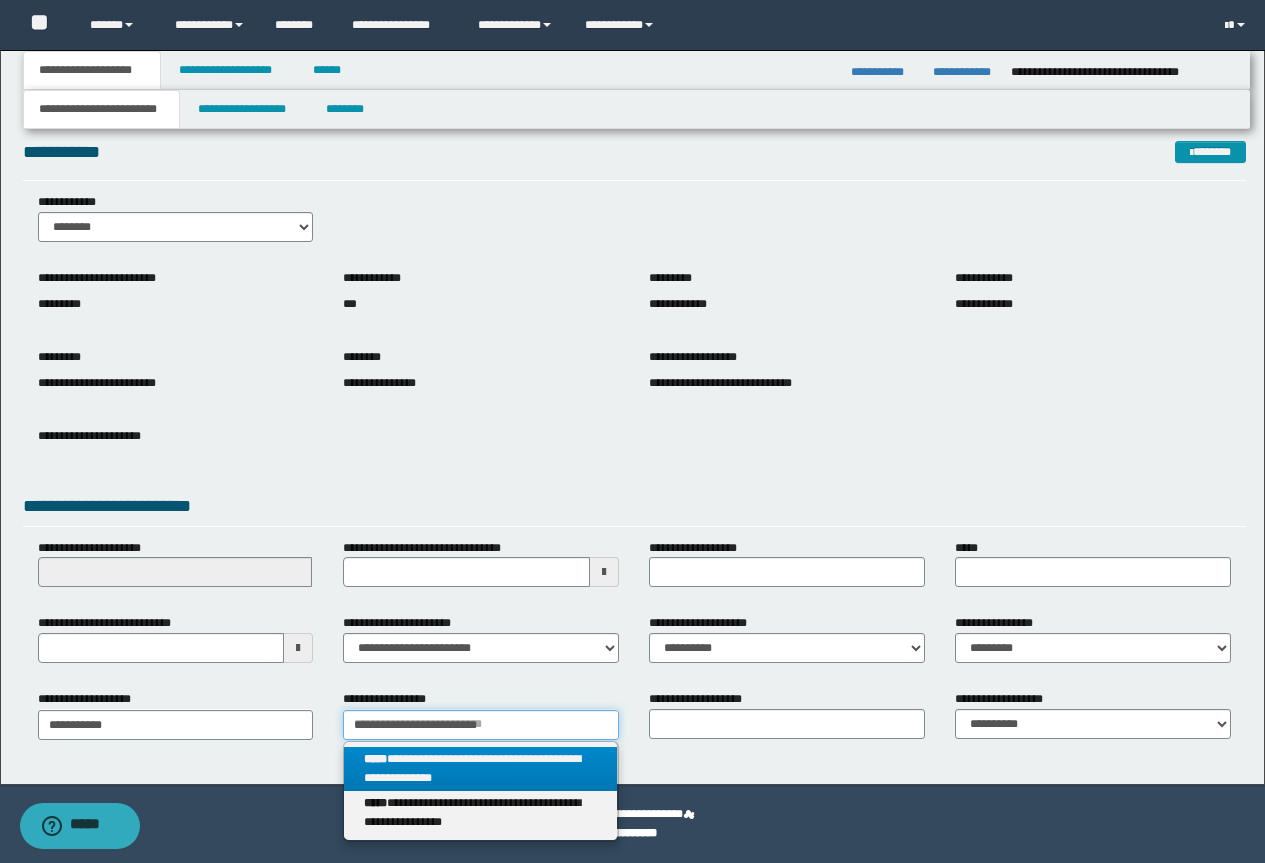 type on "**********" 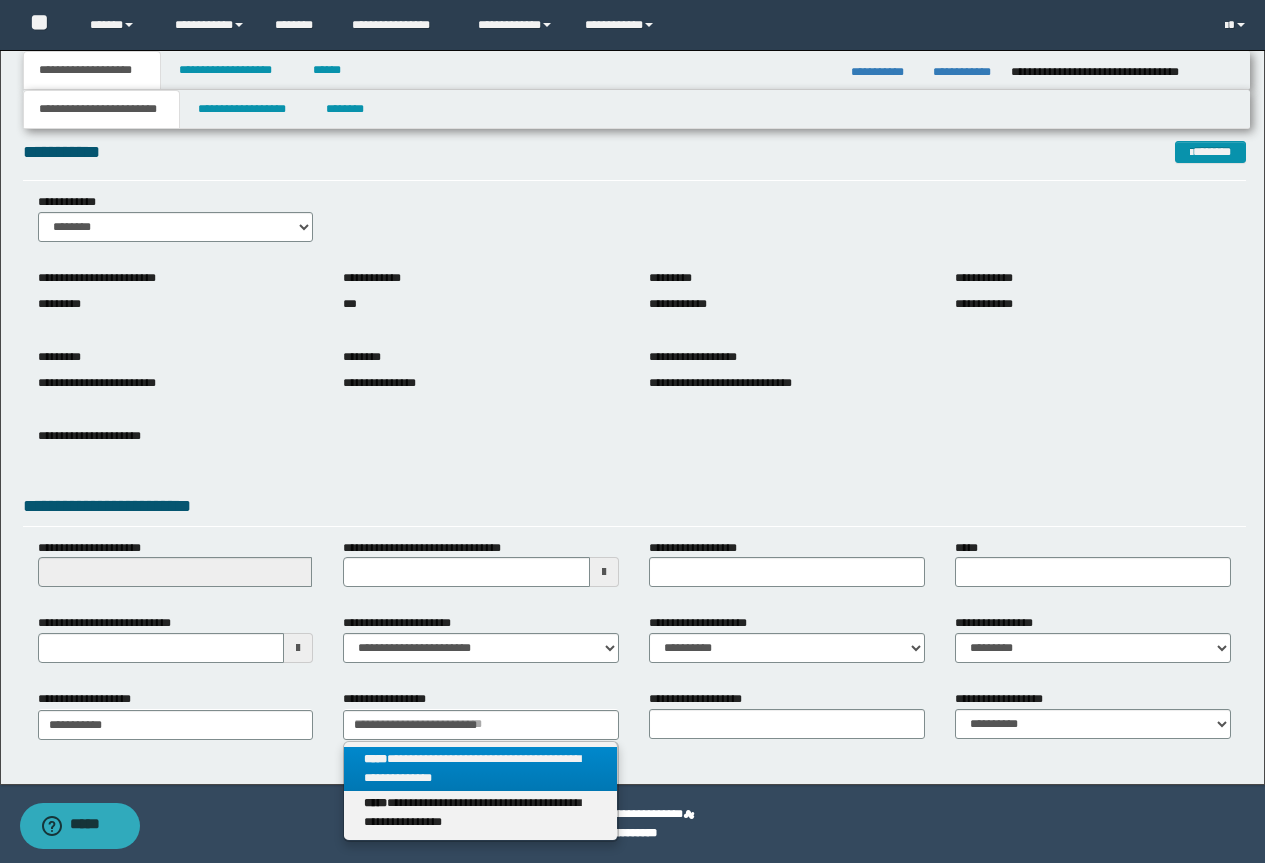 click on "**********" at bounding box center (480, 769) 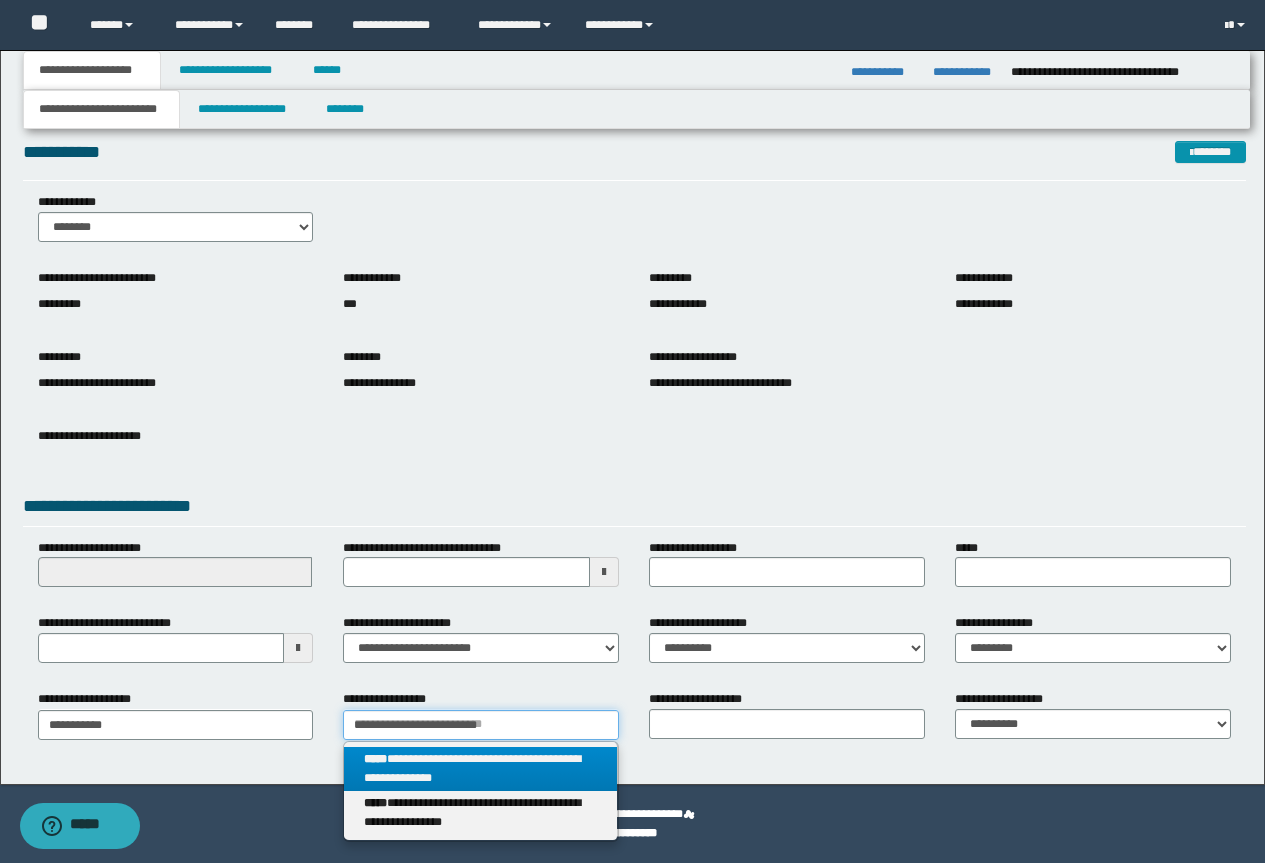 type 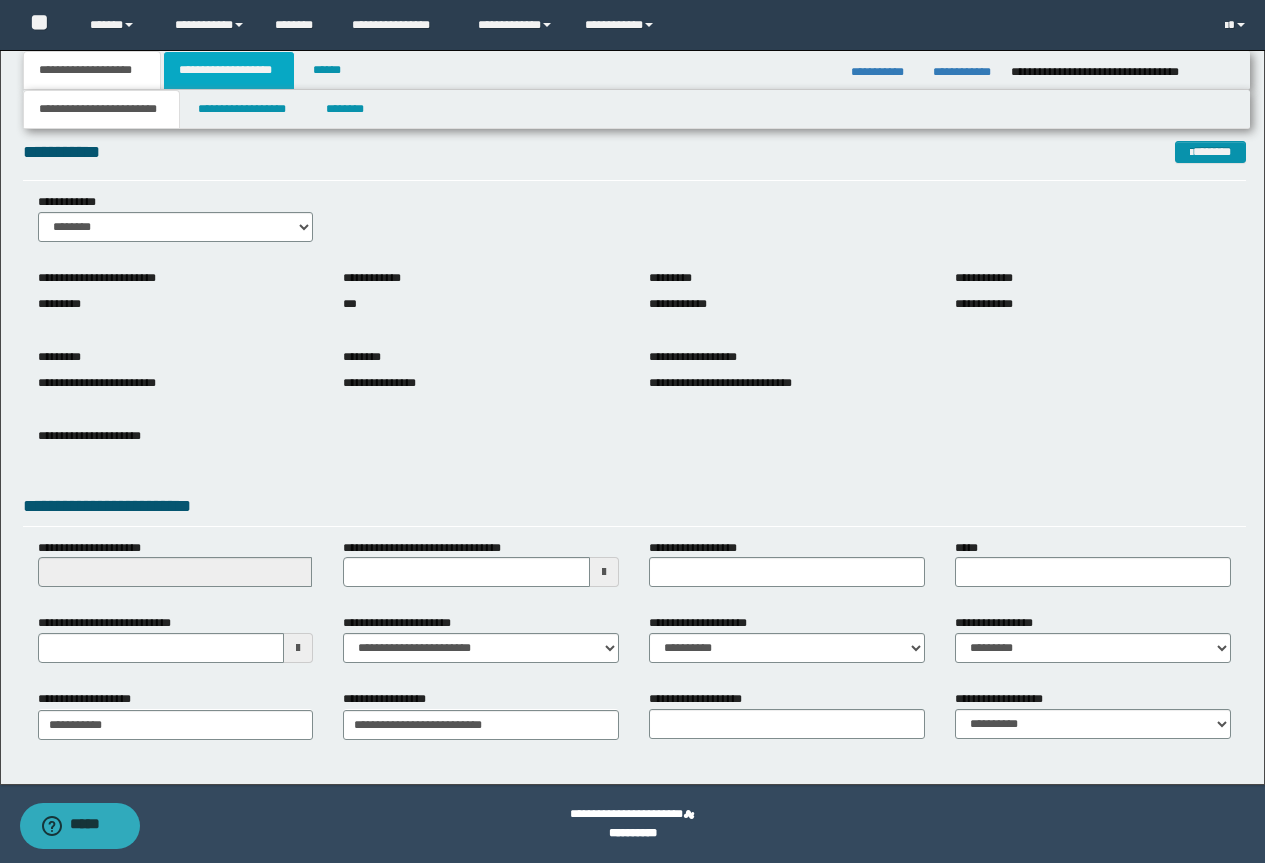 click on "**********" at bounding box center (229, 70) 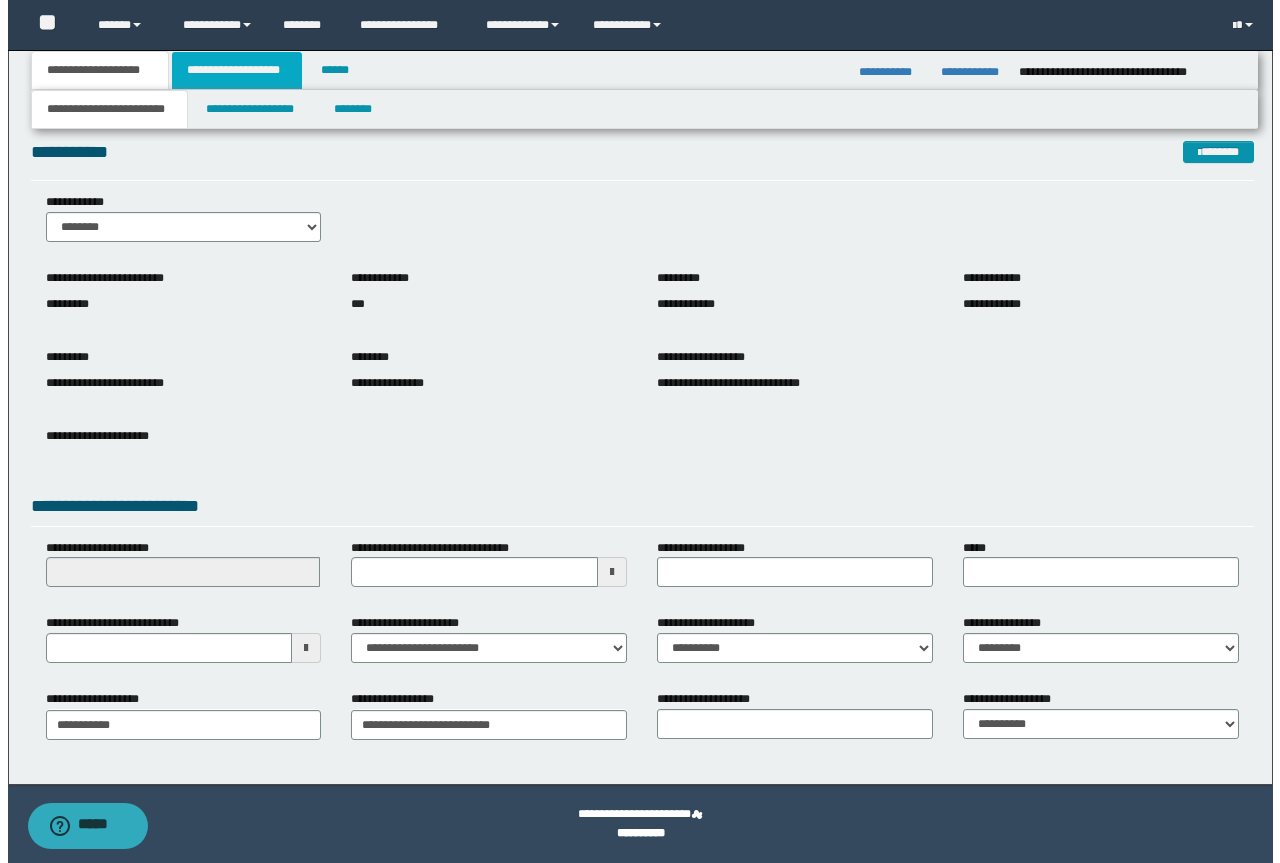 scroll, scrollTop: 0, scrollLeft: 0, axis: both 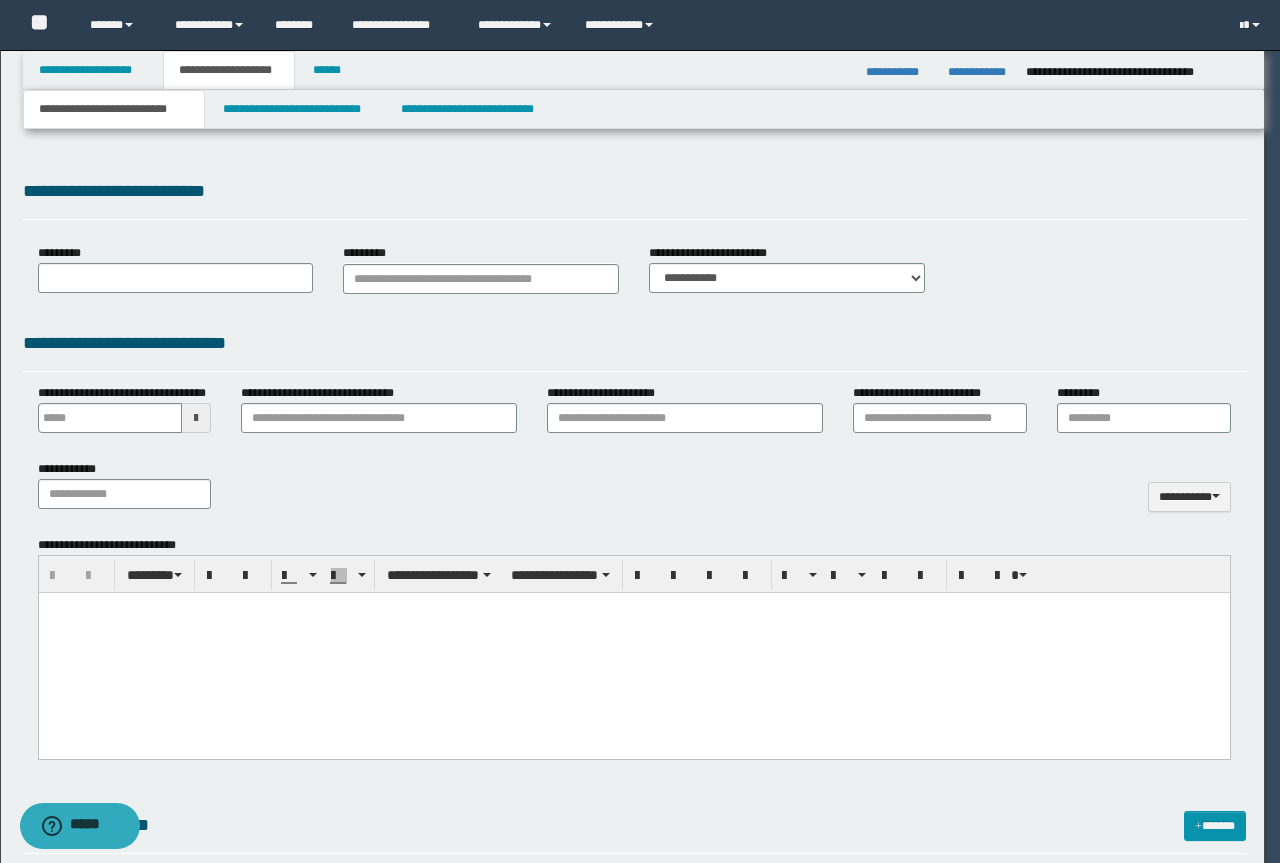 type 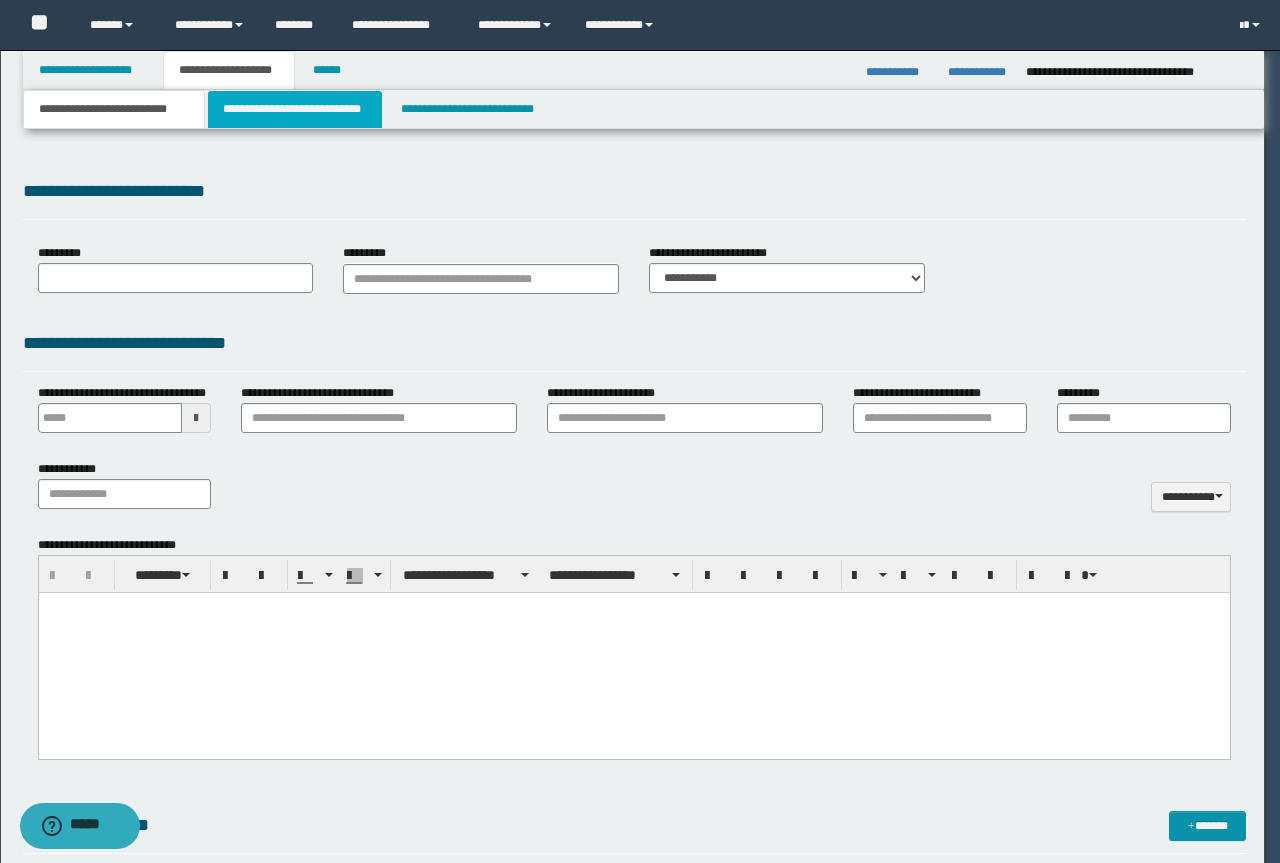 scroll, scrollTop: 0, scrollLeft: 0, axis: both 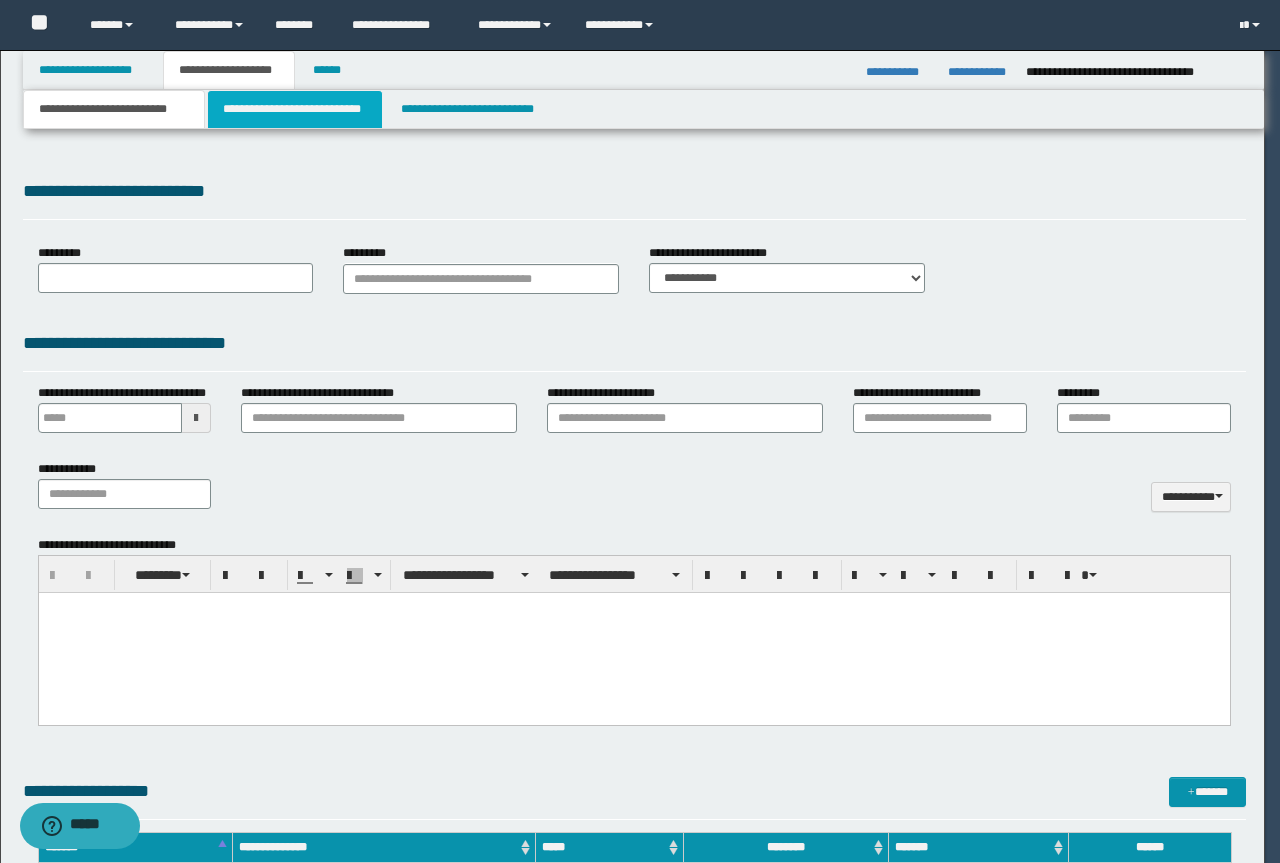 type on "**********" 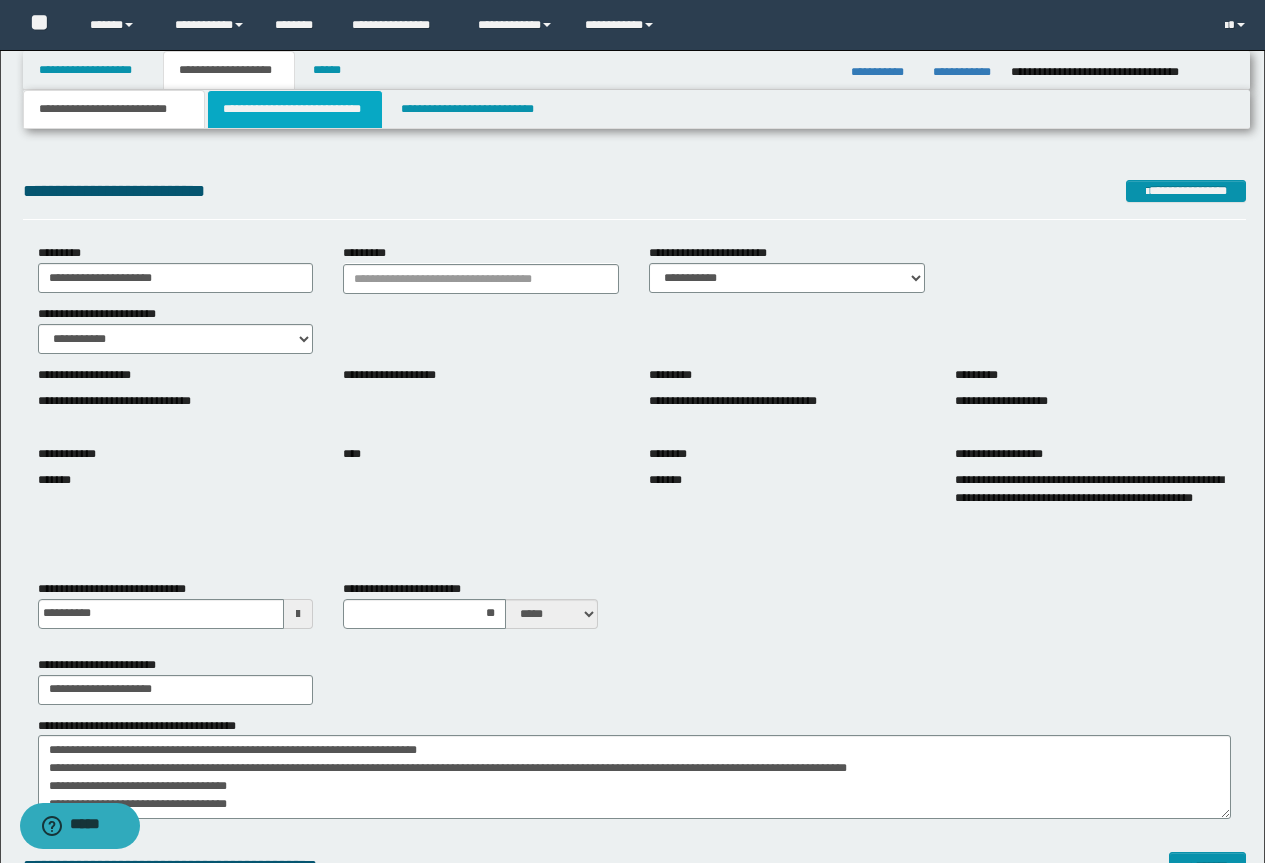 click on "**********" at bounding box center [295, 109] 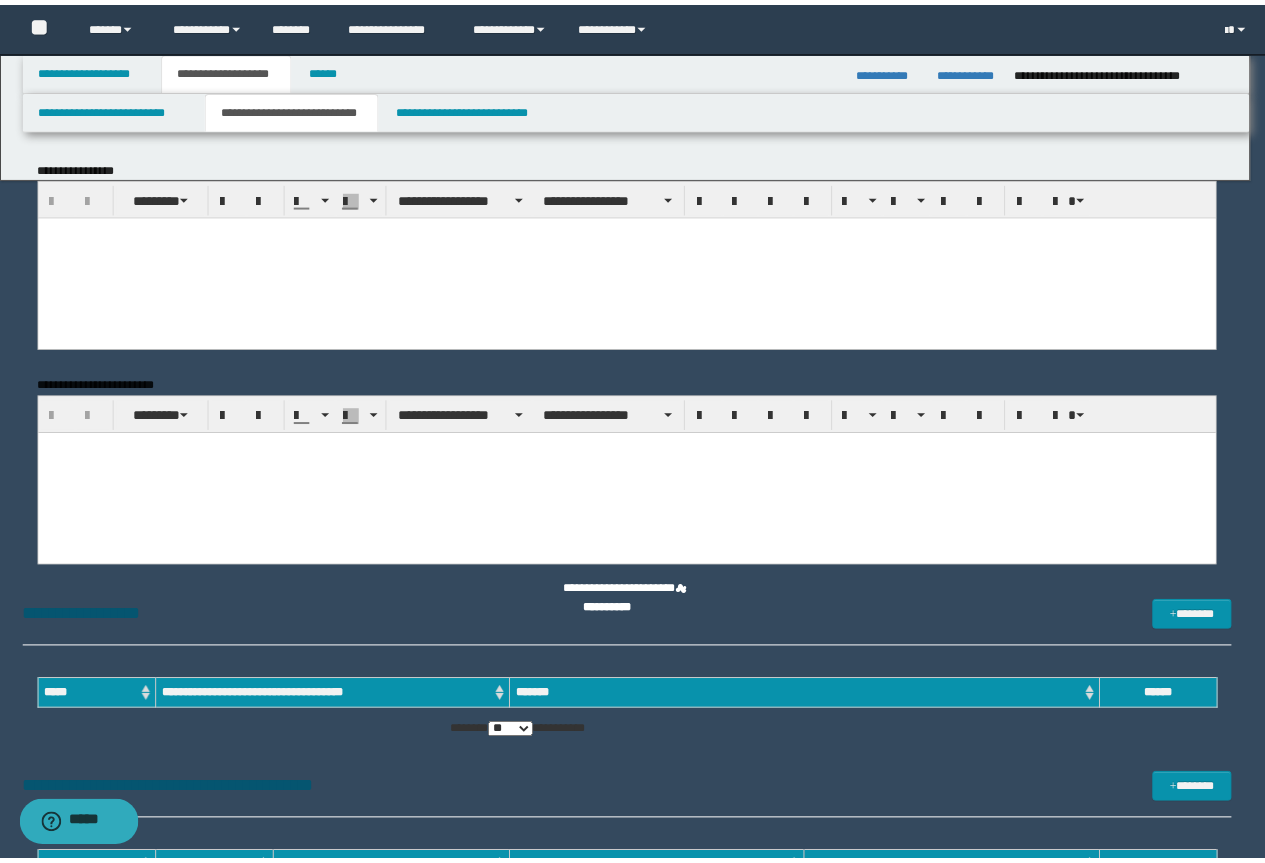 scroll, scrollTop: 0, scrollLeft: 0, axis: both 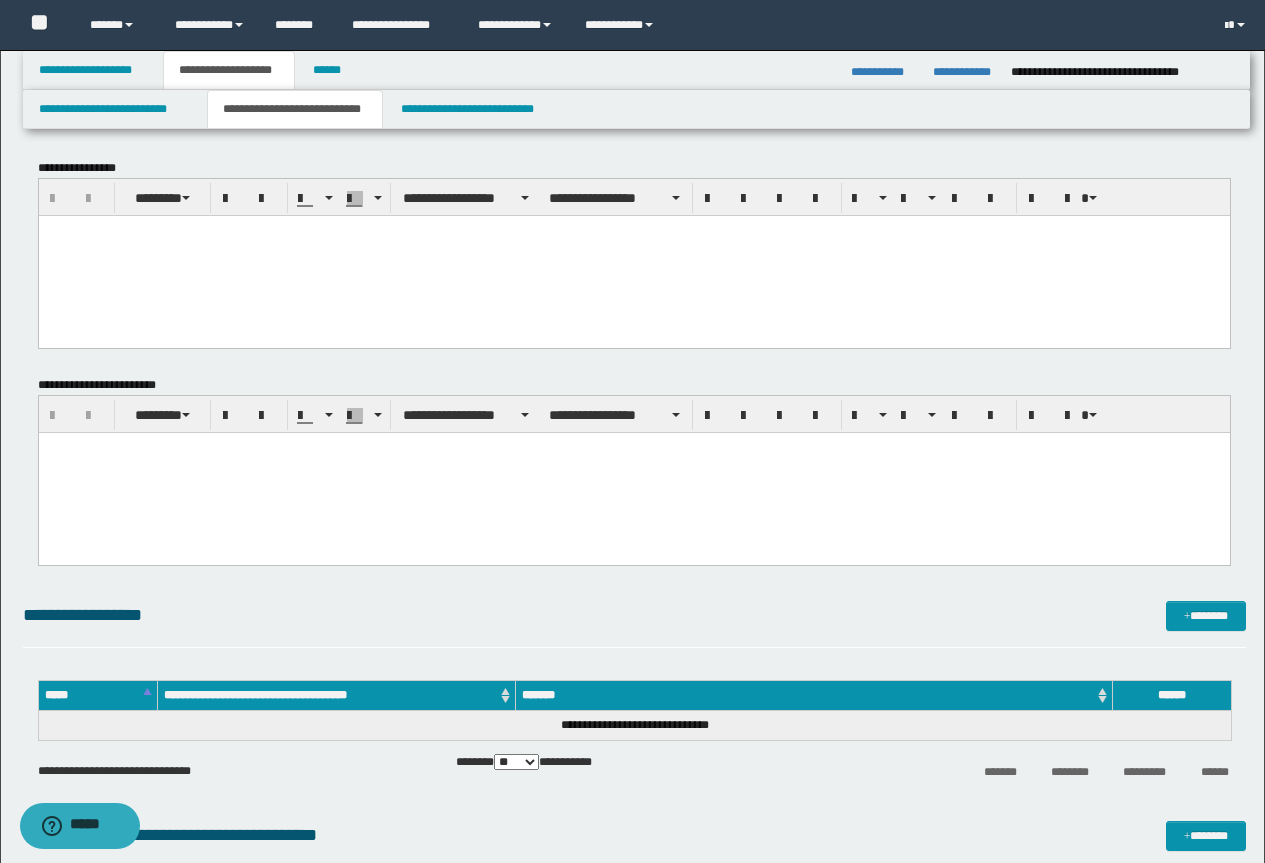 click at bounding box center (633, 255) 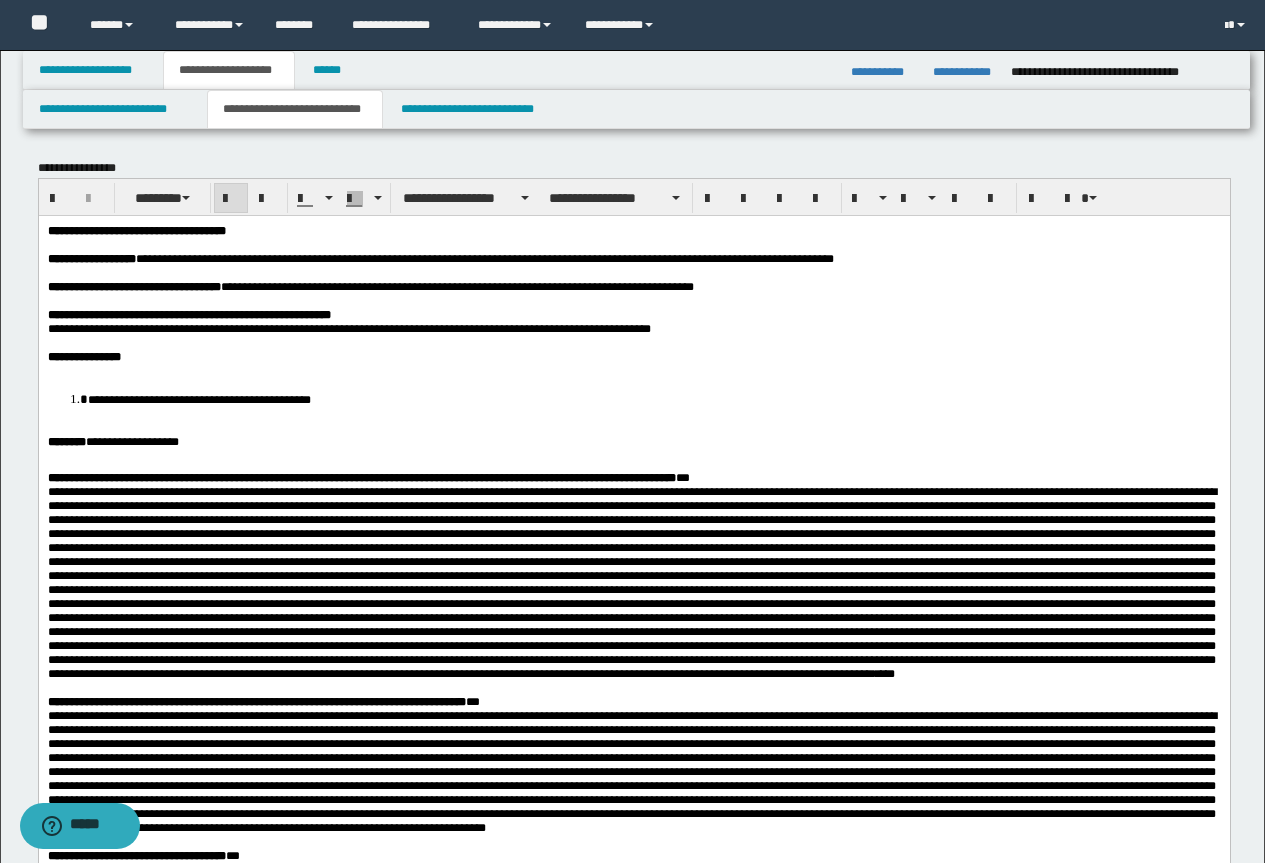 drag, startPoint x: 44, startPoint y: 236, endPoint x: 54, endPoint y: 242, distance: 11.661903 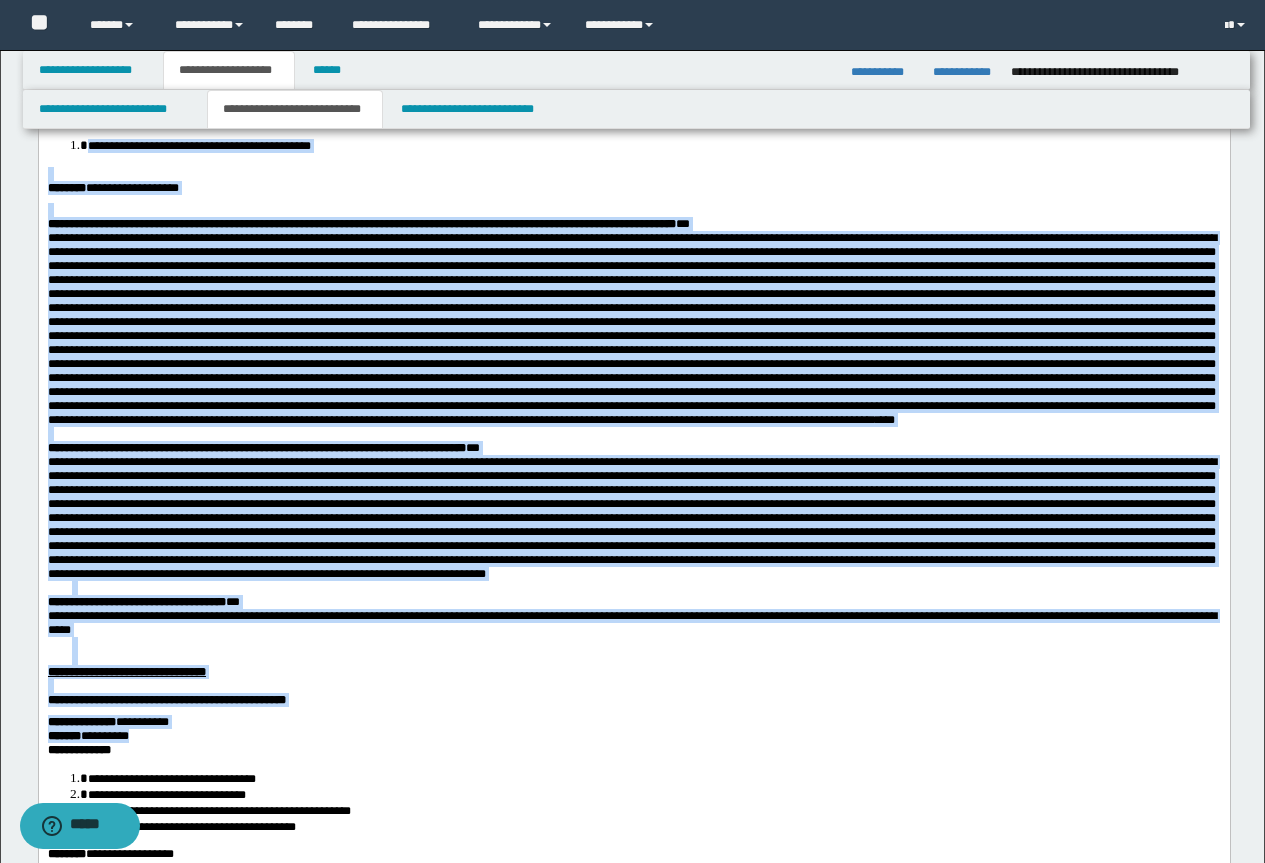 scroll, scrollTop: 800, scrollLeft: 0, axis: vertical 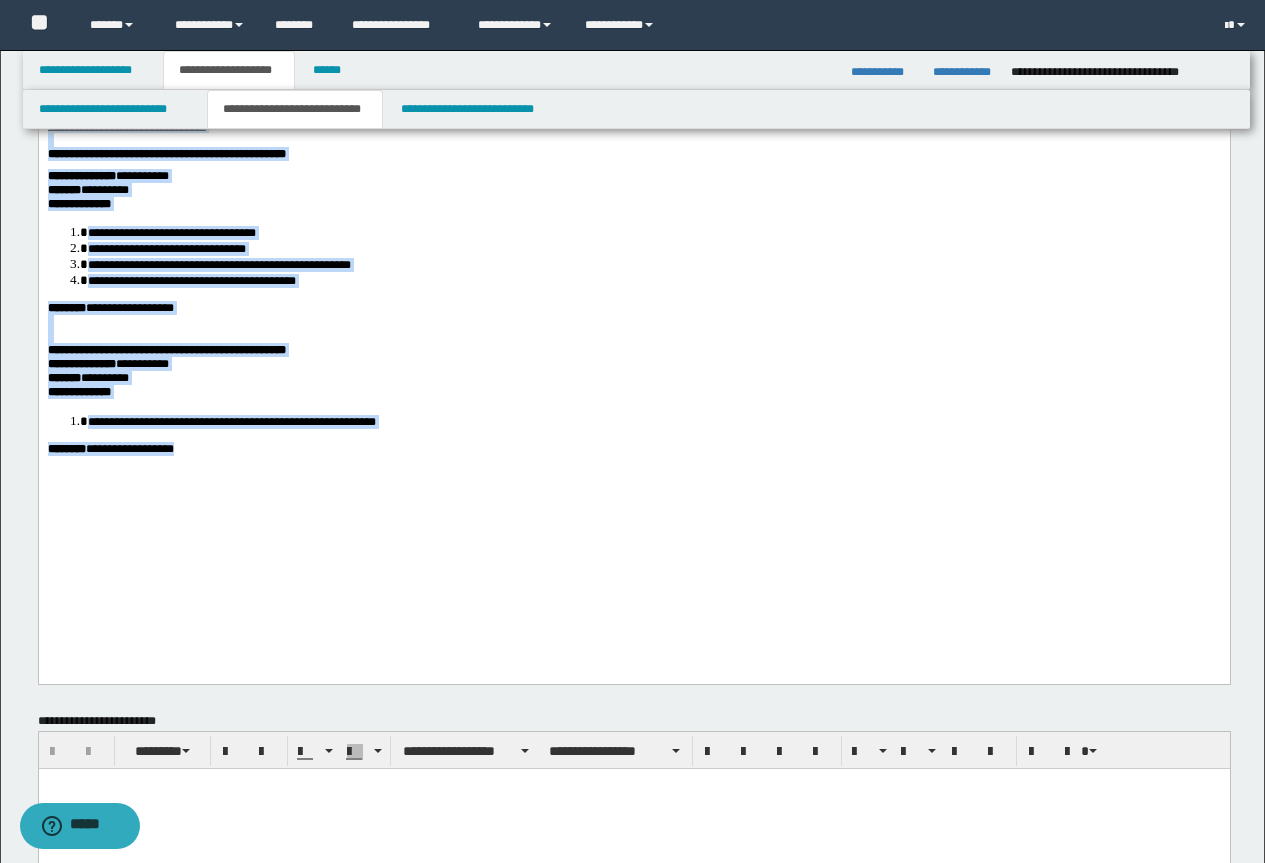 drag, startPoint x: 45, startPoint y: -571, endPoint x: 424, endPoint y: 596, distance: 1227.0004 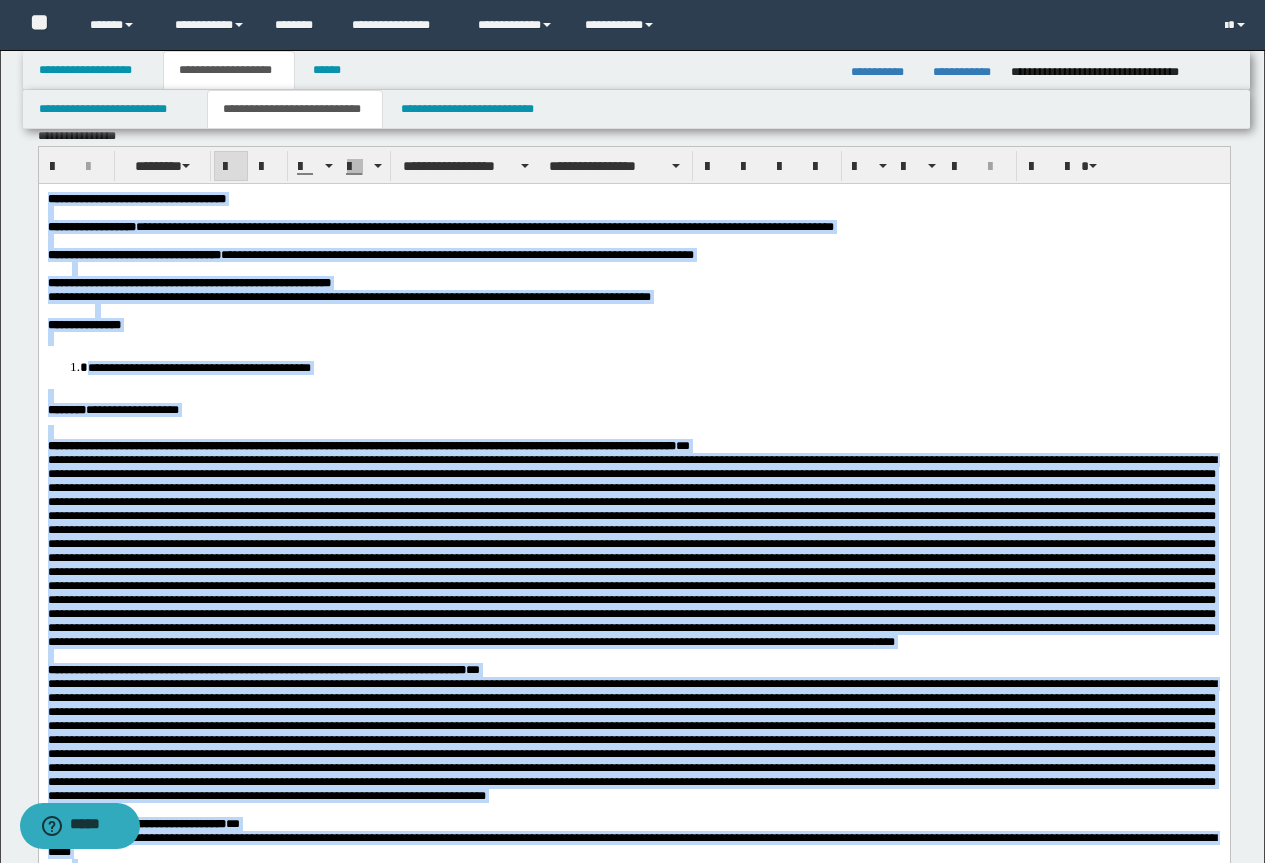 scroll, scrollTop: 0, scrollLeft: 0, axis: both 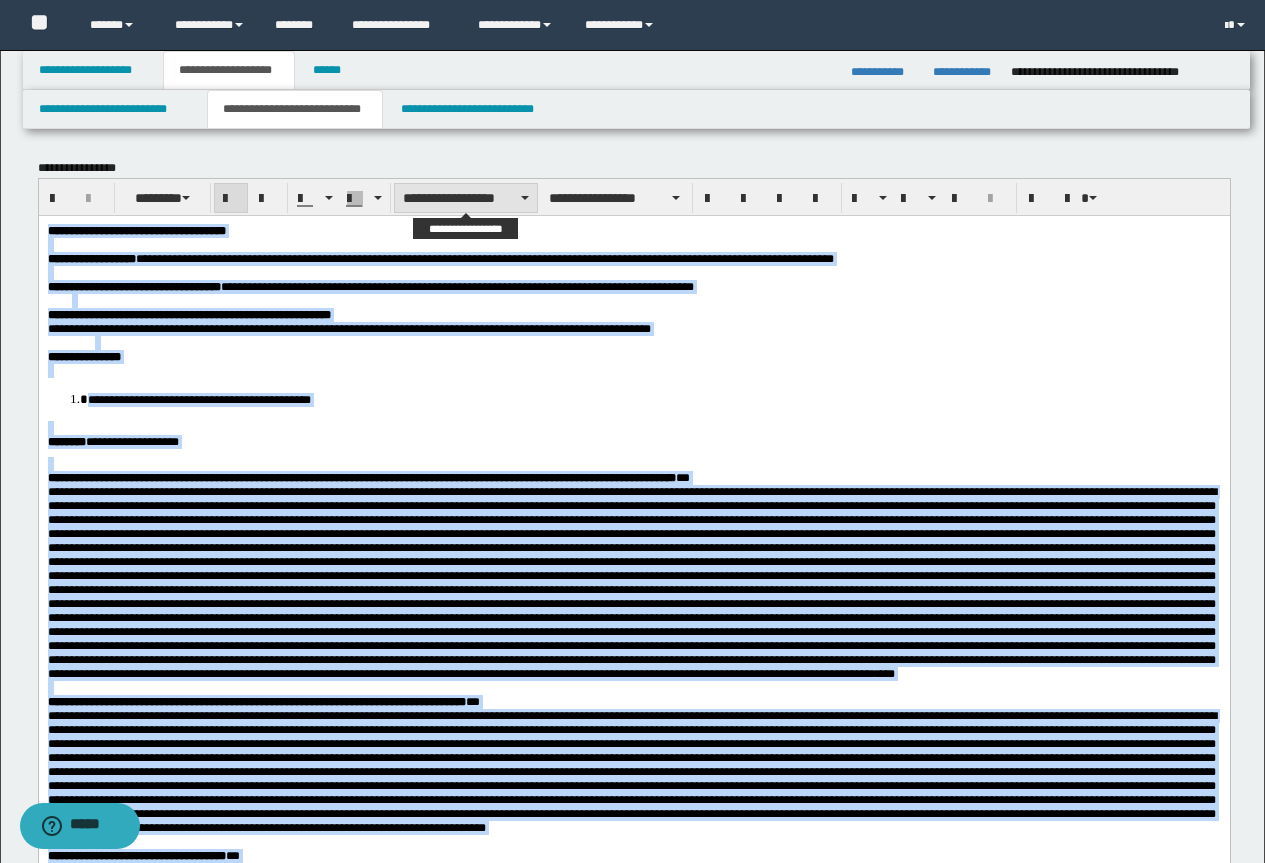 click on "**********" at bounding box center [466, 198] 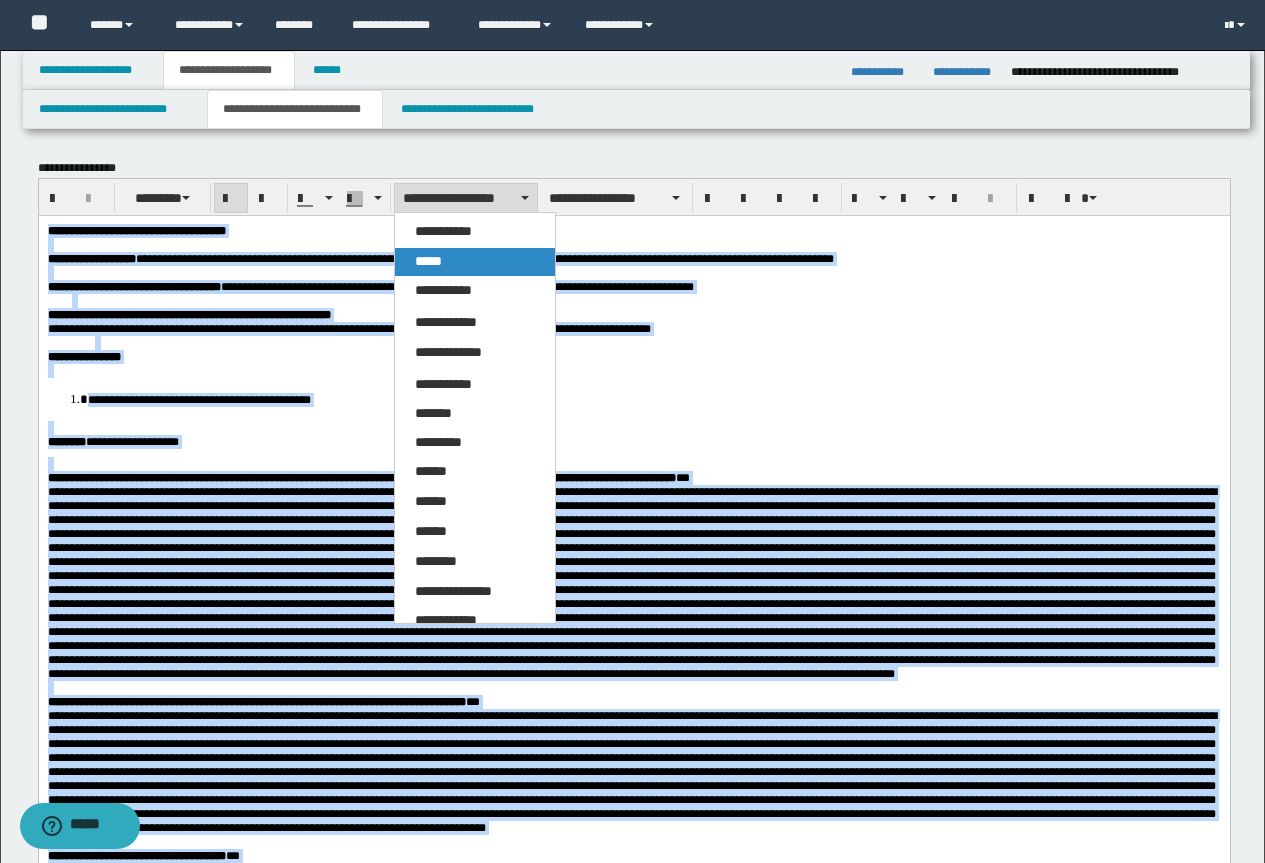 click on "*****" at bounding box center (428, 261) 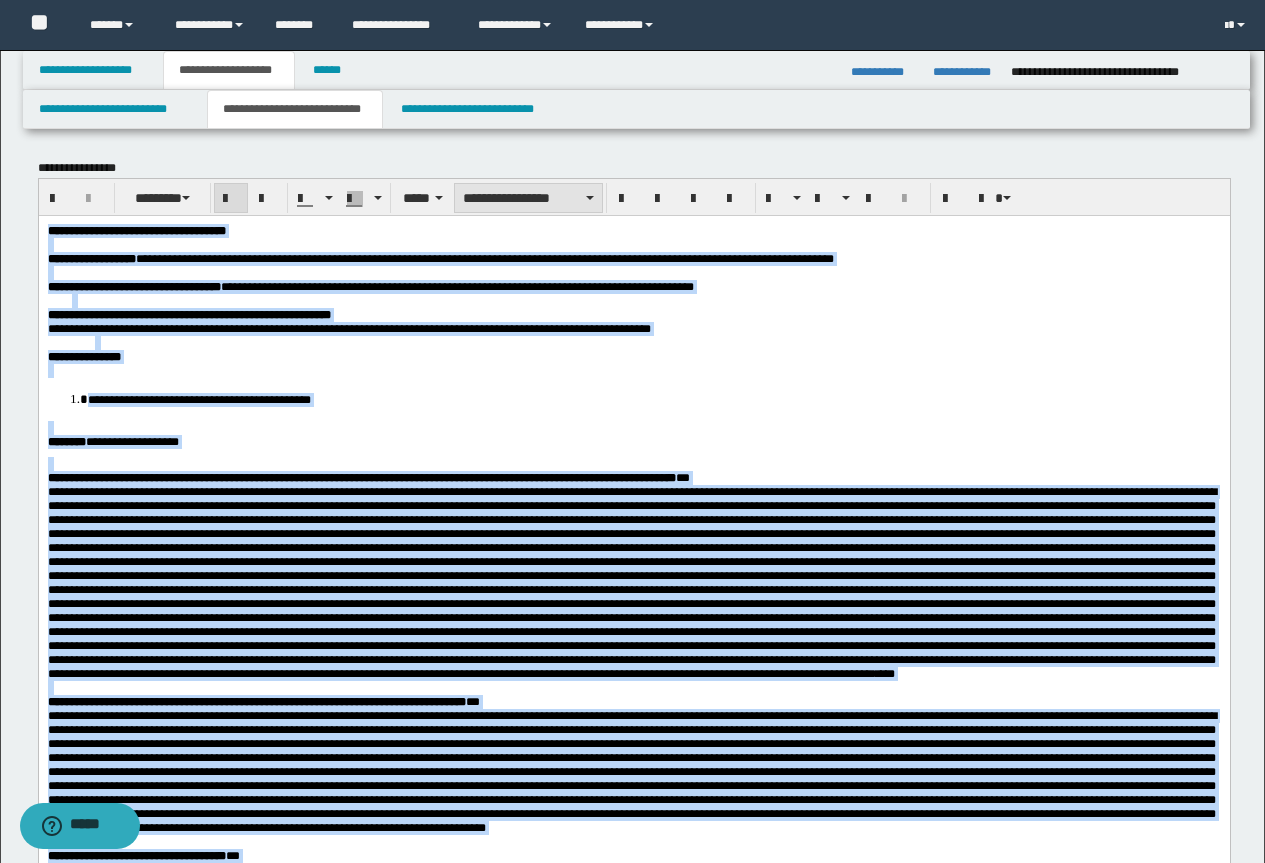 click on "**********" at bounding box center (528, 198) 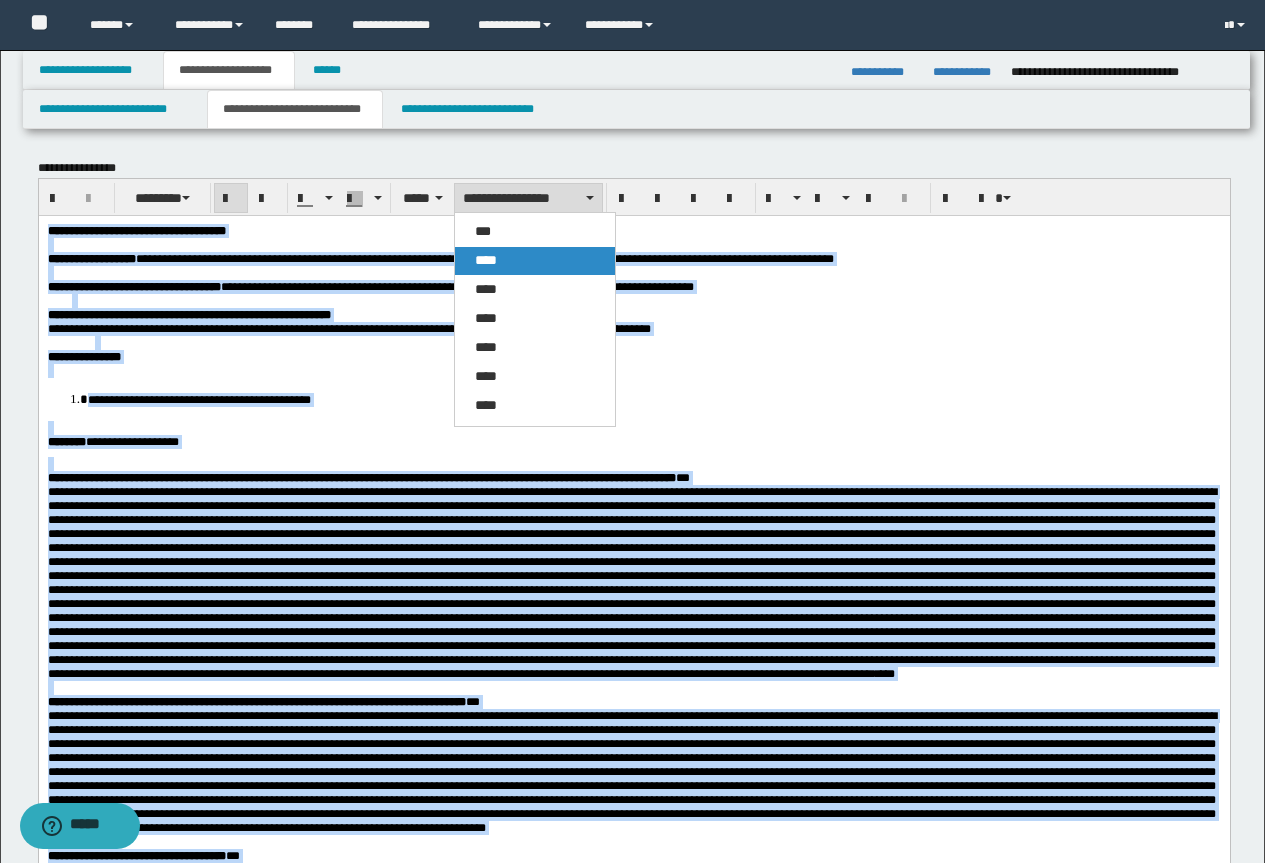 drag, startPoint x: 511, startPoint y: 267, endPoint x: 581, endPoint y: 35, distance: 242.33035 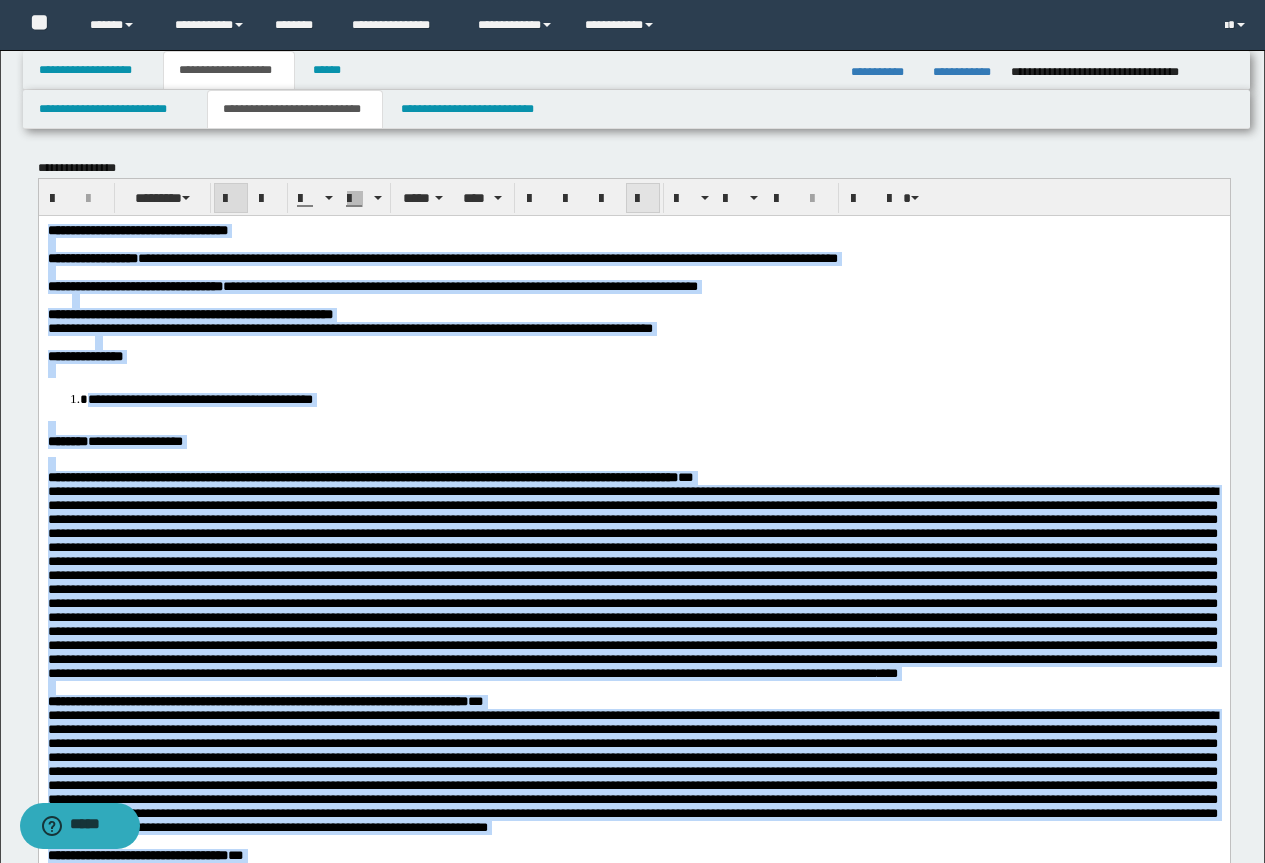 click at bounding box center (643, 199) 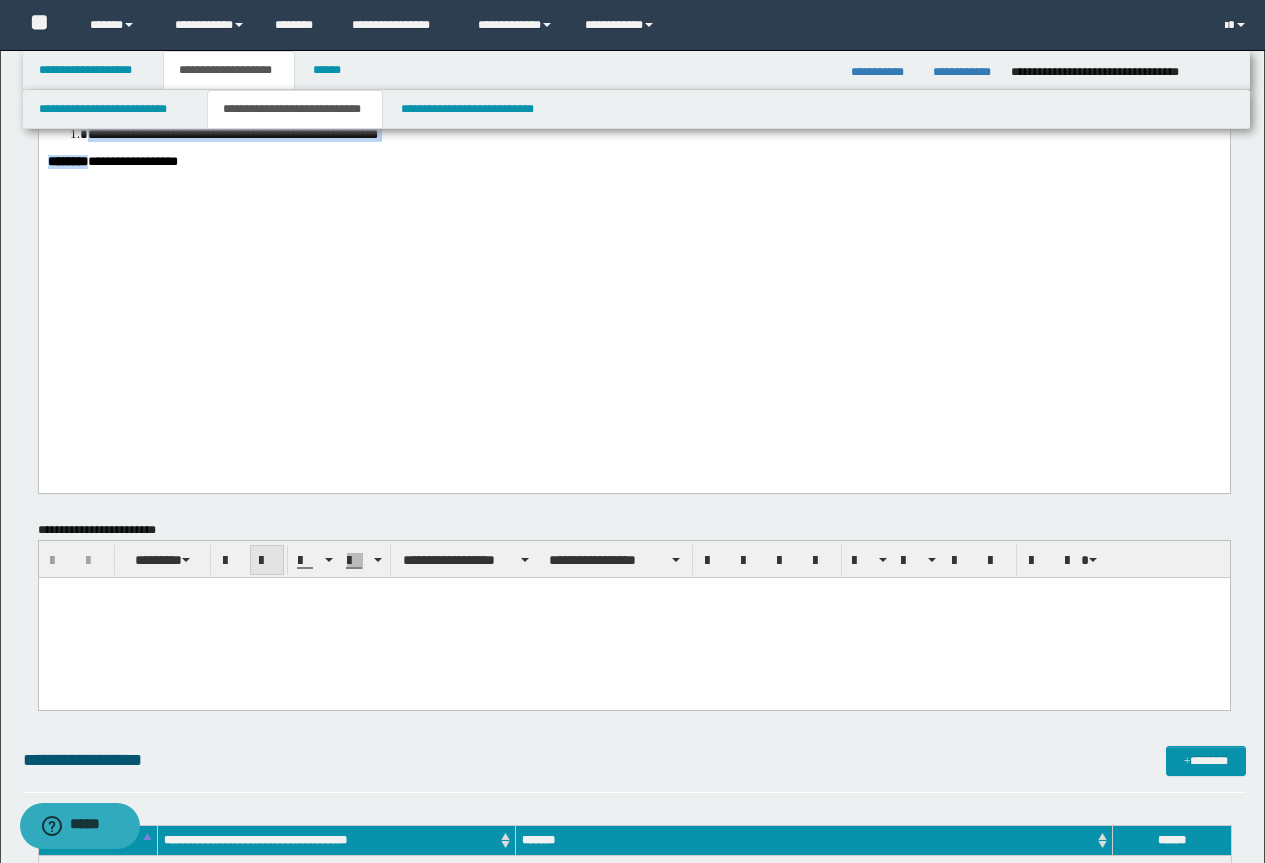 scroll, scrollTop: 1100, scrollLeft: 0, axis: vertical 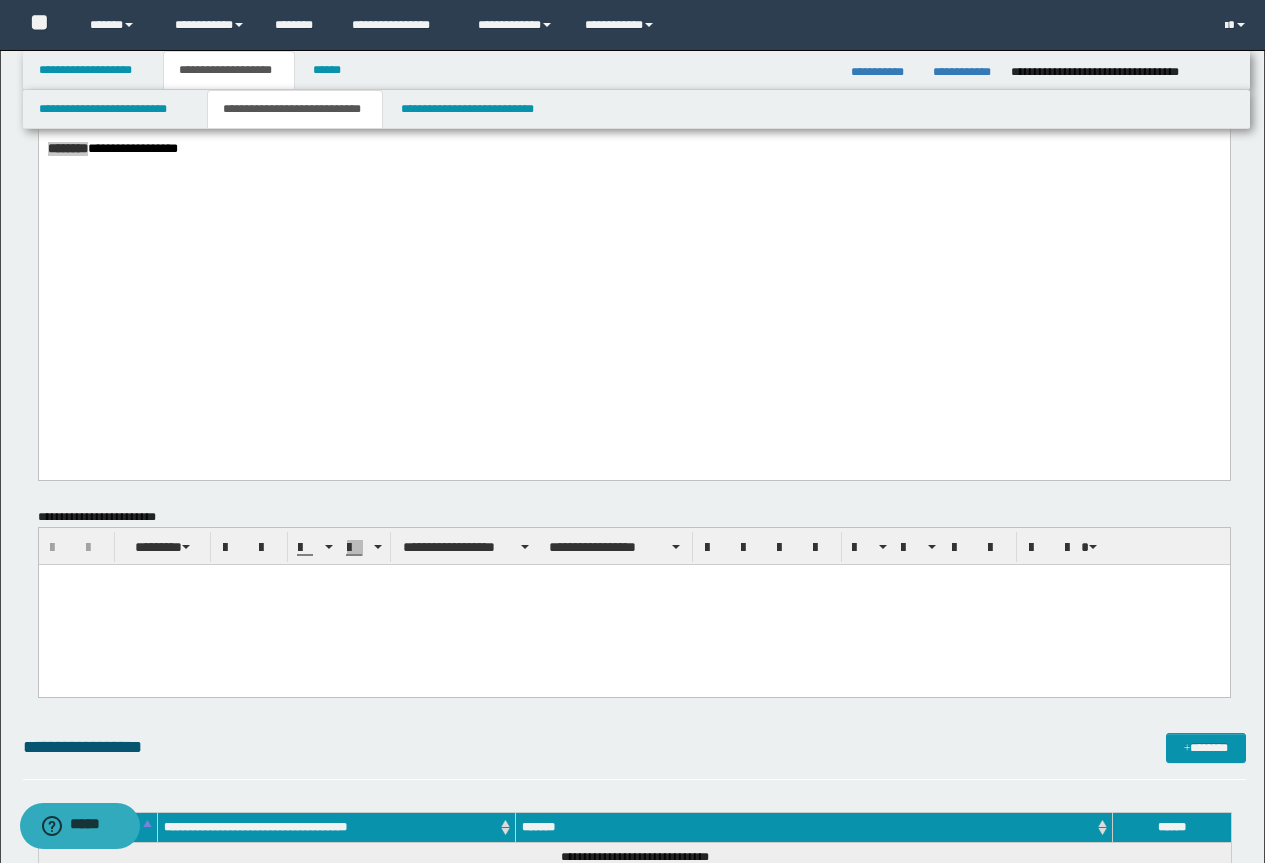click at bounding box center [633, 604] 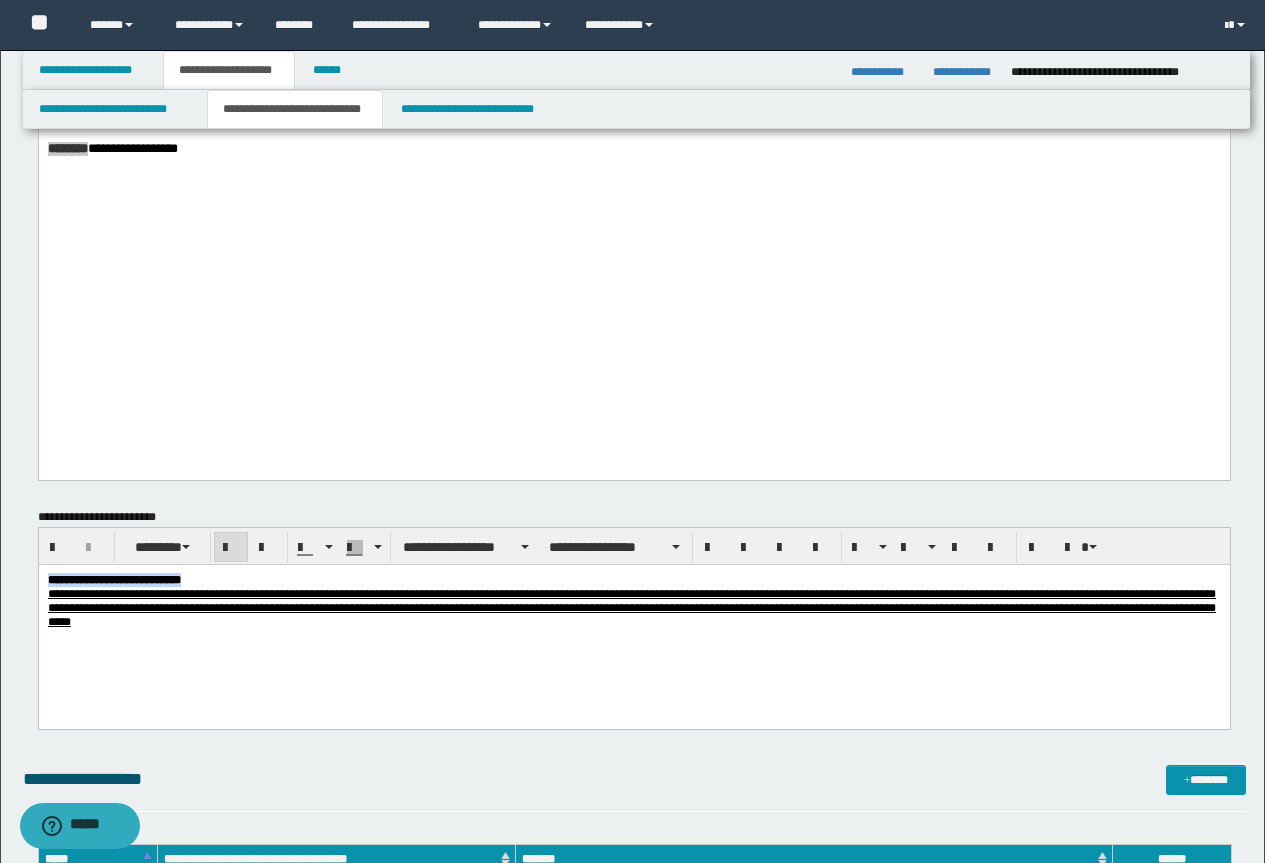 drag, startPoint x: 214, startPoint y: 578, endPoint x: 17, endPoint y: 543, distance: 200.08498 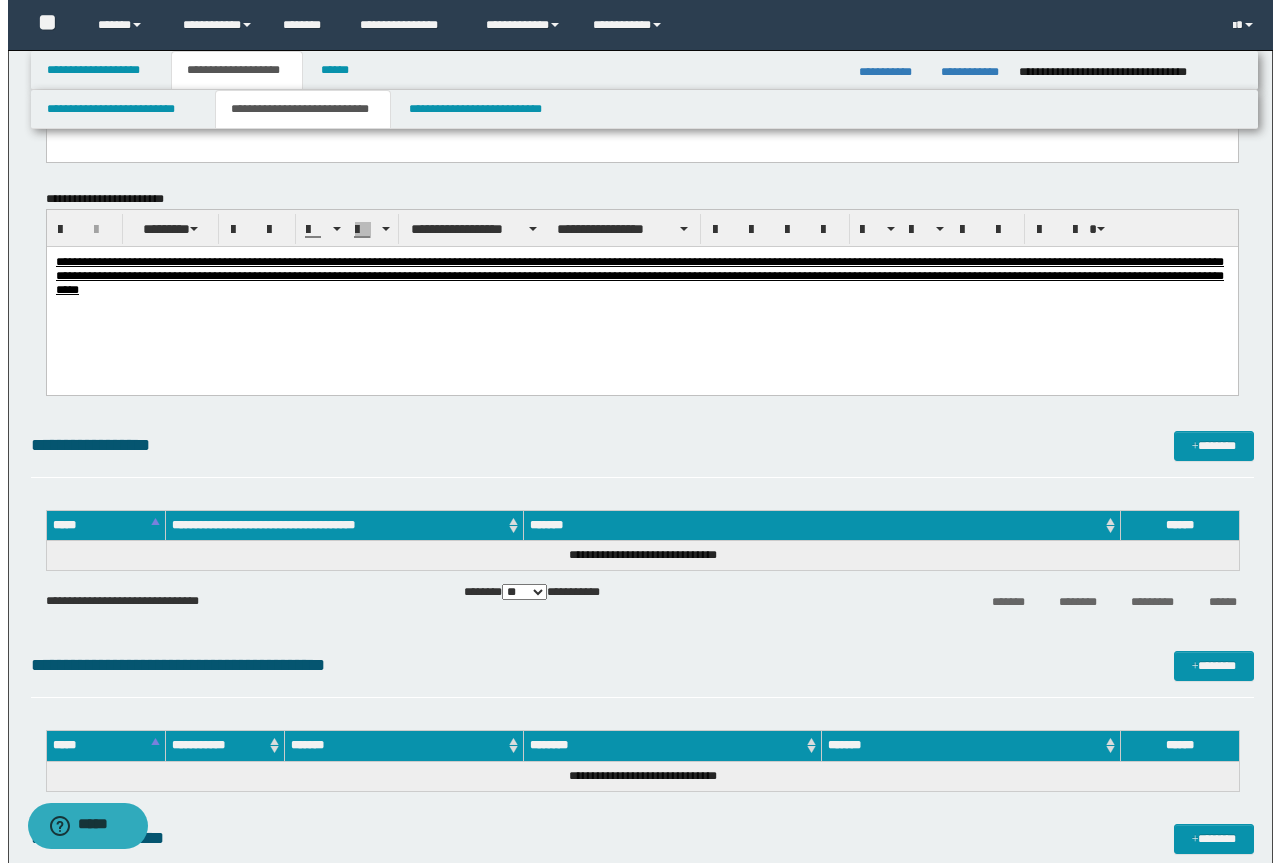scroll, scrollTop: 1600, scrollLeft: 0, axis: vertical 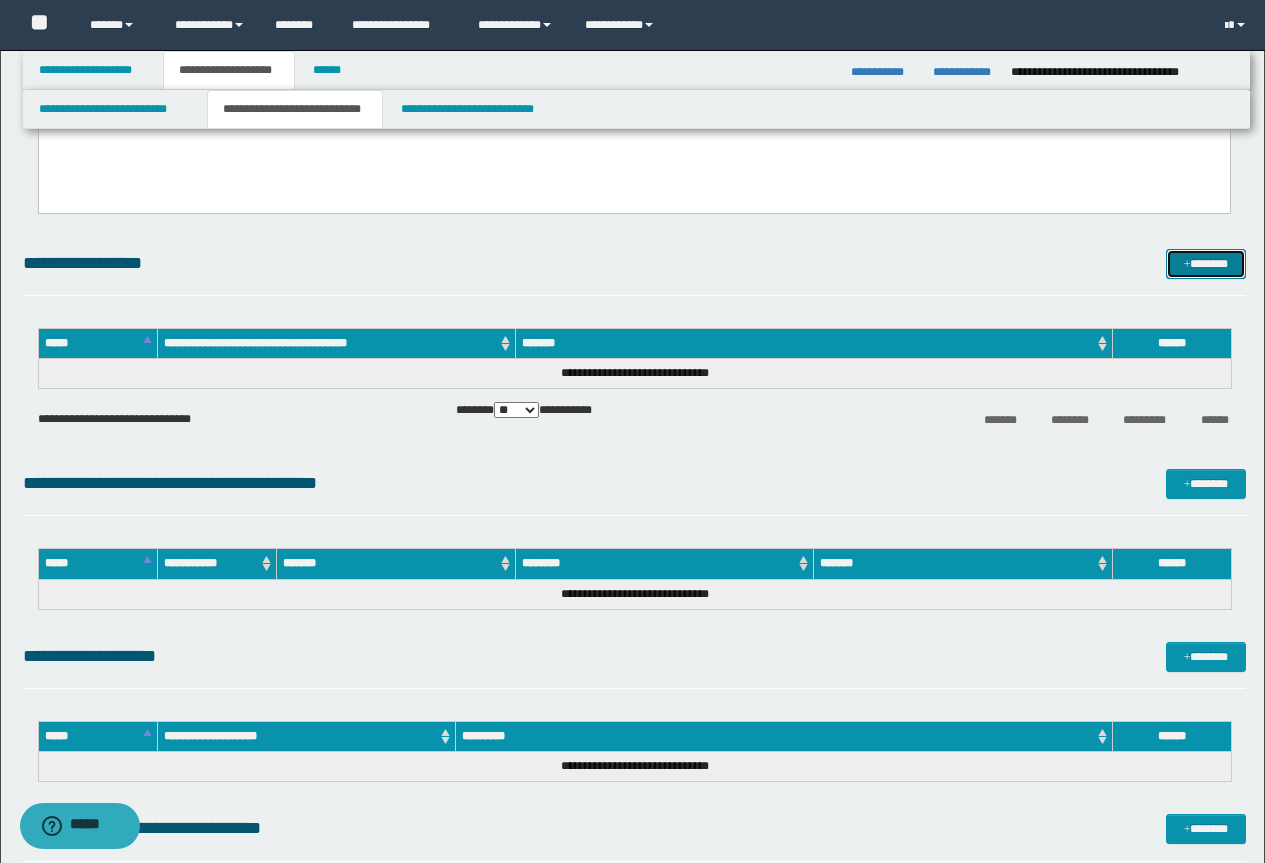 click on "*******" at bounding box center [1206, 264] 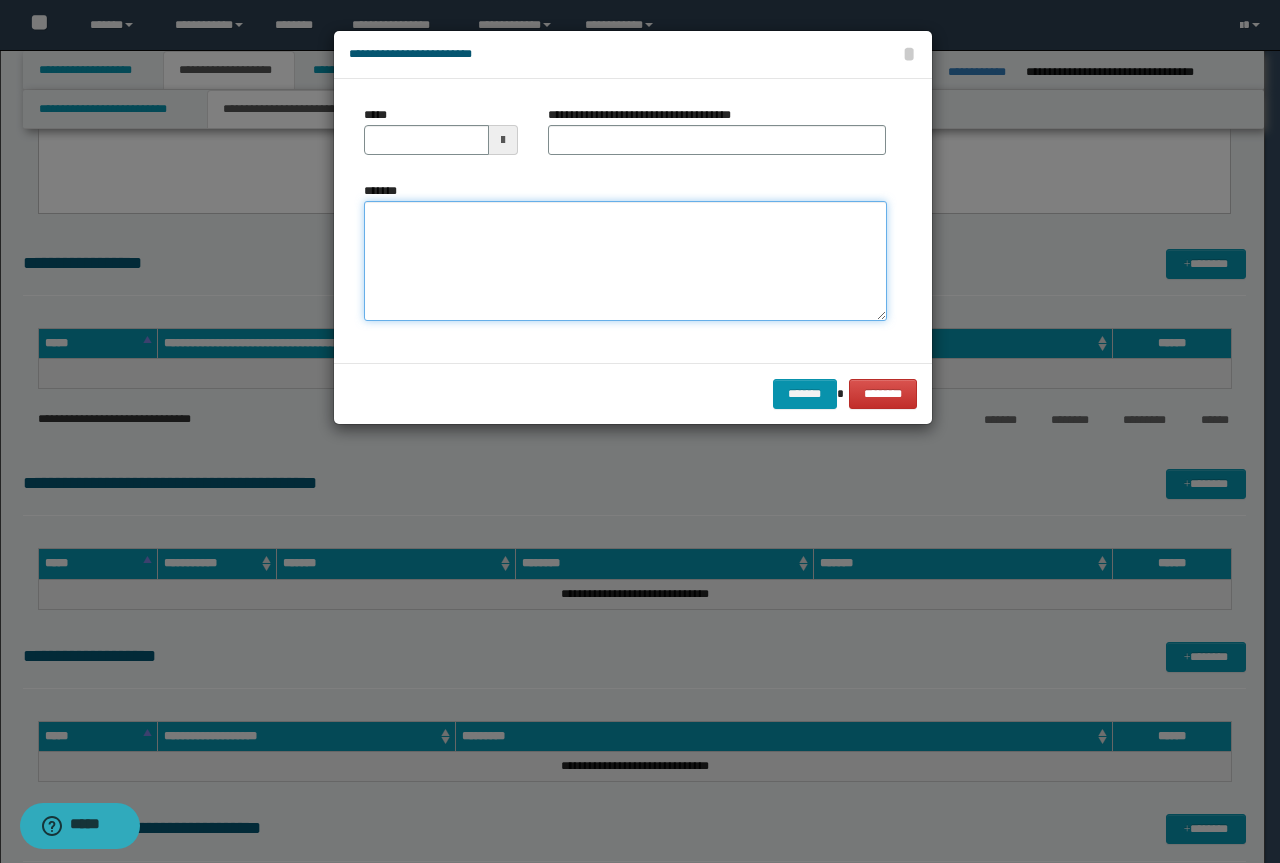 click on "*******" at bounding box center (625, 261) 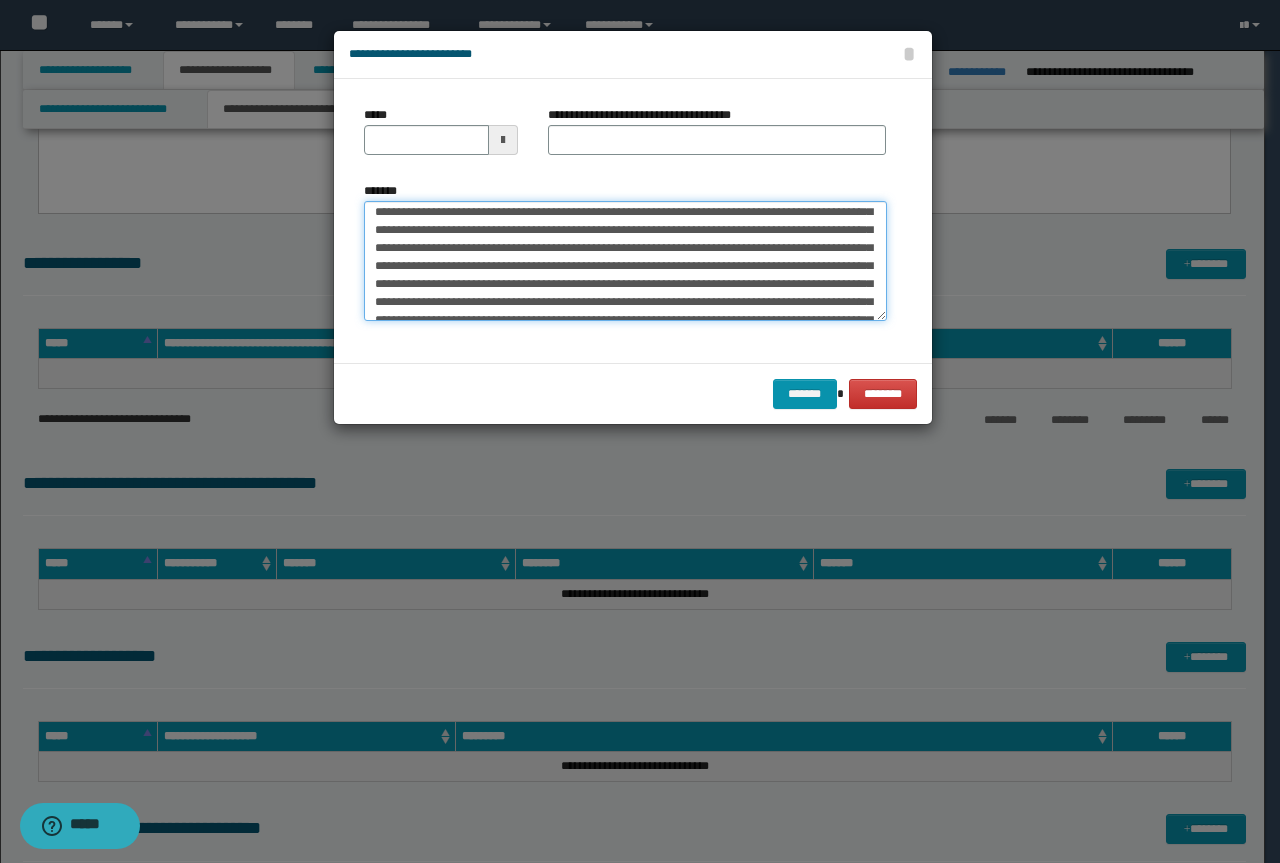 scroll, scrollTop: 0, scrollLeft: 0, axis: both 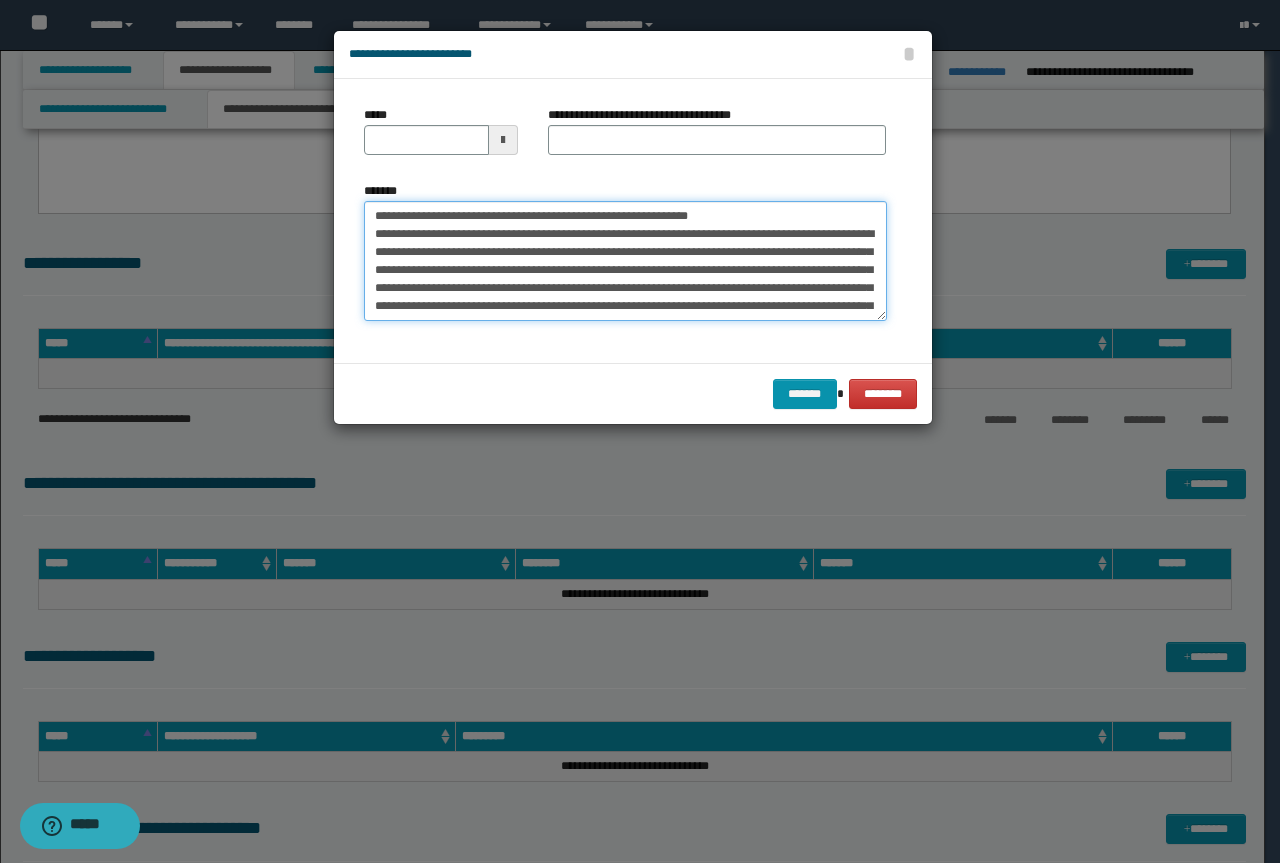 drag, startPoint x: 689, startPoint y: 214, endPoint x: 366, endPoint y: 186, distance: 324.21136 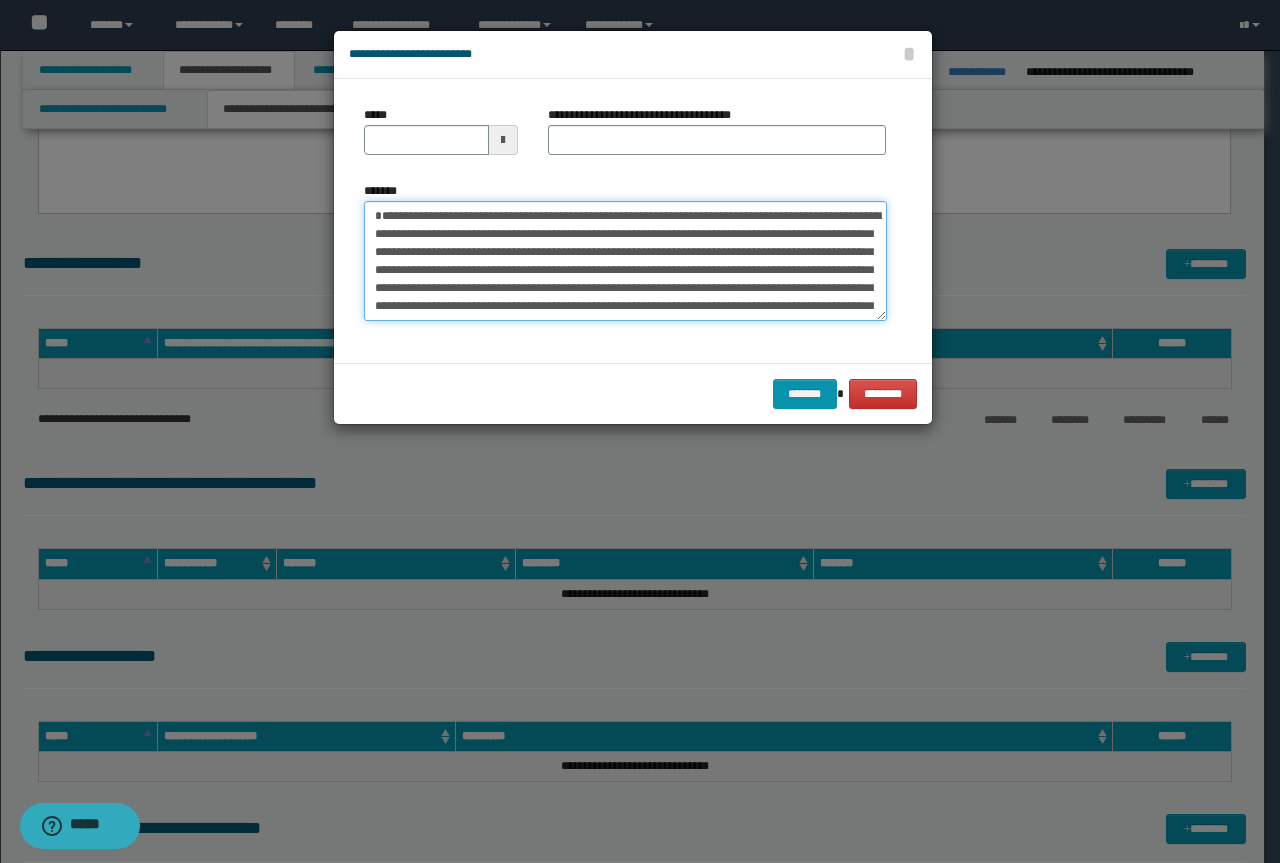 type on "**********" 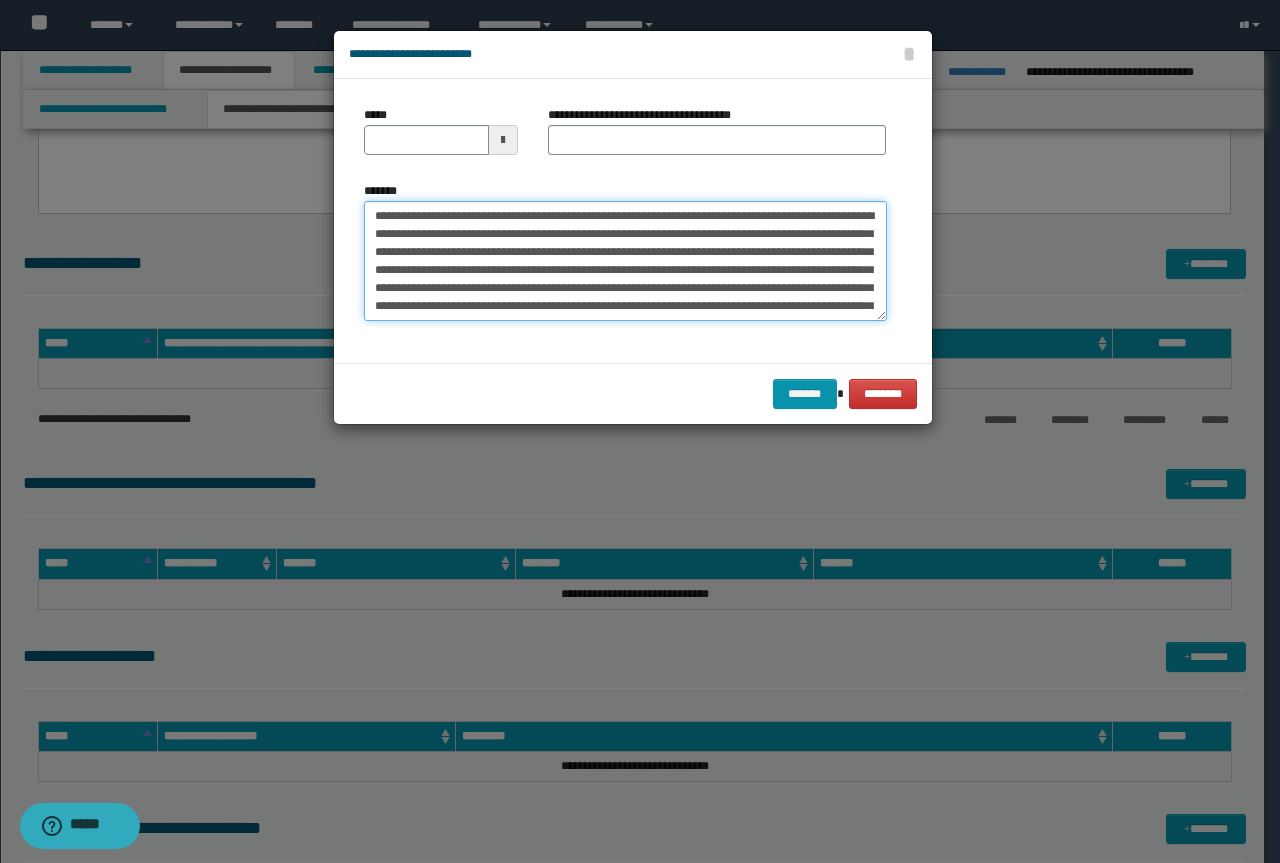 type 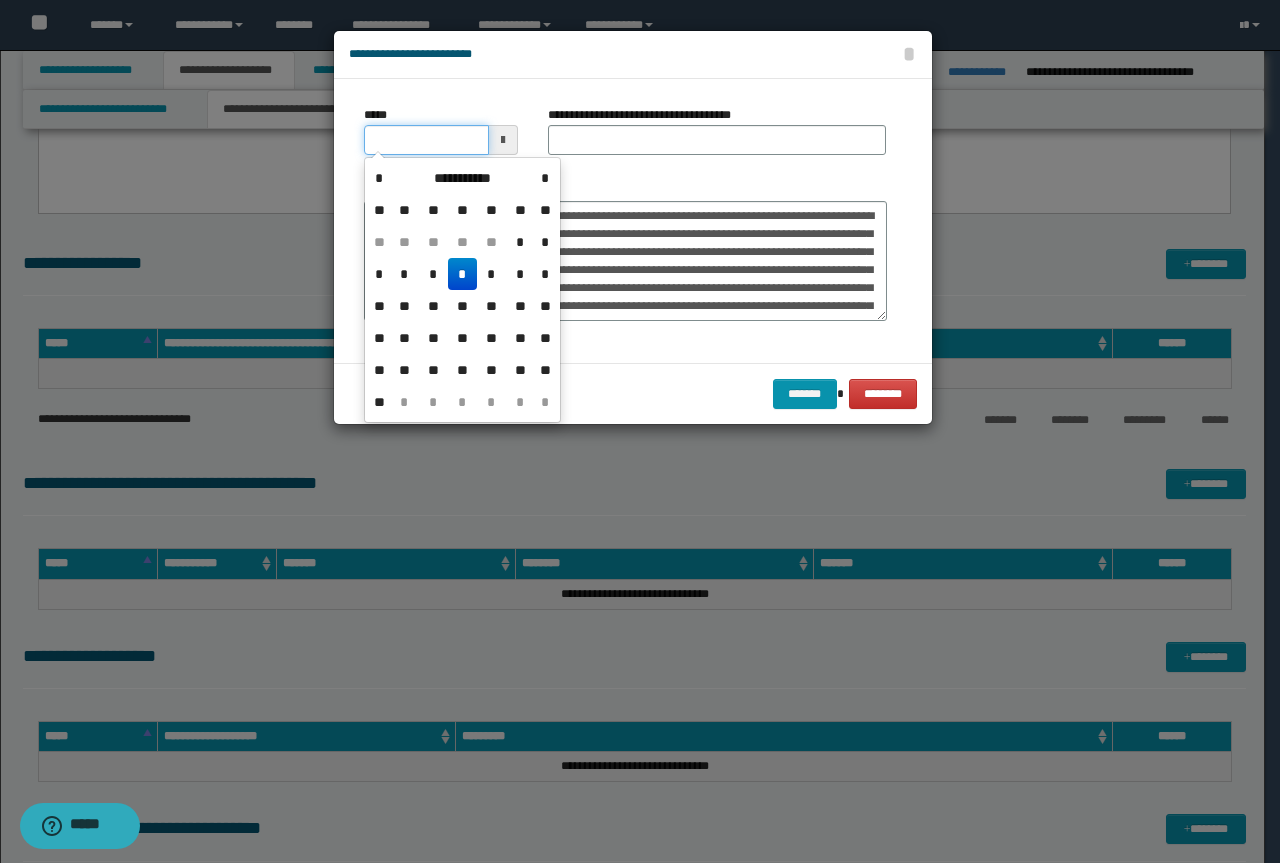 click on "*****" at bounding box center (426, 140) 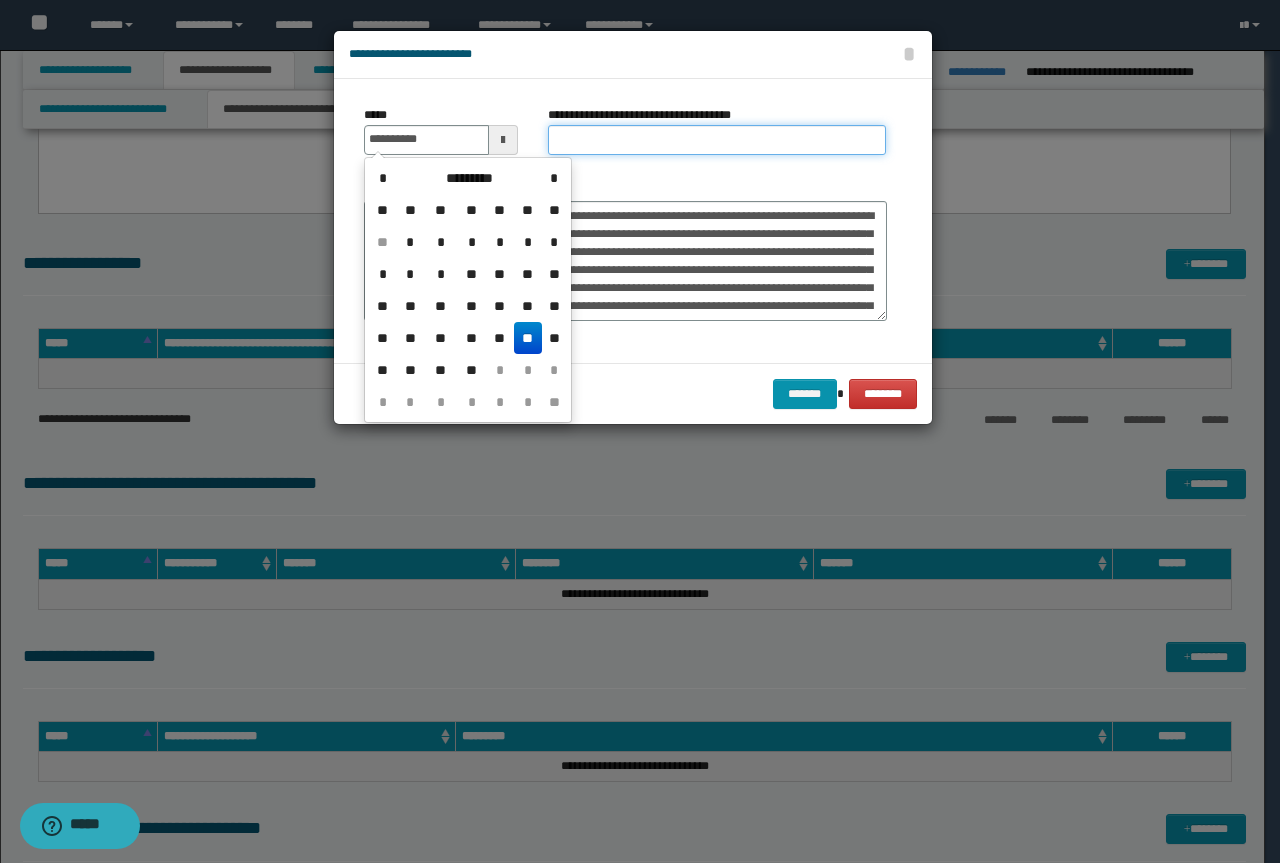 type on "**********" 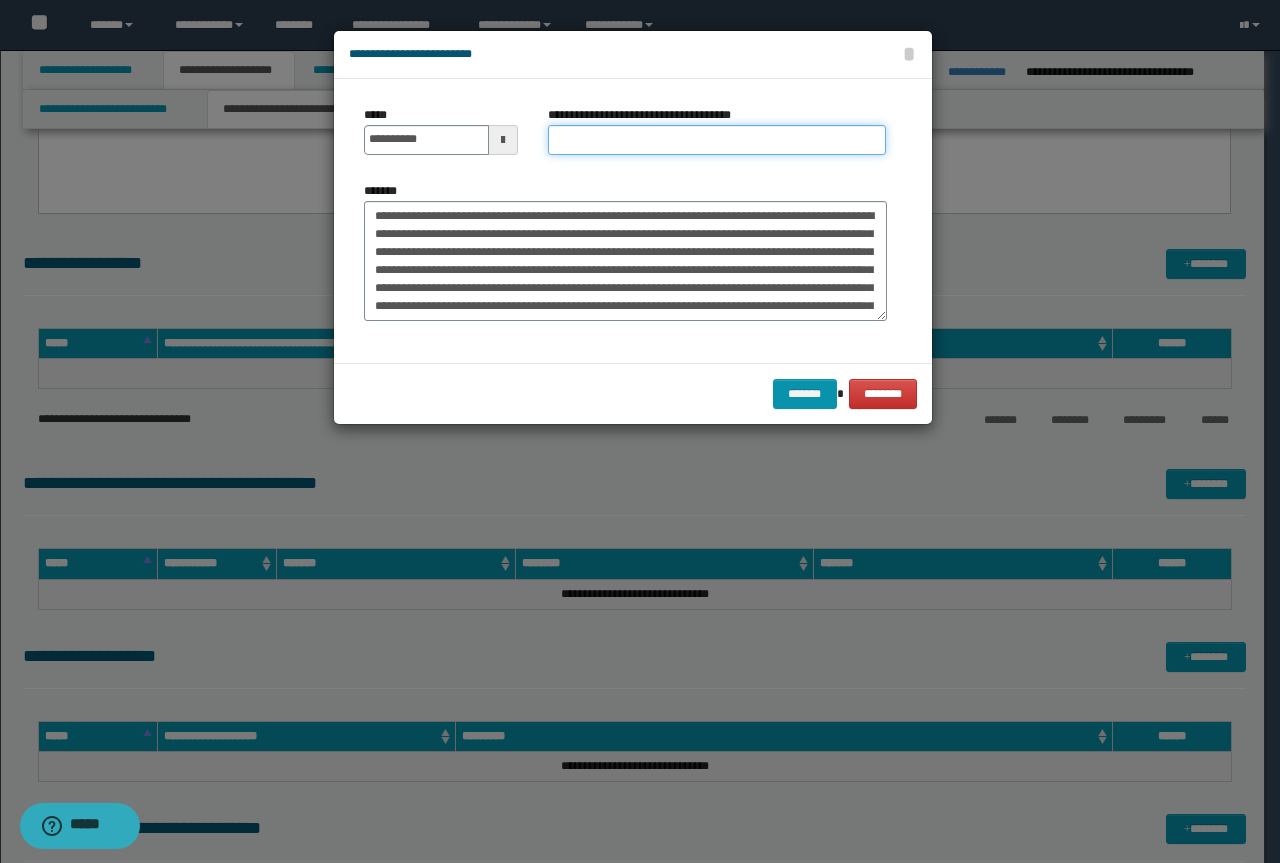 click on "**********" at bounding box center (717, 140) 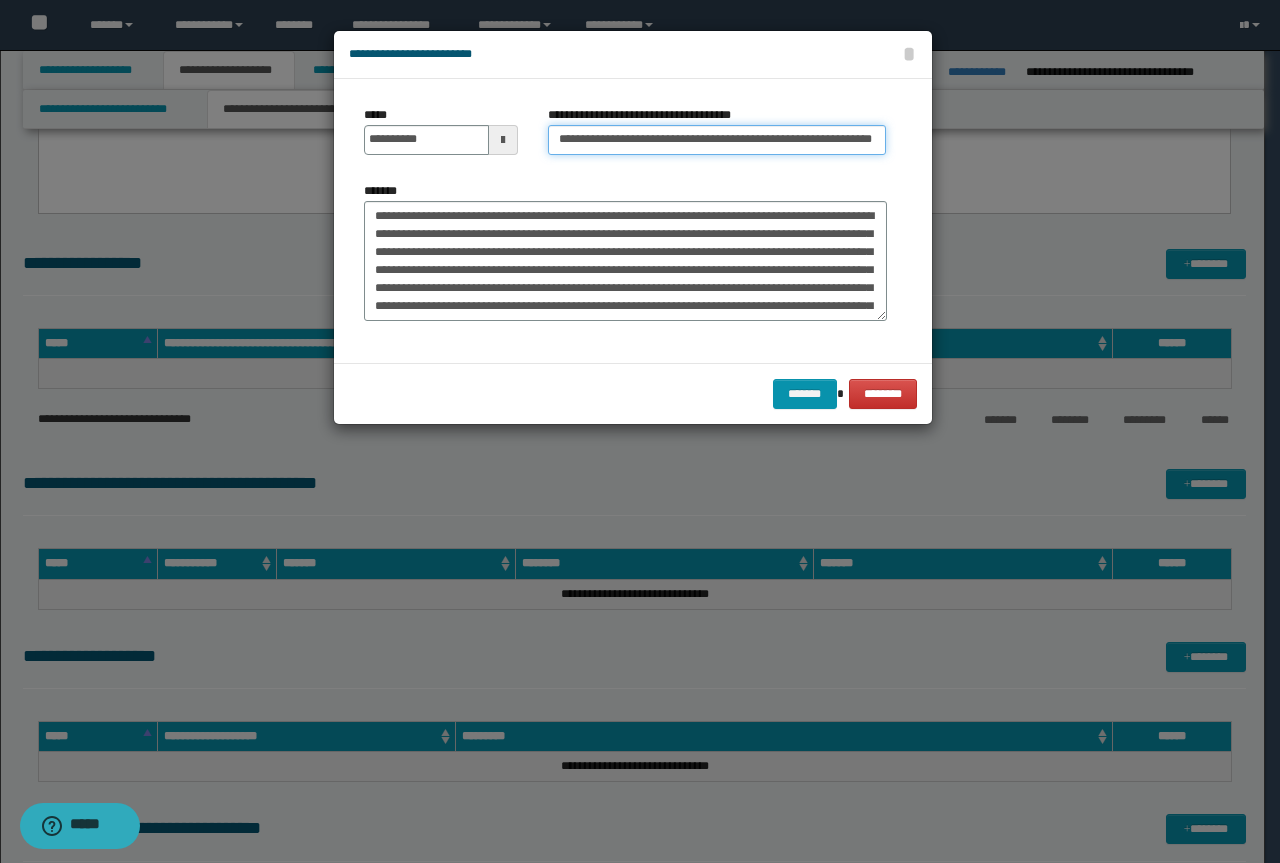 scroll, scrollTop: 0, scrollLeft: 0, axis: both 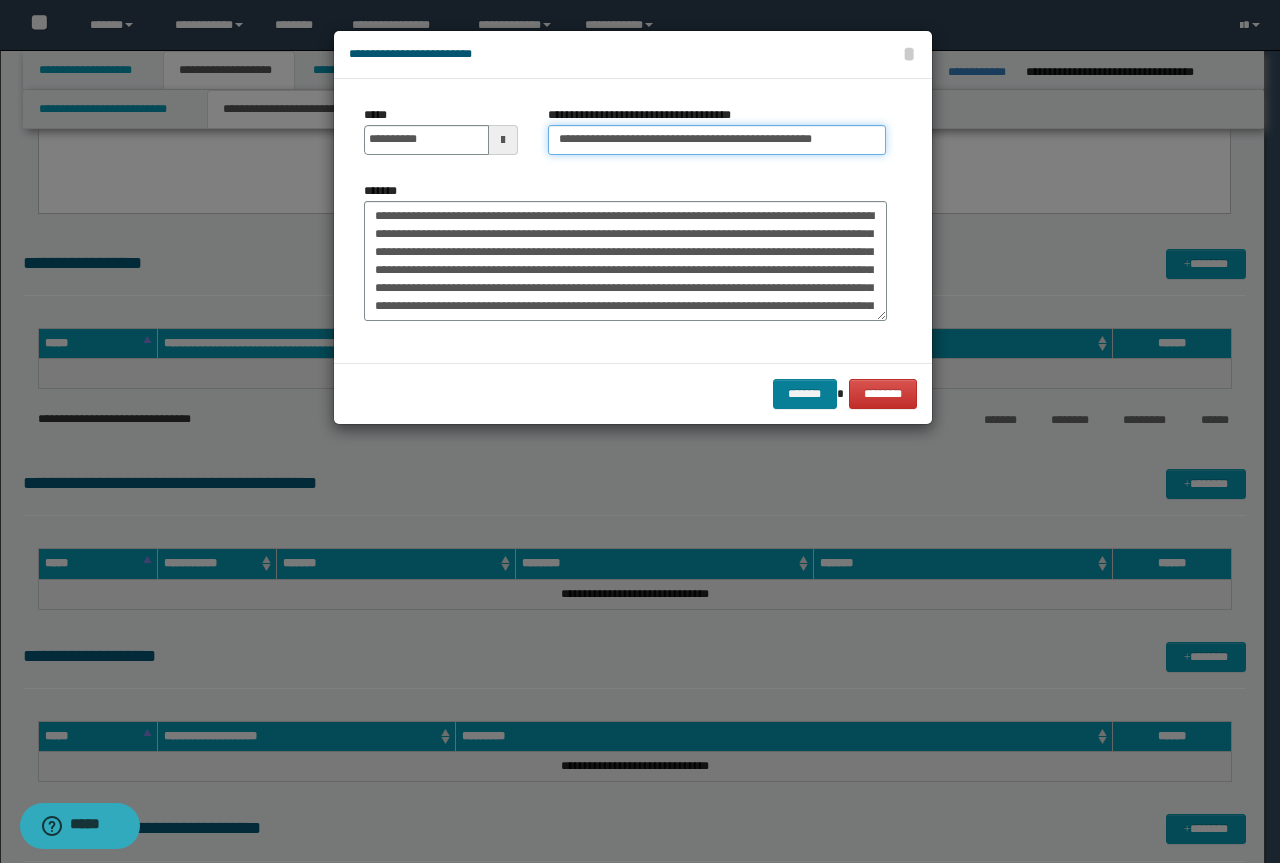 type on "**********" 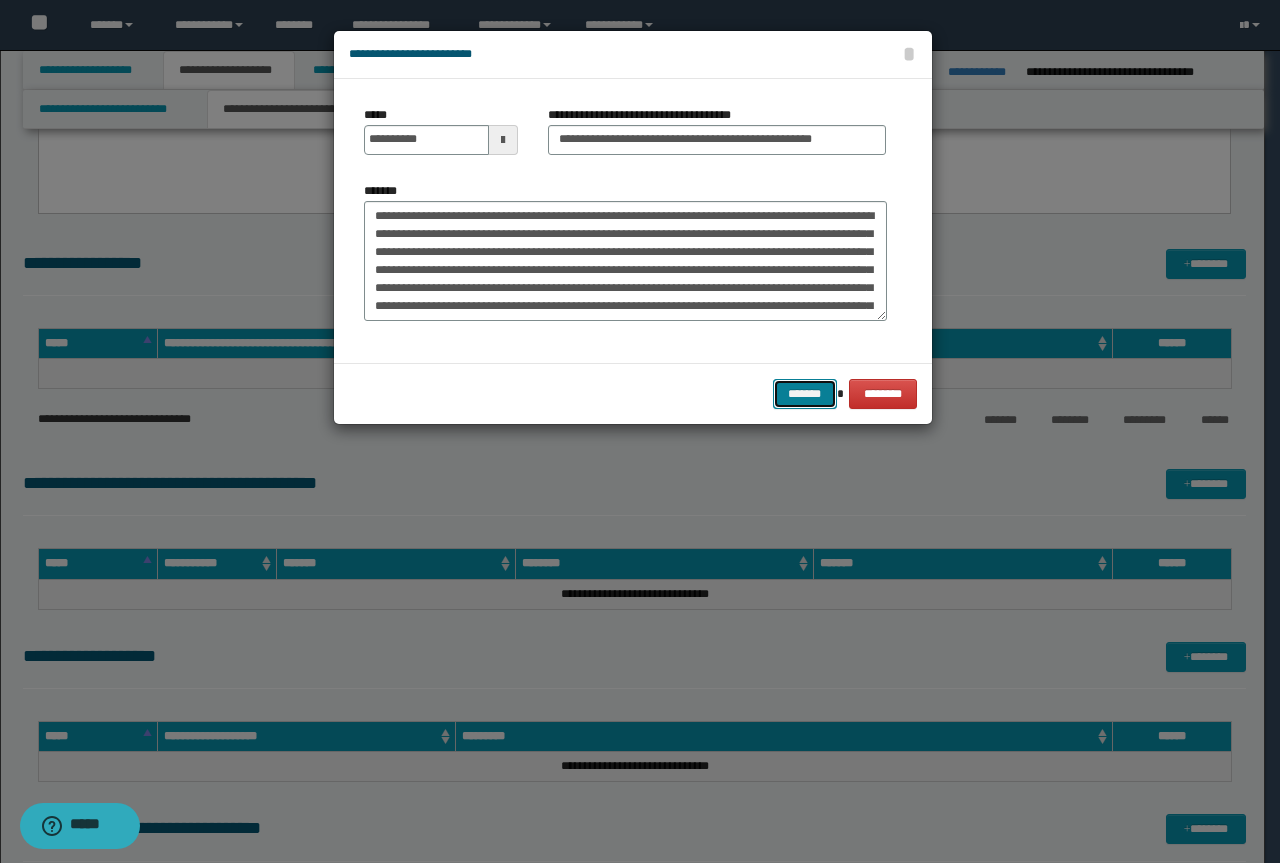 click on "*******" at bounding box center [805, 394] 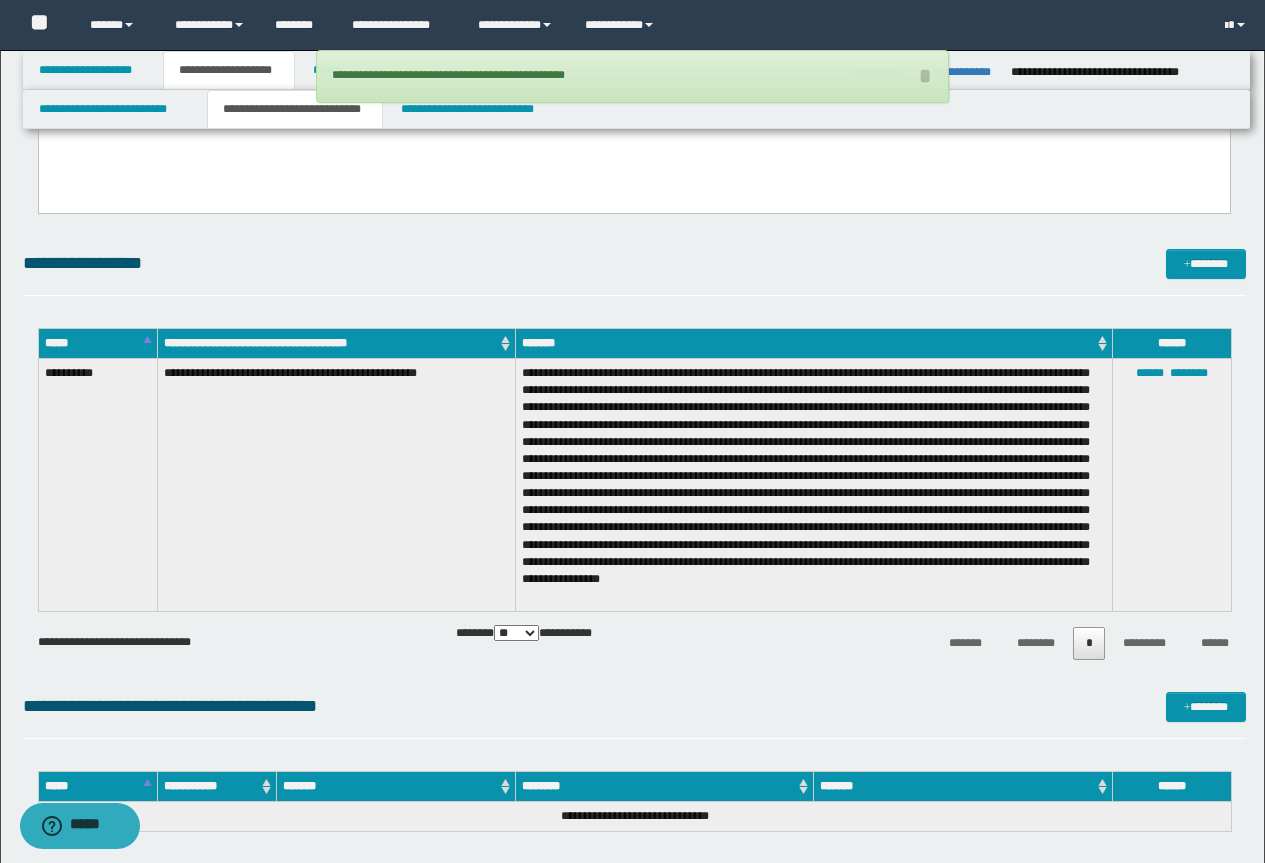 click on "**********" at bounding box center (634, 0) 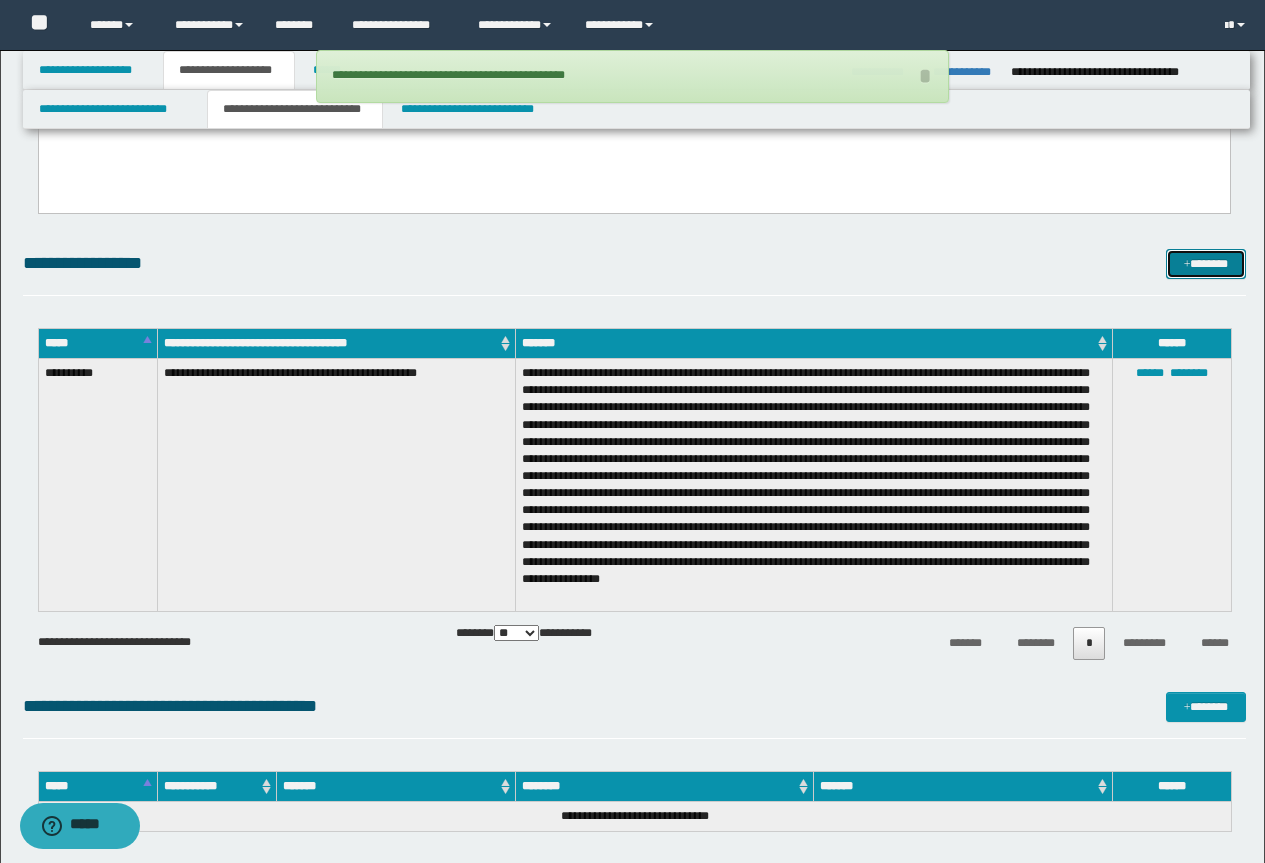 click on "*******" at bounding box center (1206, 264) 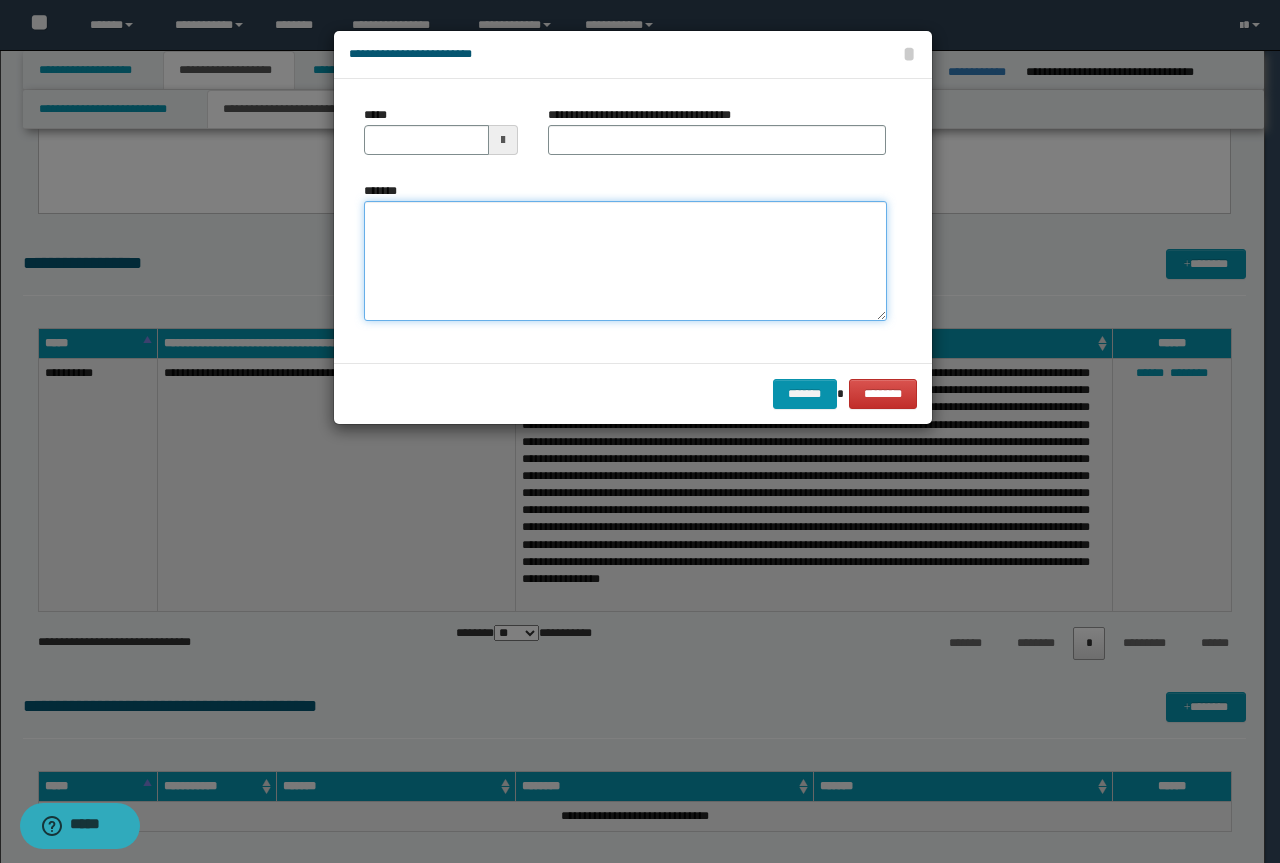 click on "*******" at bounding box center [625, 261] 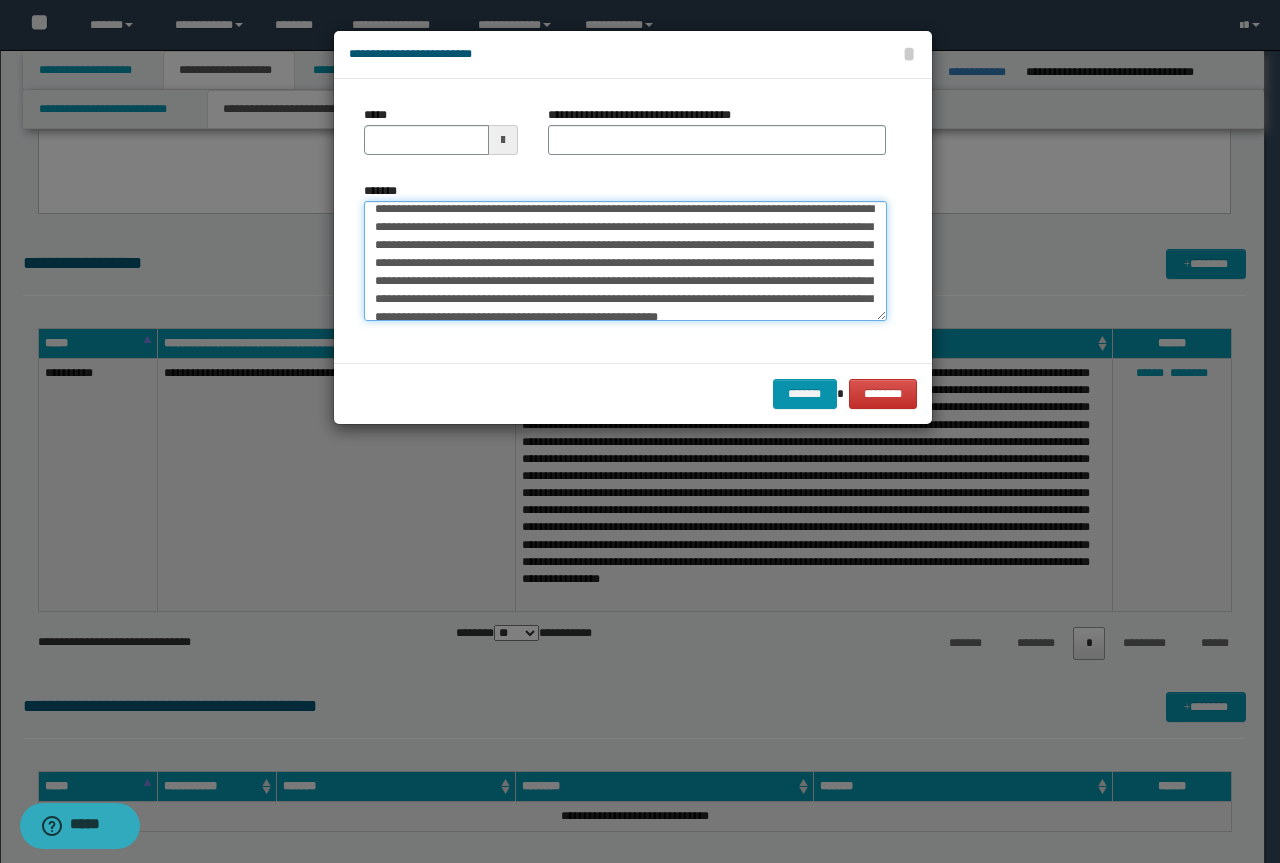 scroll, scrollTop: 0, scrollLeft: 0, axis: both 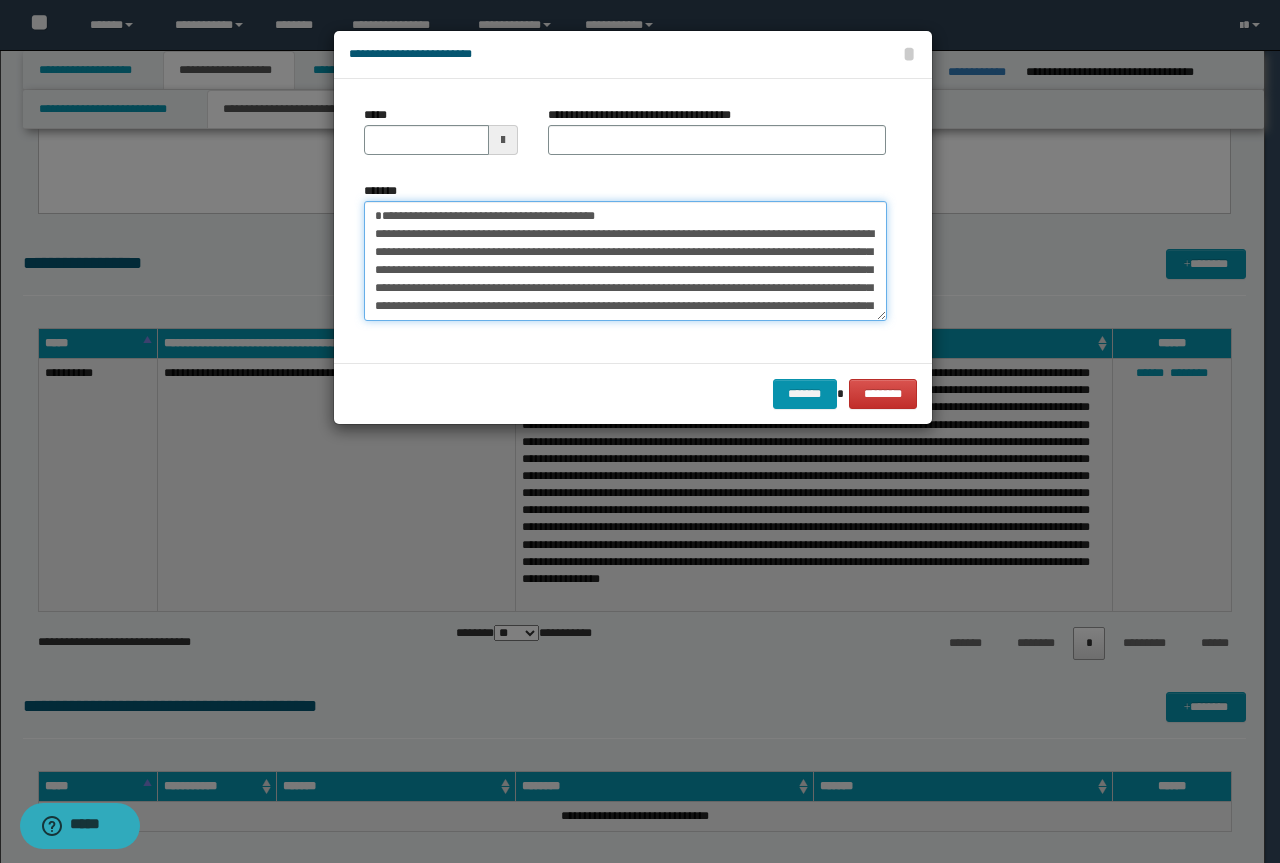 drag, startPoint x: 524, startPoint y: 233, endPoint x: 358, endPoint y: 229, distance: 166.04819 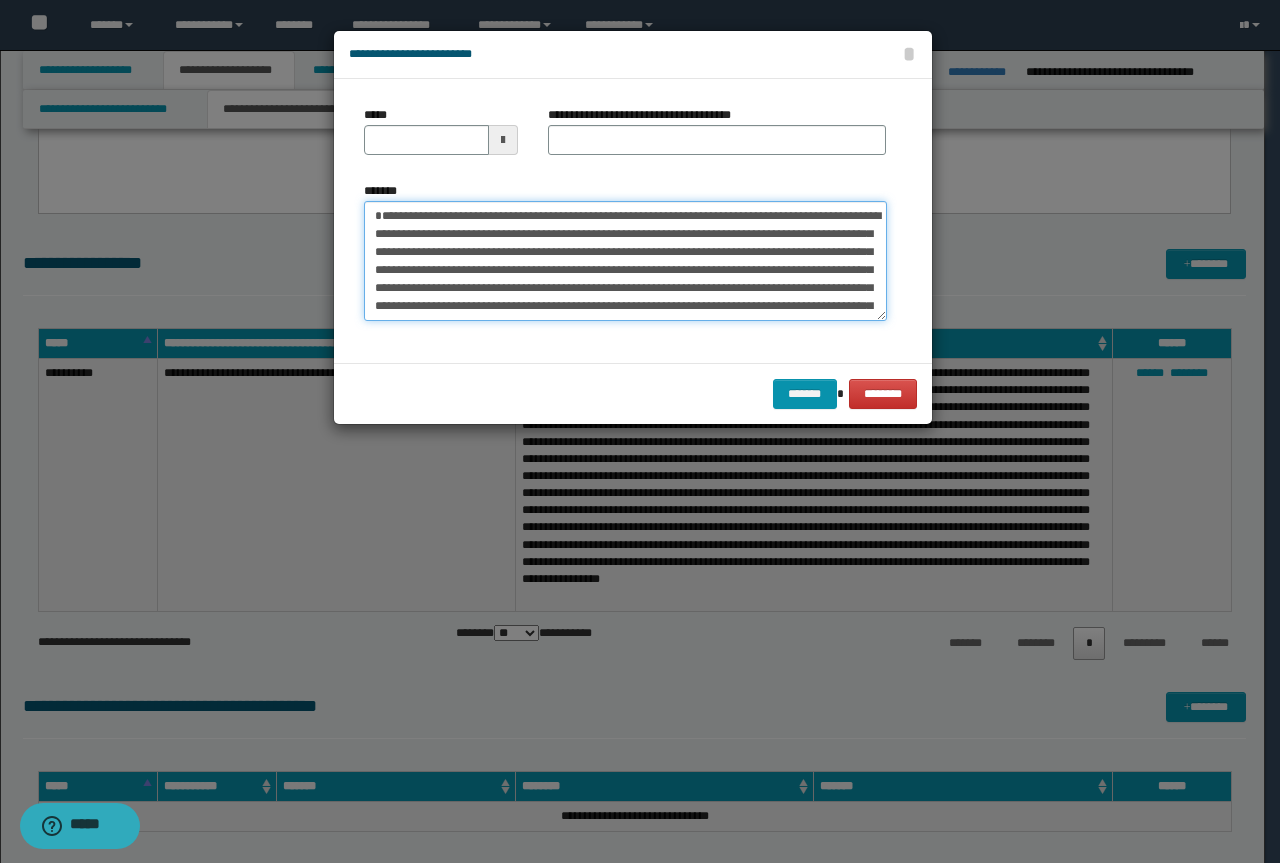 type on "**********" 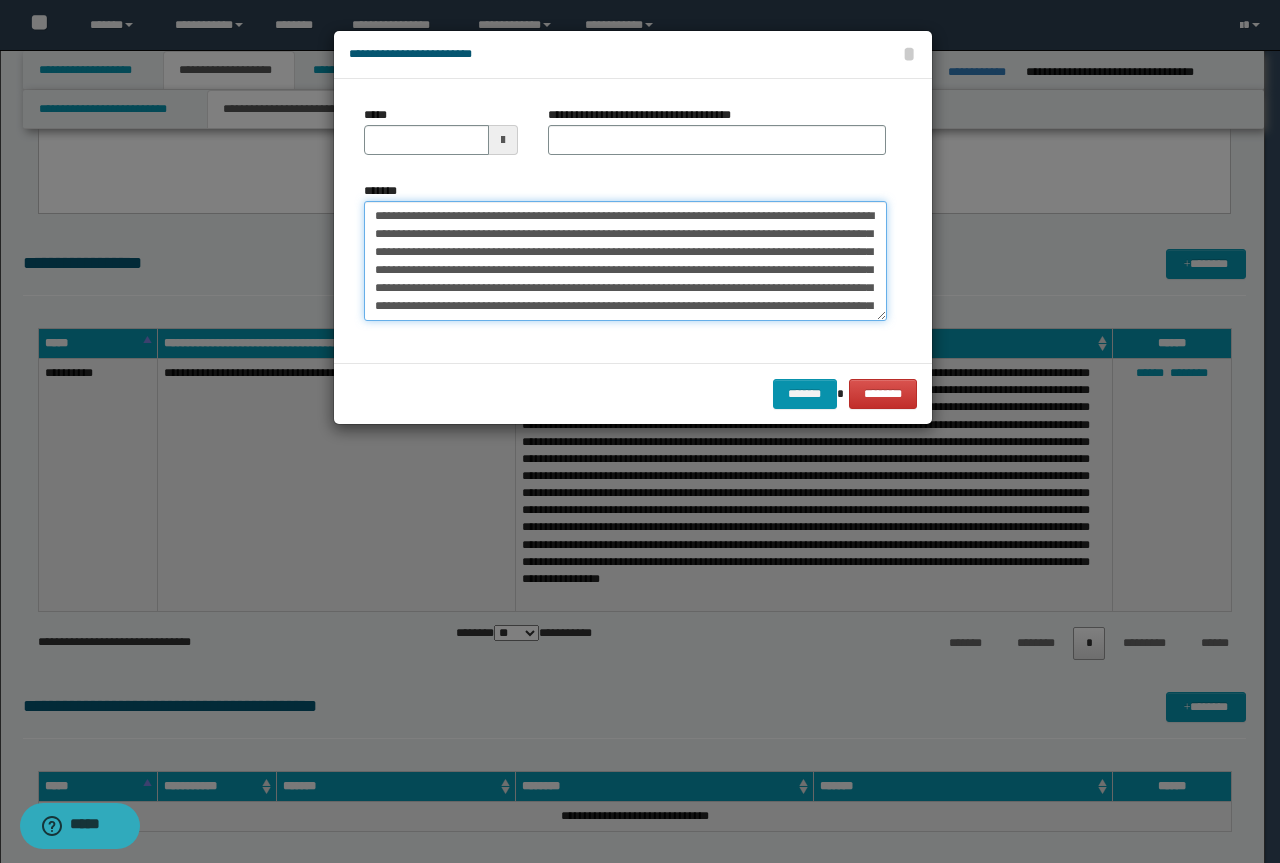 type 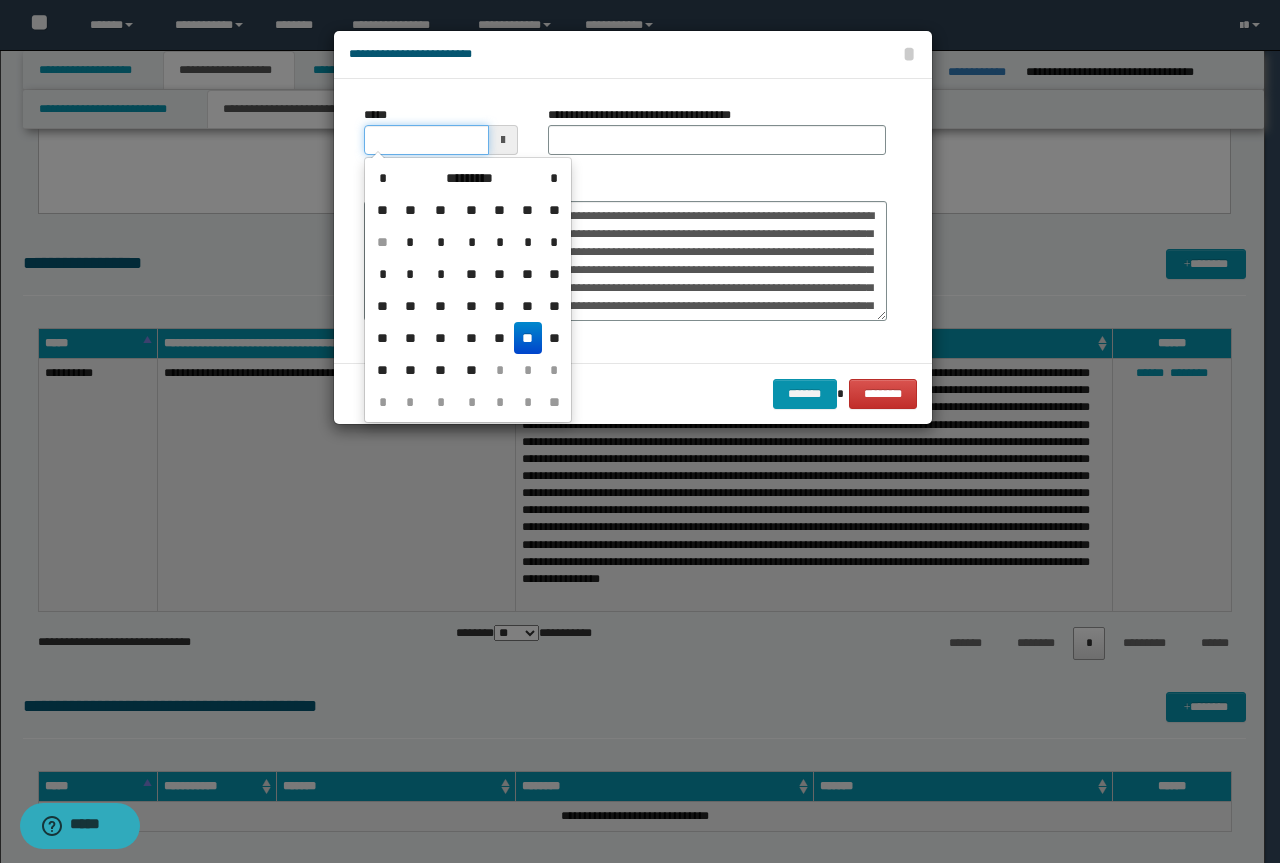 click on "*****" at bounding box center [426, 140] 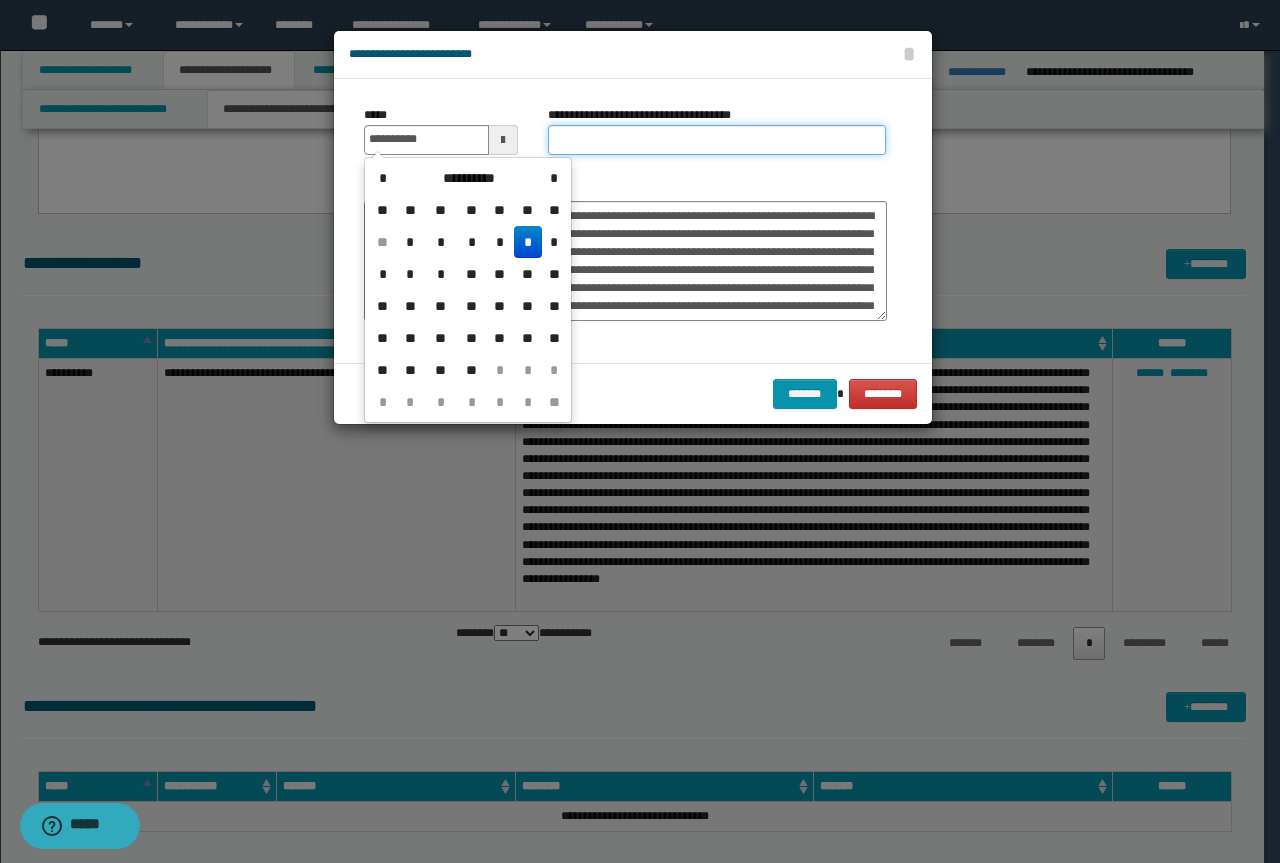 type on "**********" 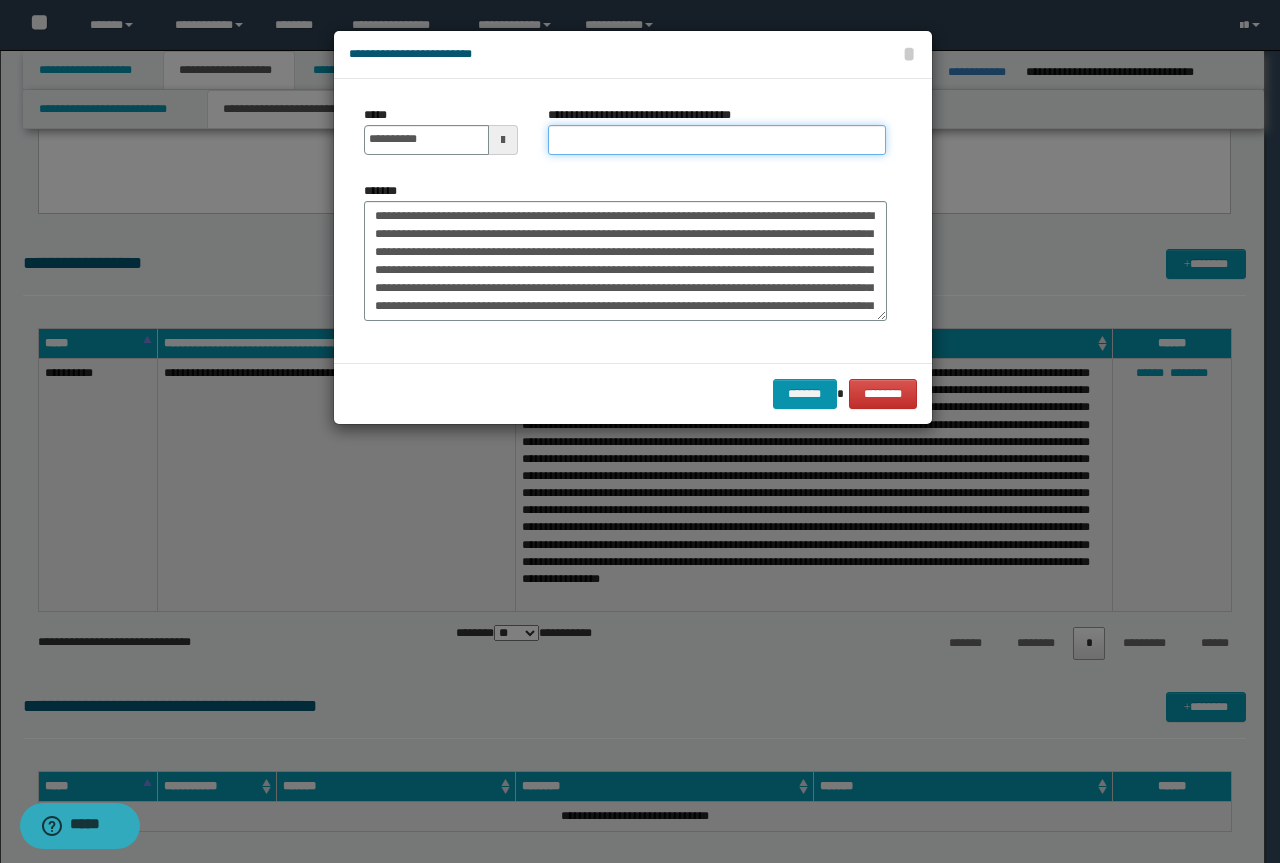 paste on "**********" 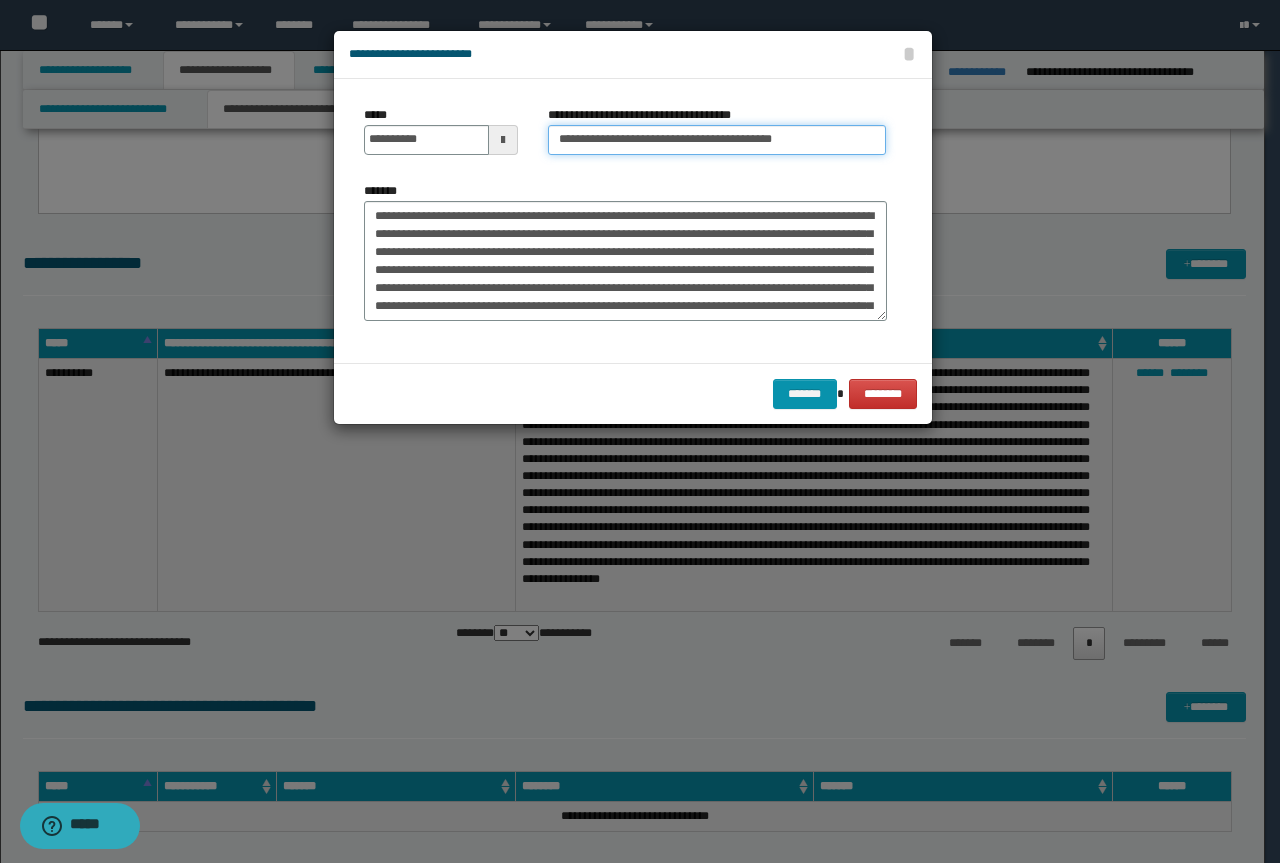 drag, startPoint x: 628, startPoint y: 141, endPoint x: 214, endPoint y: 76, distance: 419.0716 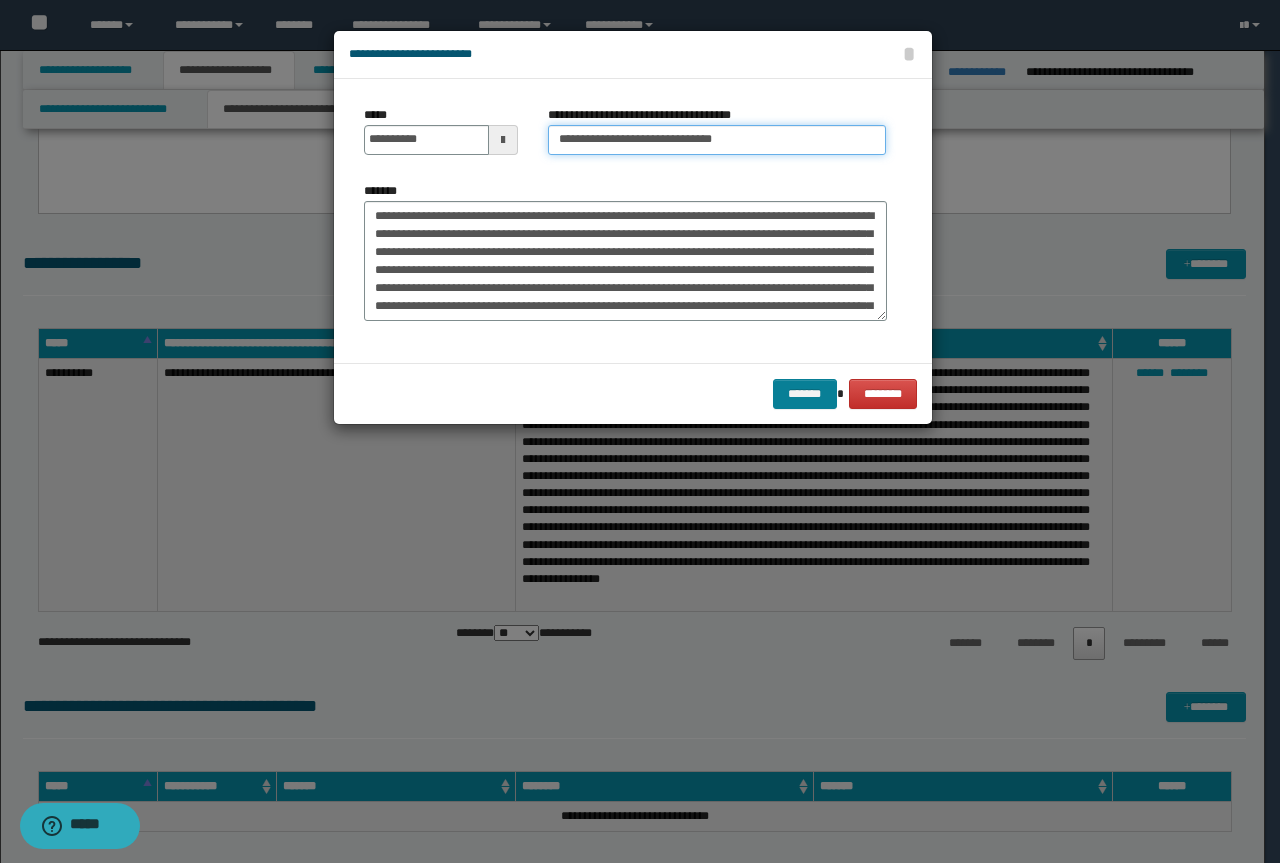 type on "**********" 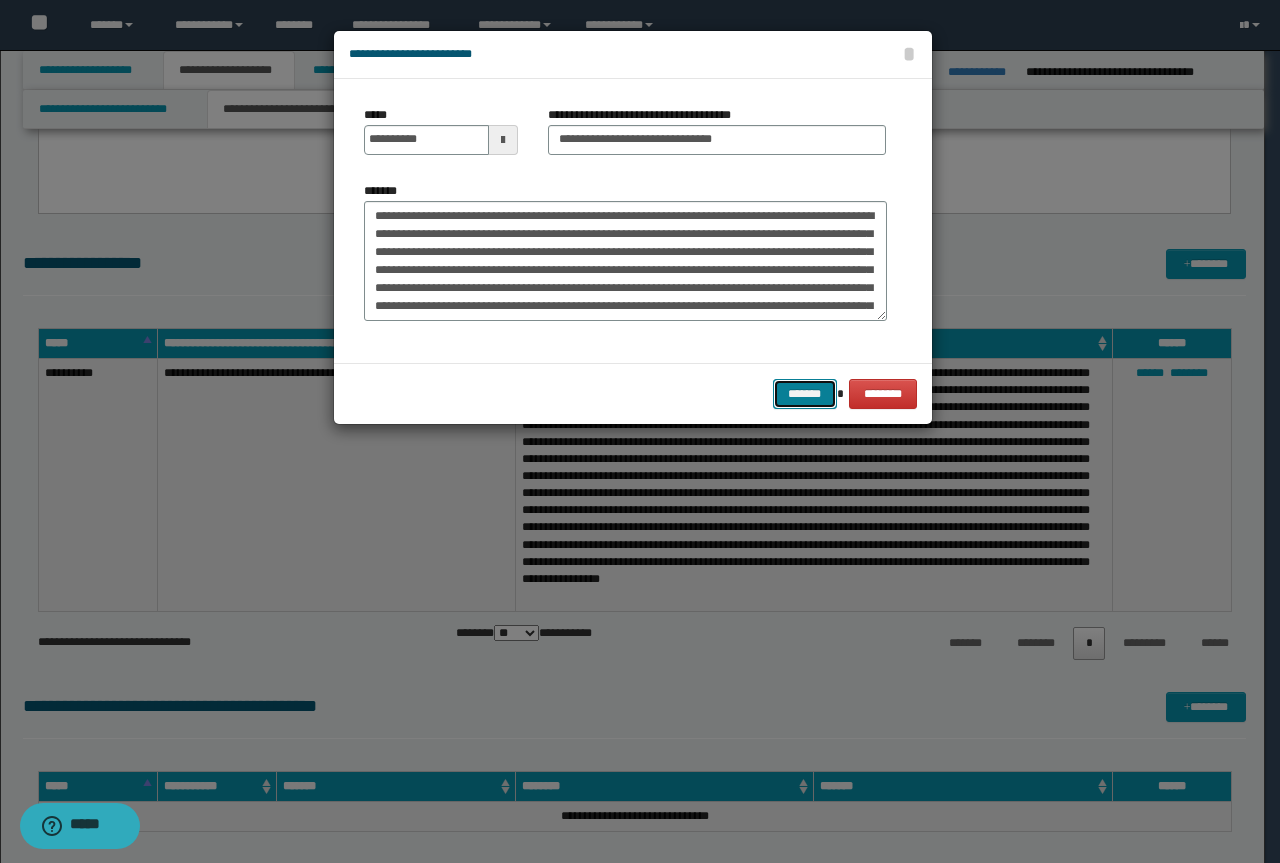 click on "*******" at bounding box center [805, 394] 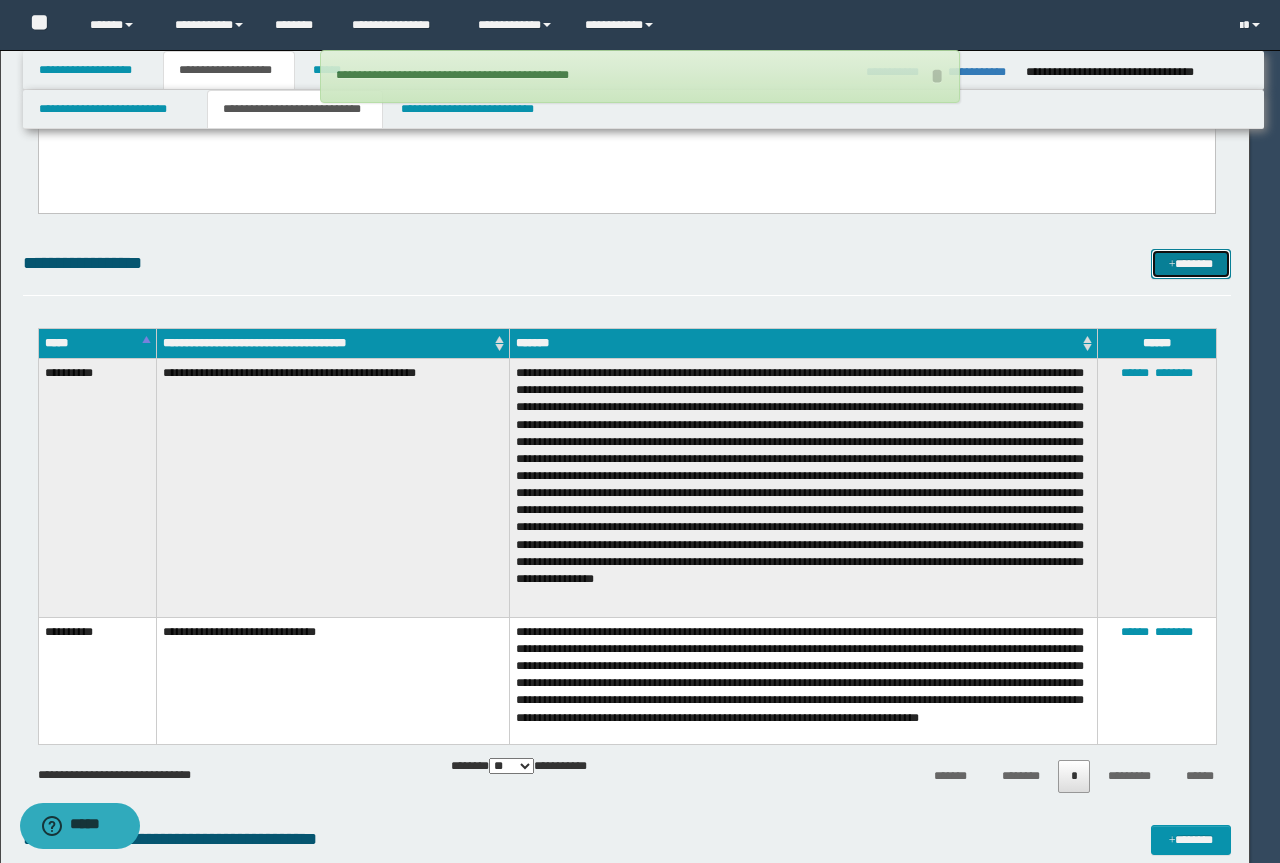 type 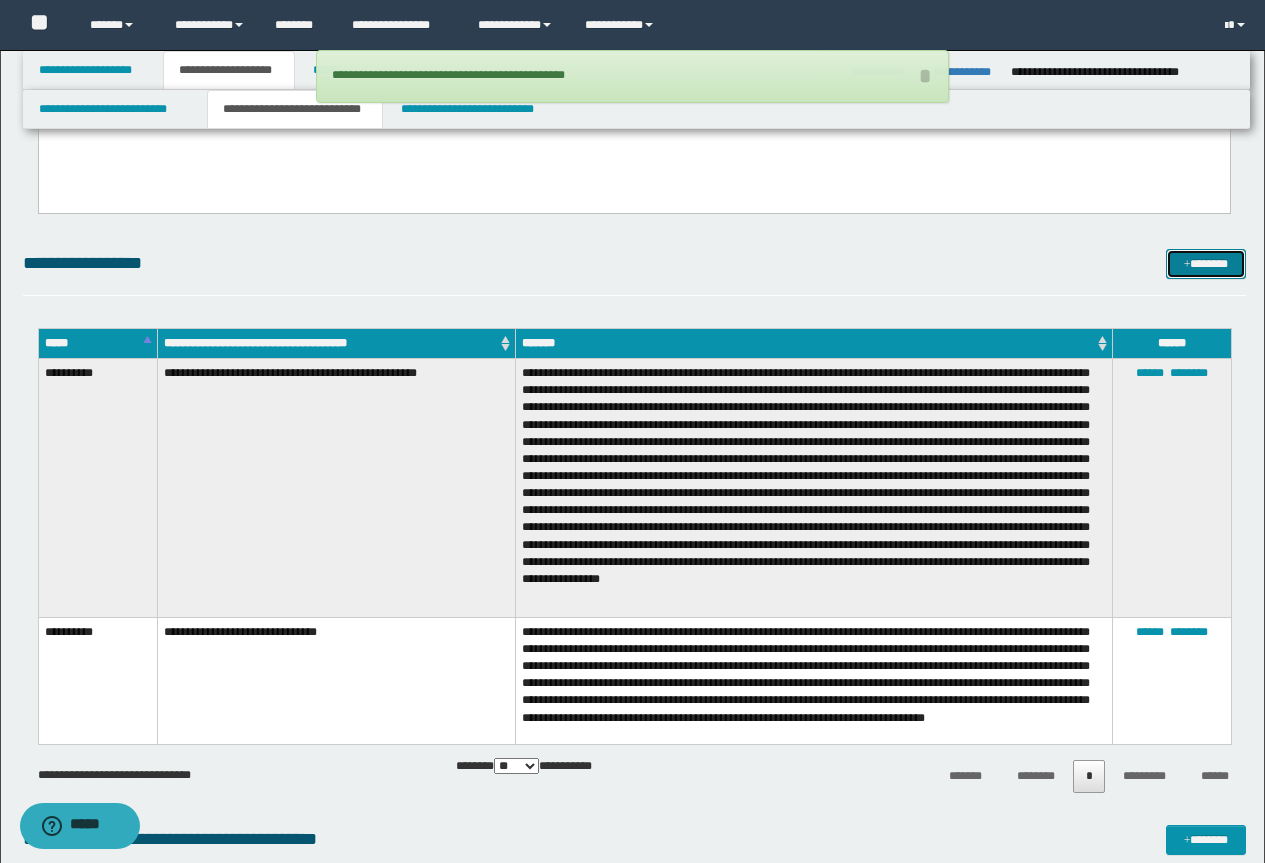 click on "*******" at bounding box center [1206, 264] 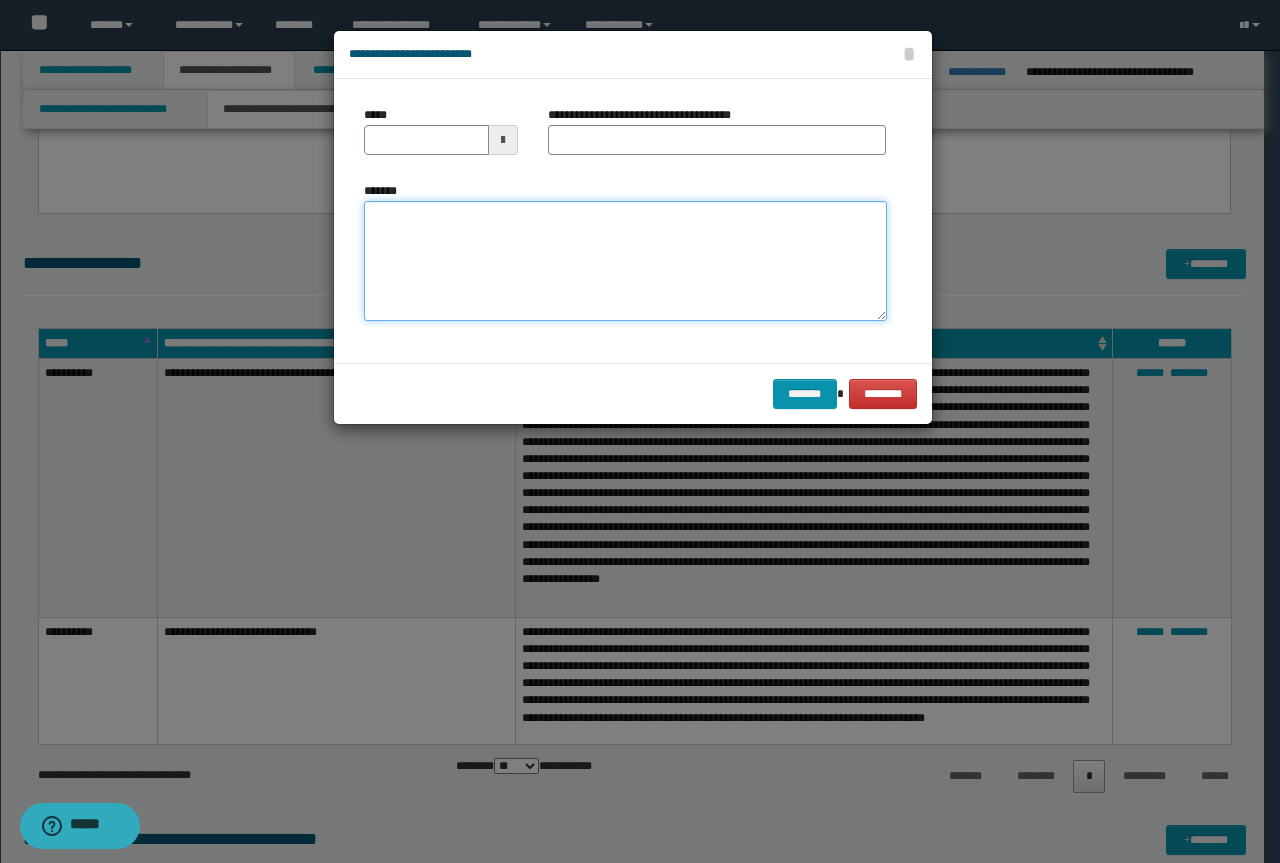 click on "*******" at bounding box center [625, 261] 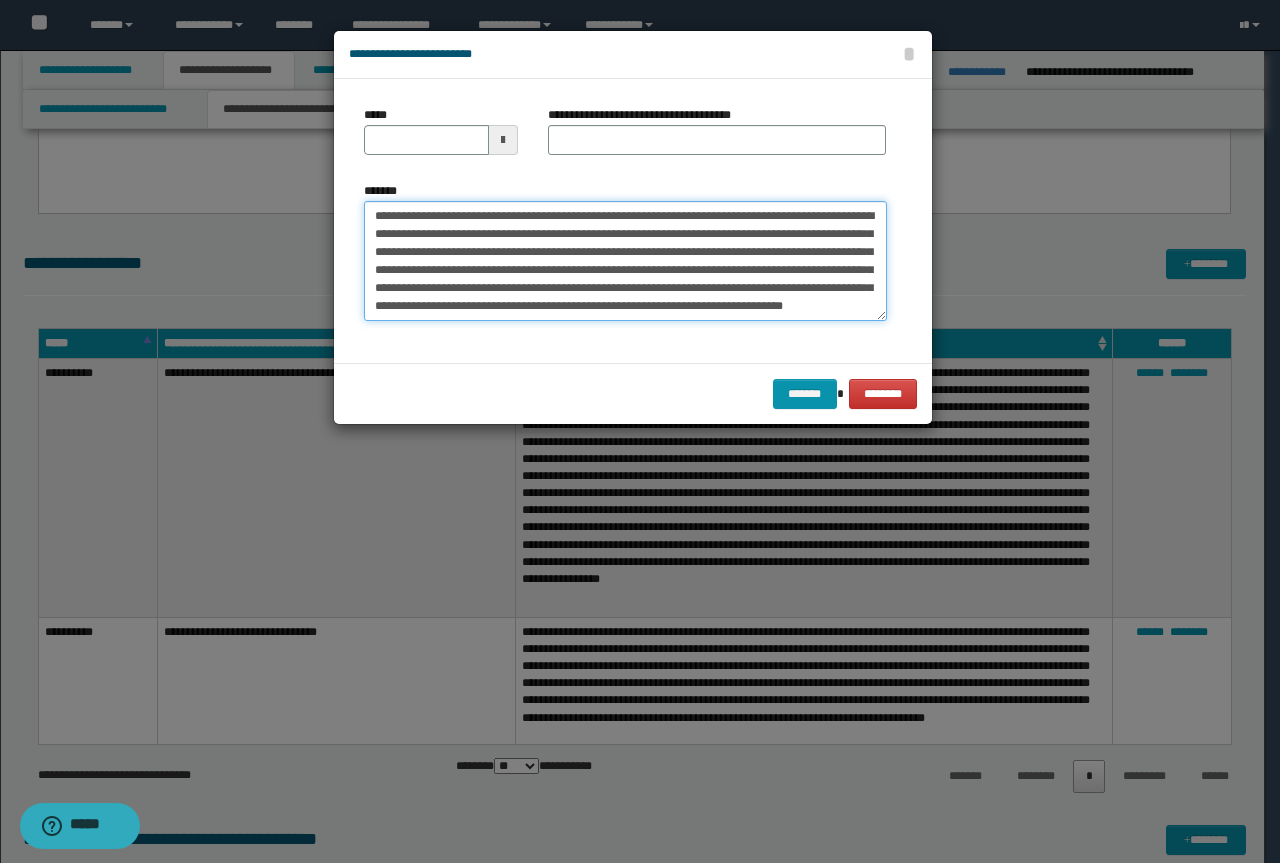 scroll, scrollTop: 0, scrollLeft: 0, axis: both 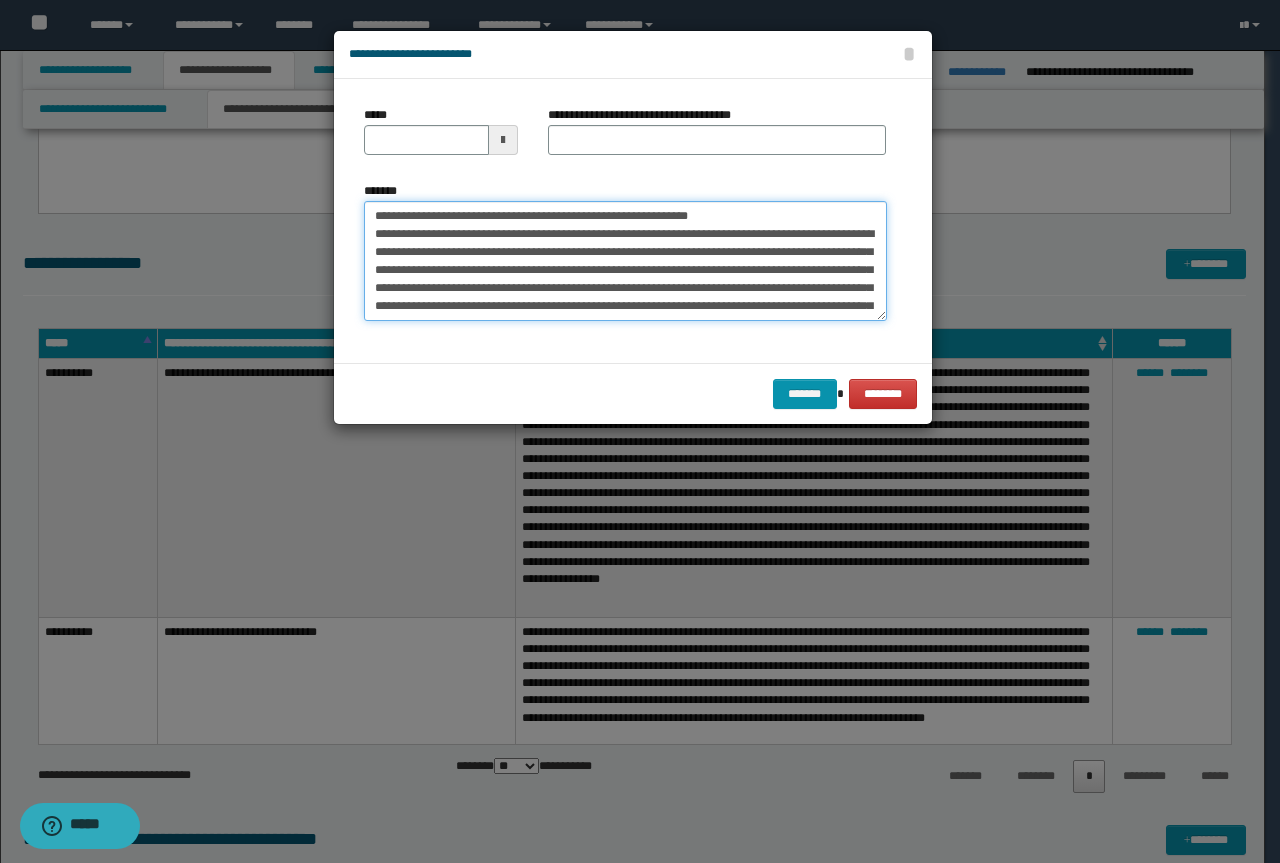 drag, startPoint x: 724, startPoint y: 222, endPoint x: 340, endPoint y: 195, distance: 384.94806 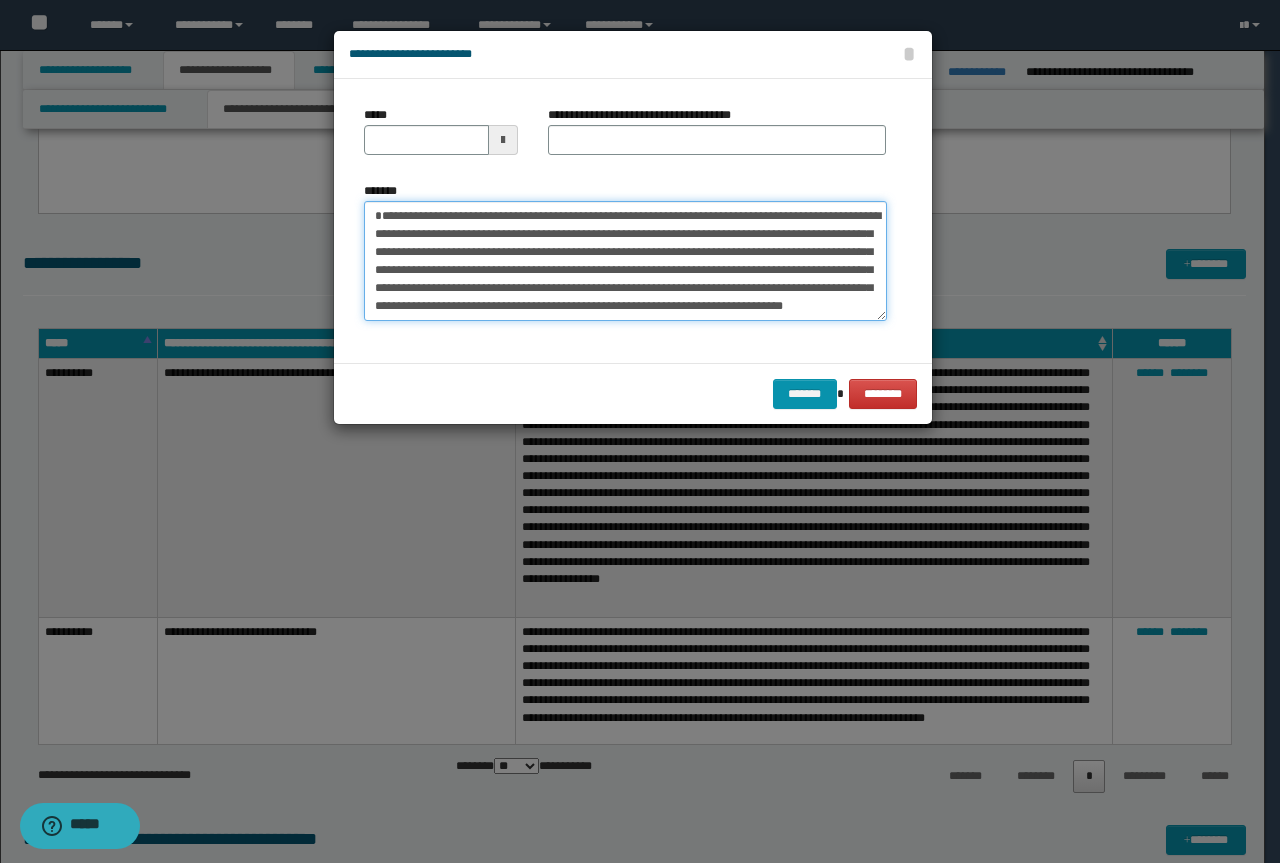 type on "**********" 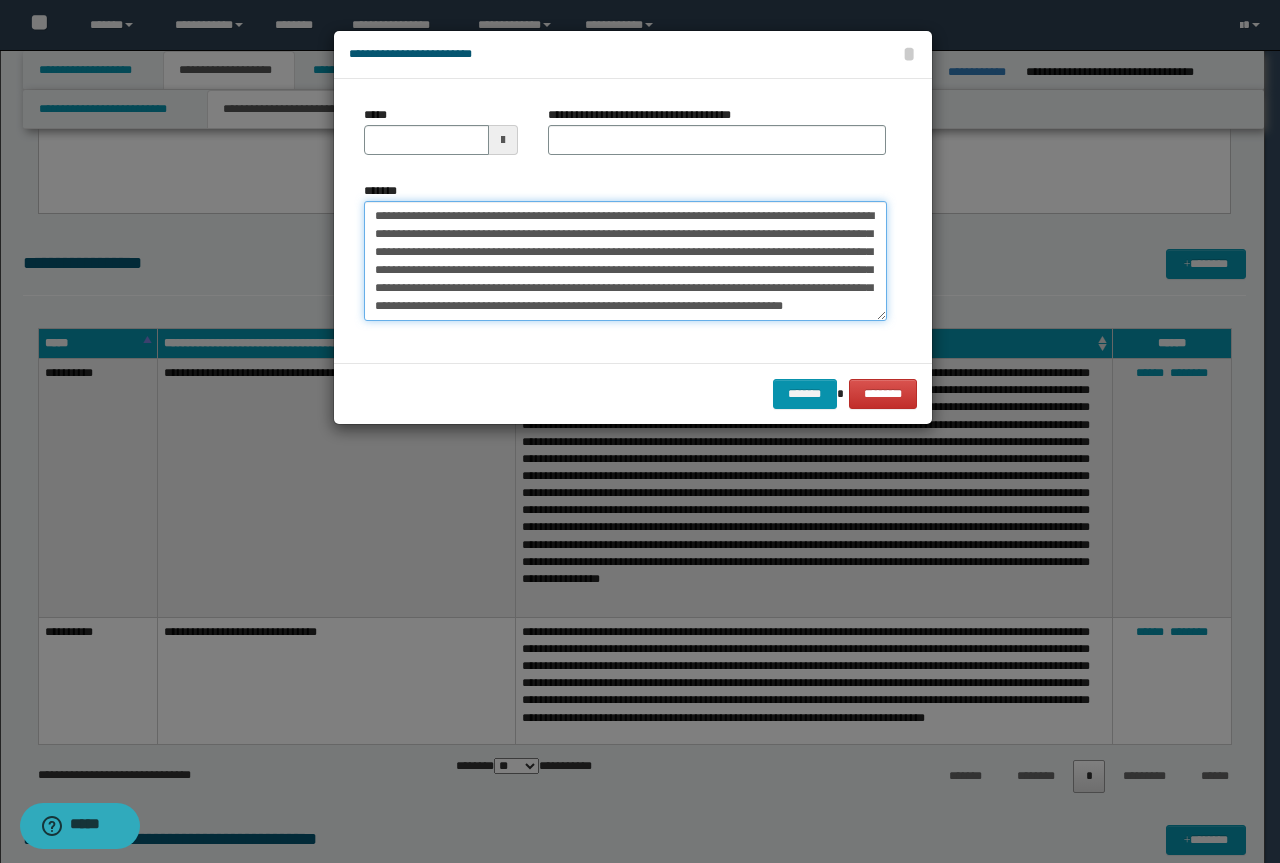 type 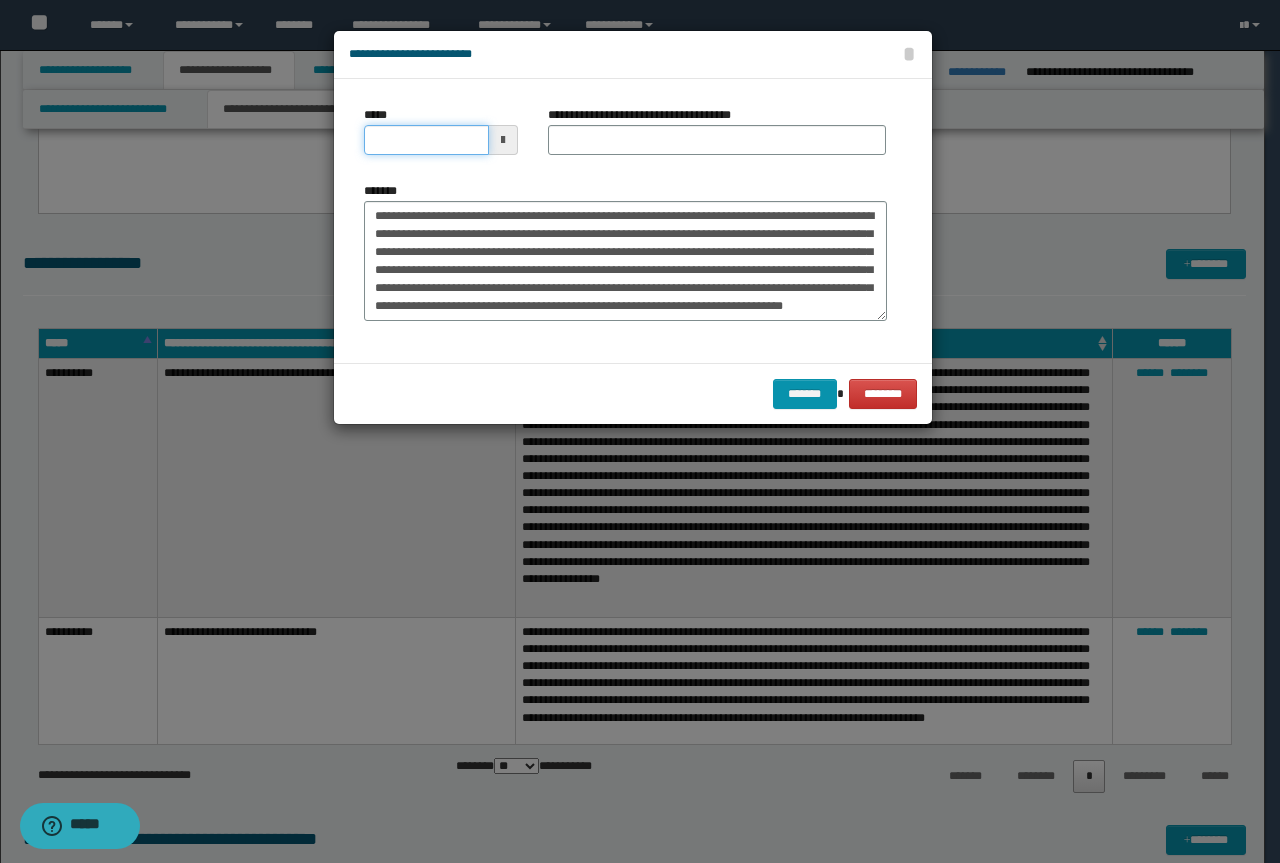 click on "*****" at bounding box center [426, 140] 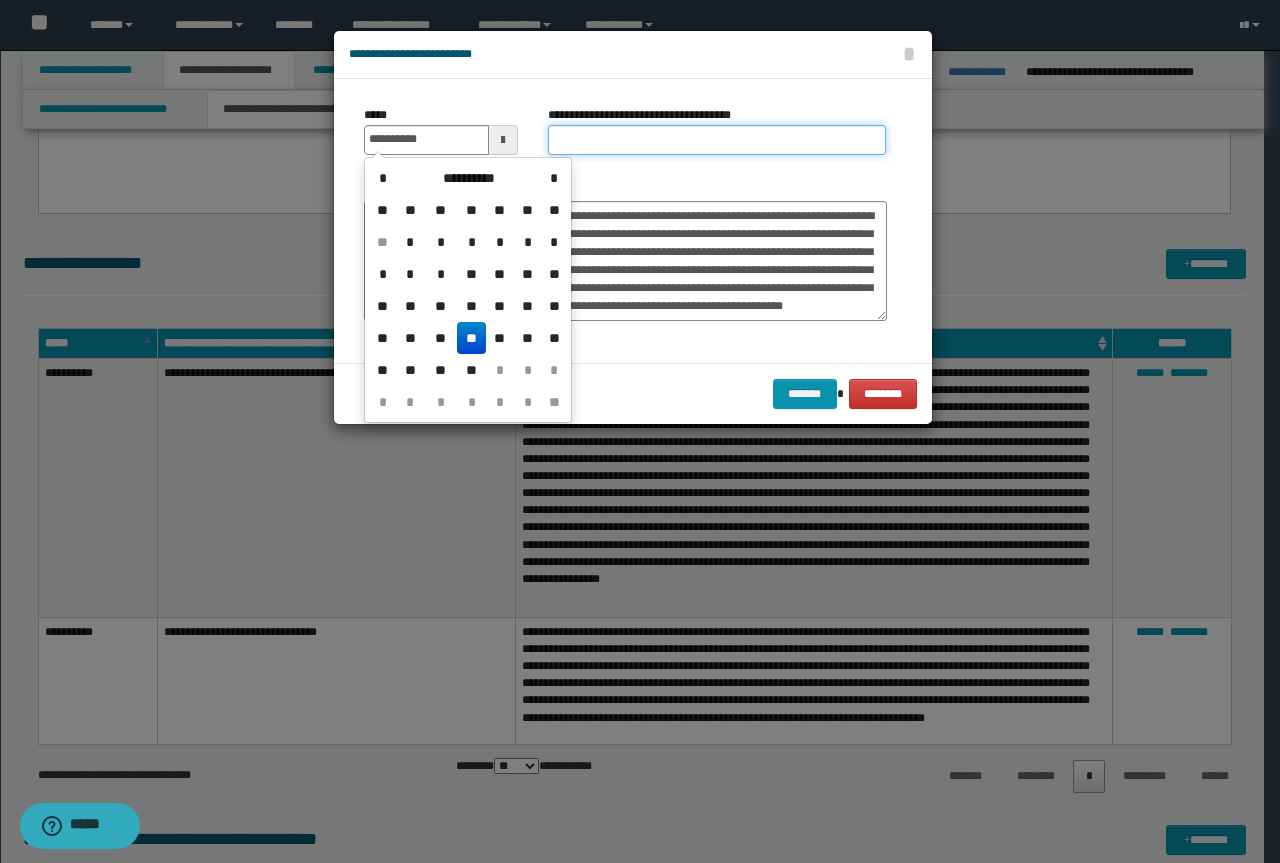 type on "**********" 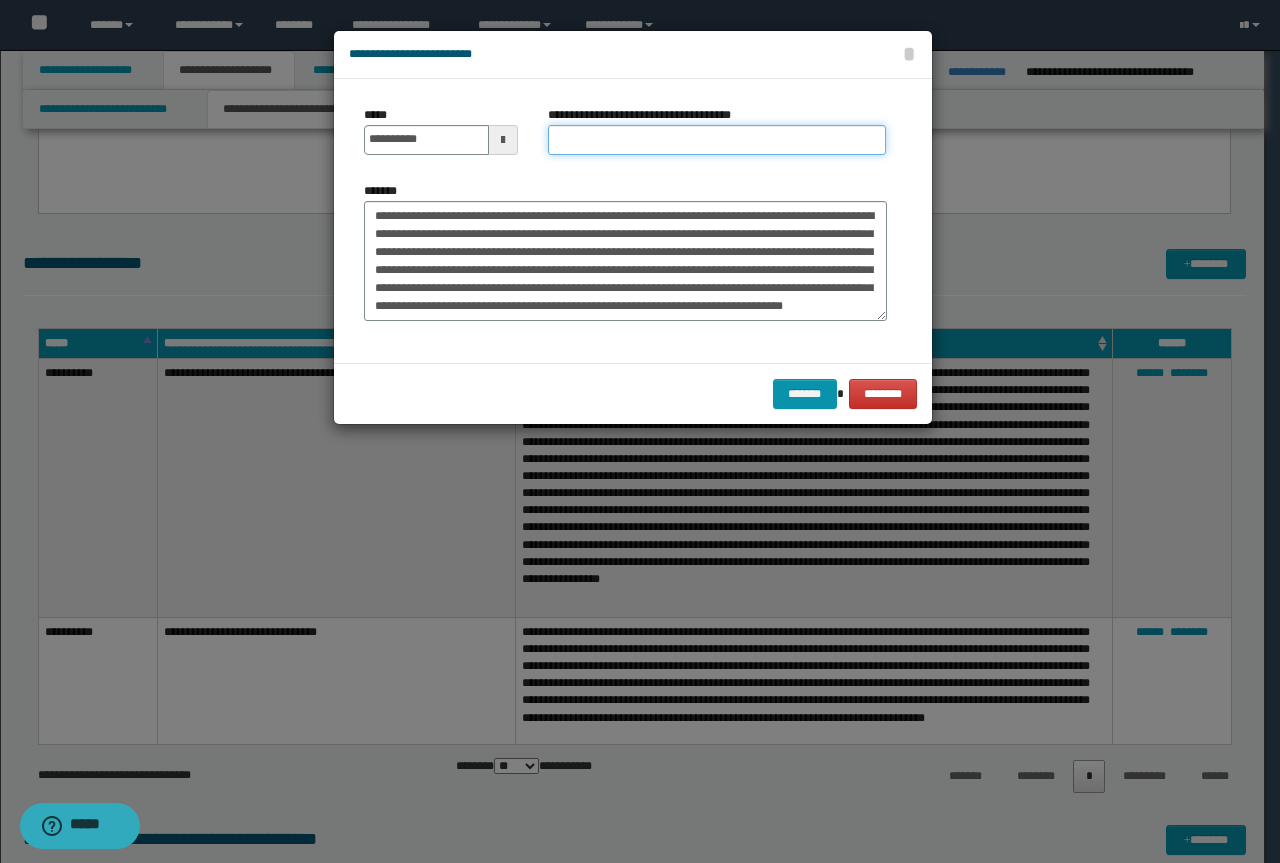 click on "**********" at bounding box center (717, 140) 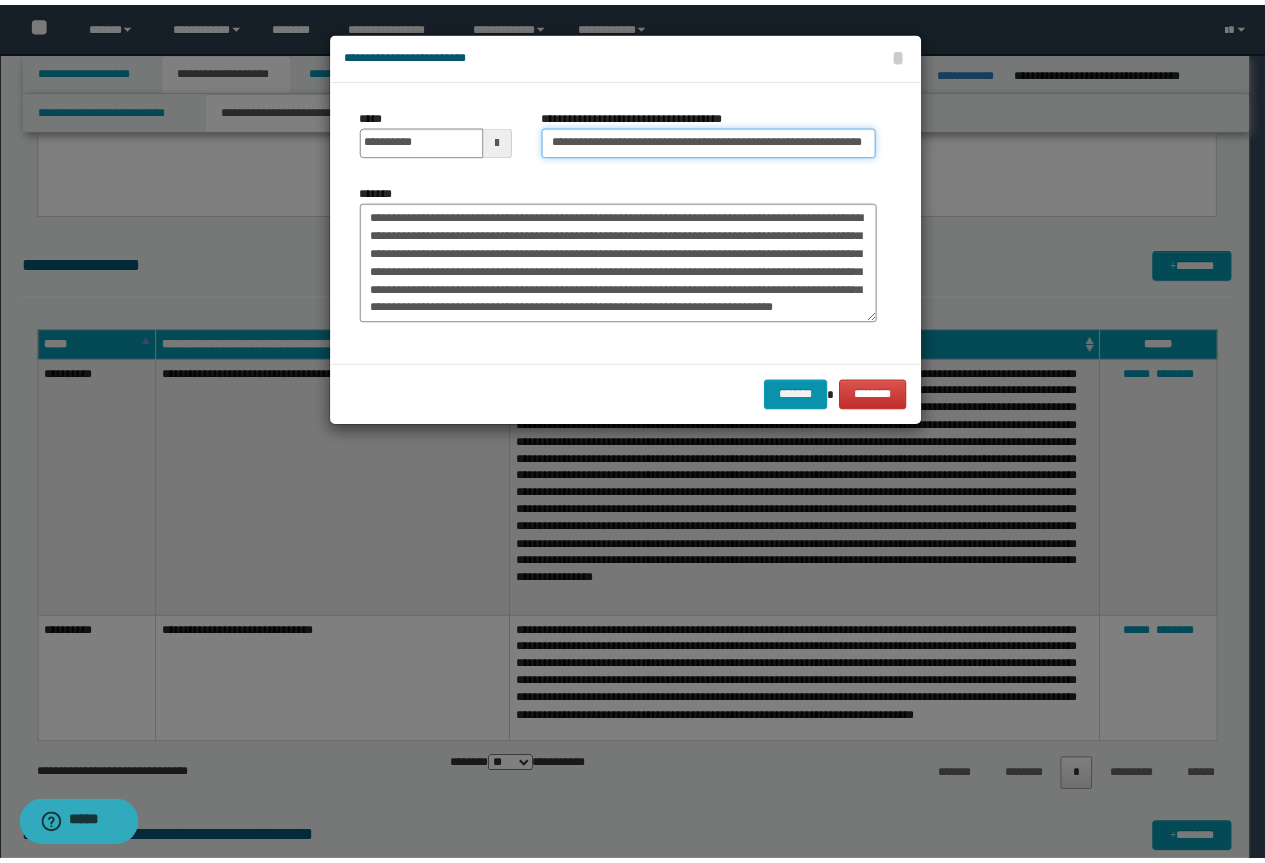 scroll, scrollTop: 0, scrollLeft: 0, axis: both 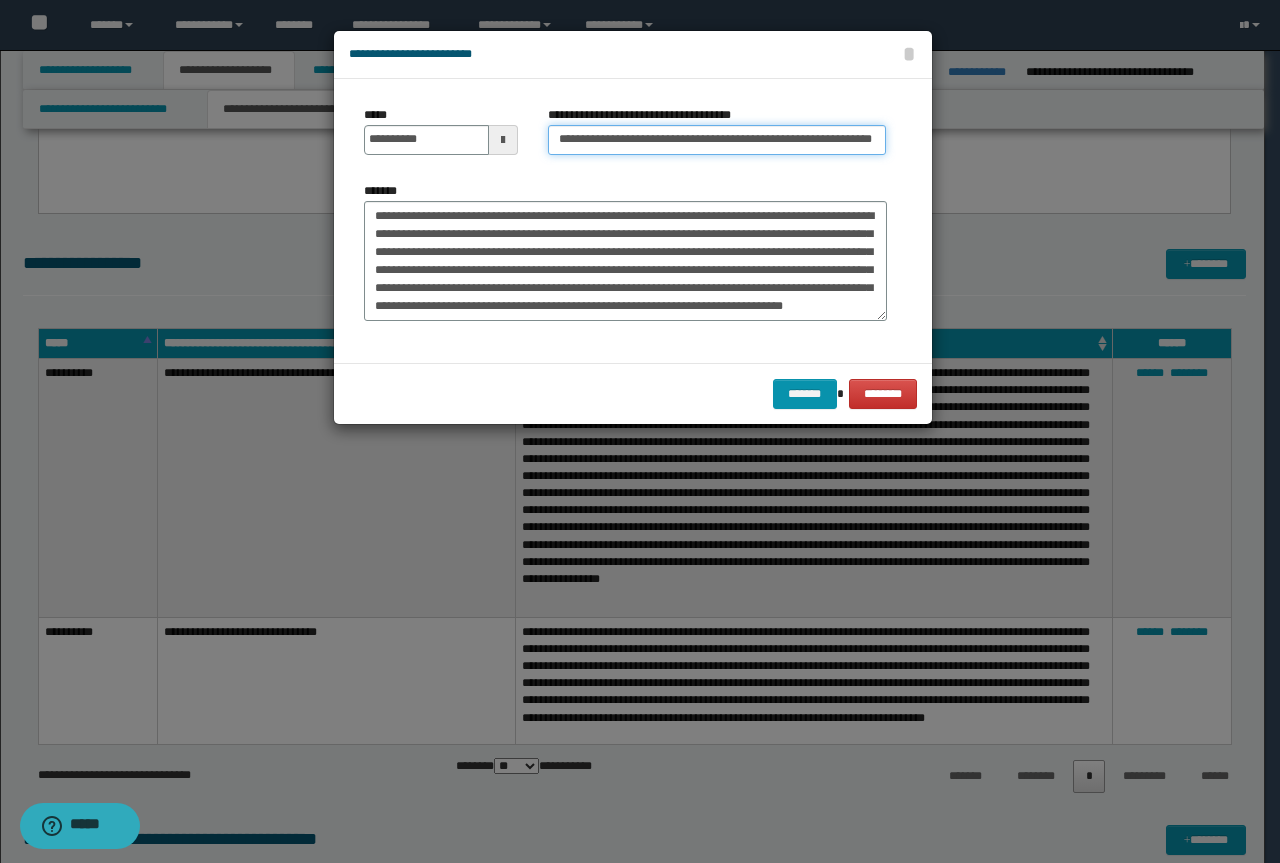 drag, startPoint x: 608, startPoint y: 142, endPoint x: 0, endPoint y: 65, distance: 612.85645 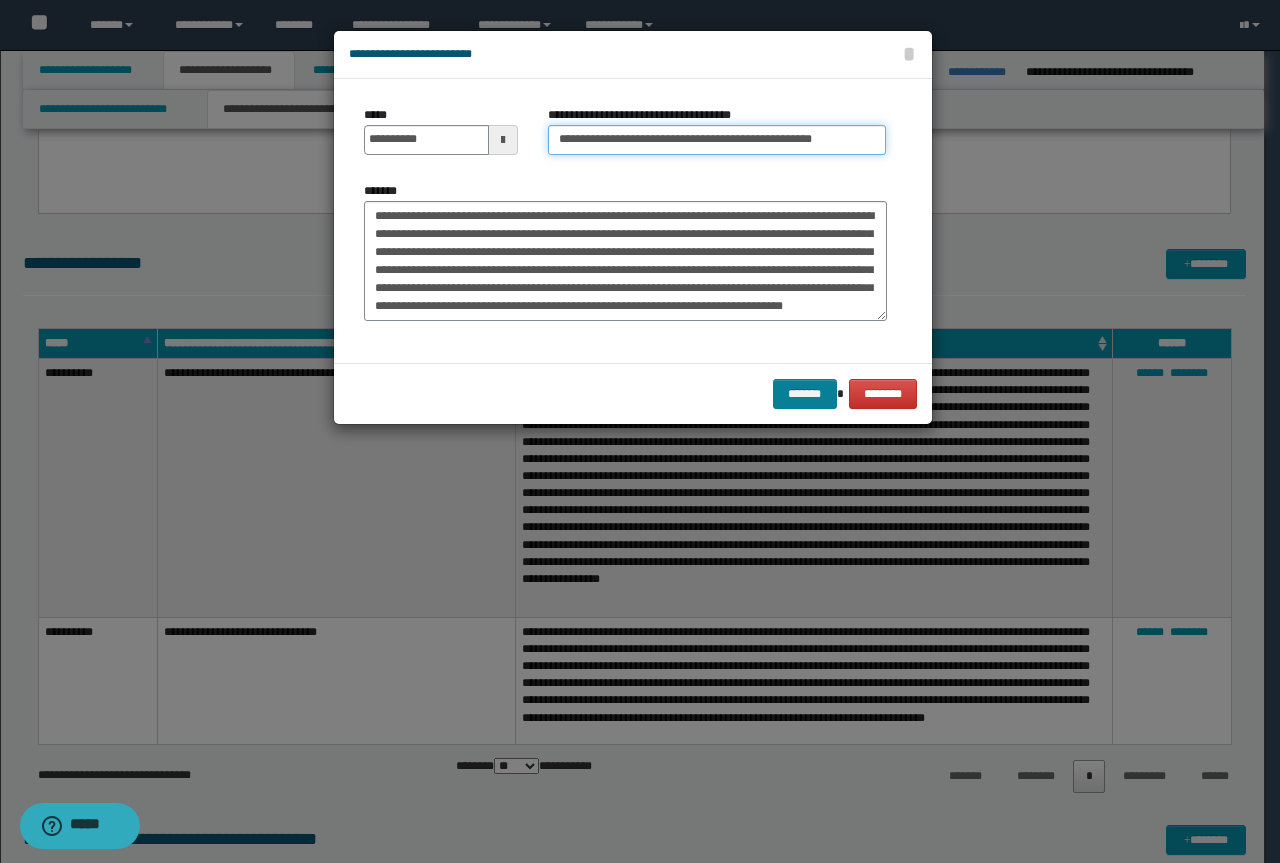 type on "**********" 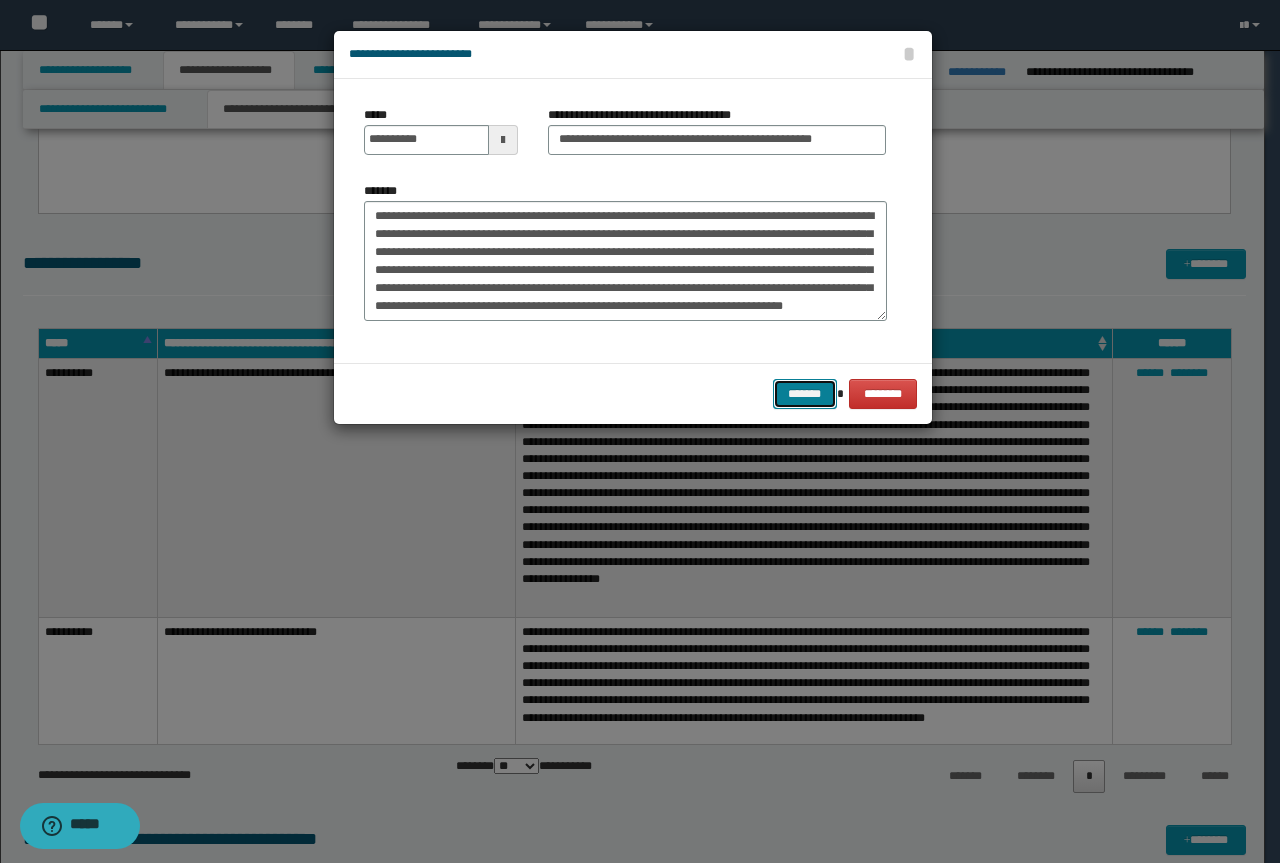 click on "*******" at bounding box center [805, 394] 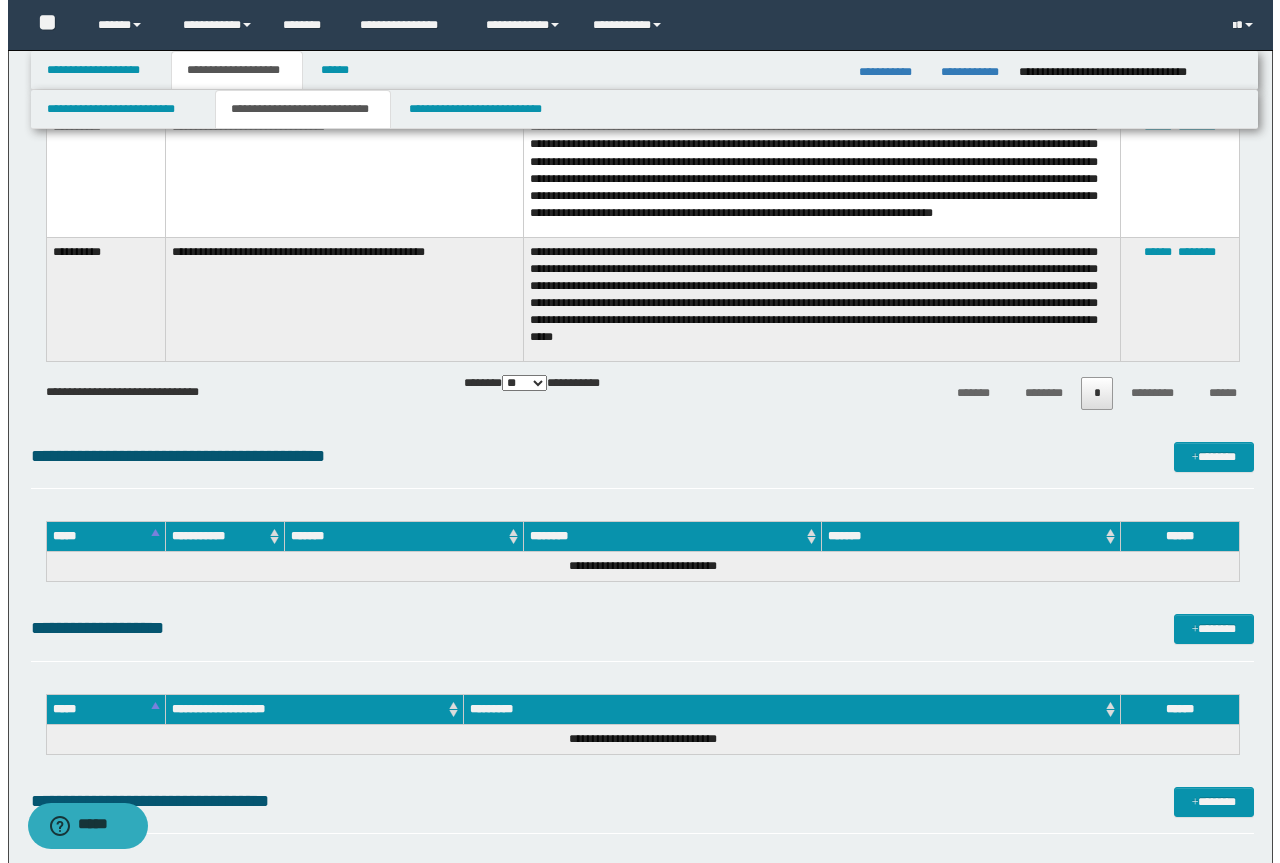 scroll, scrollTop: 2200, scrollLeft: 0, axis: vertical 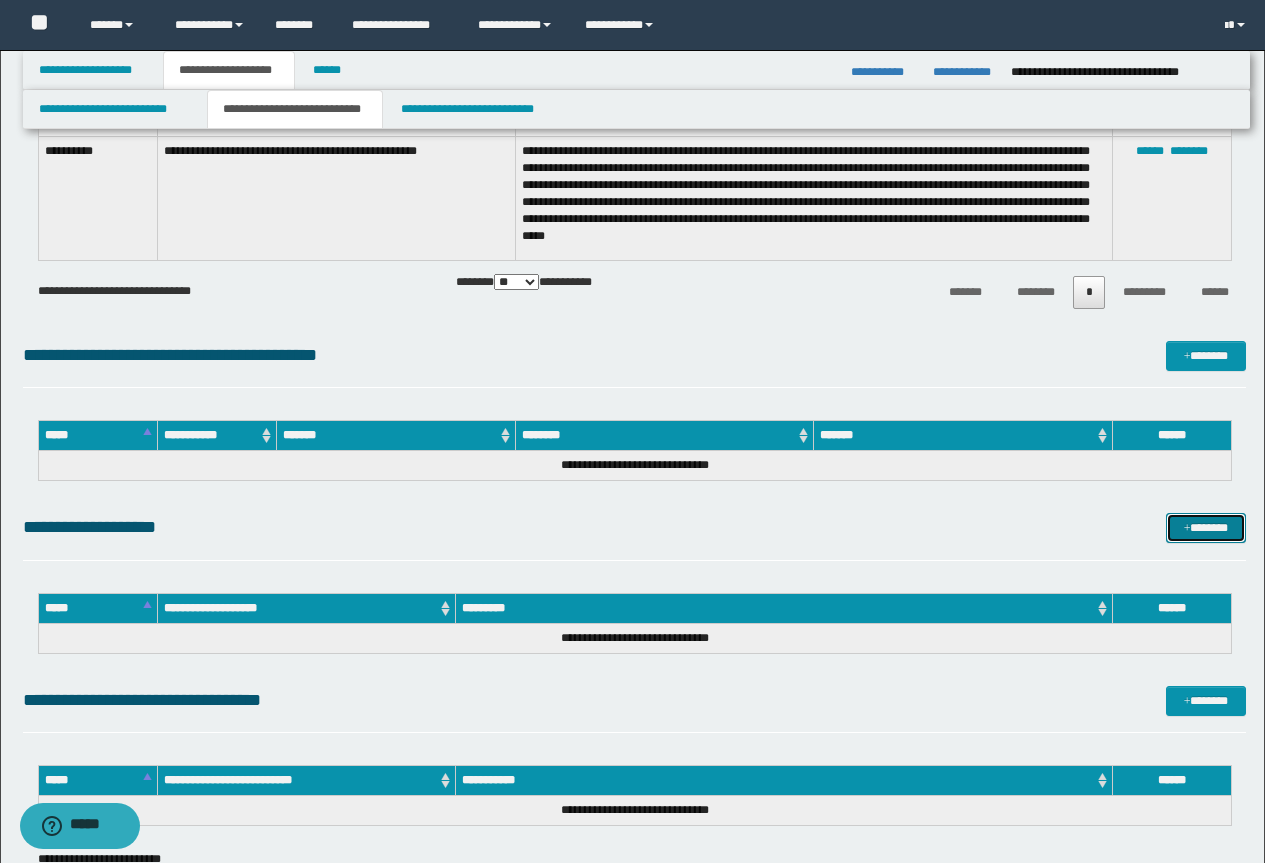 click on "*******" at bounding box center (1206, 528) 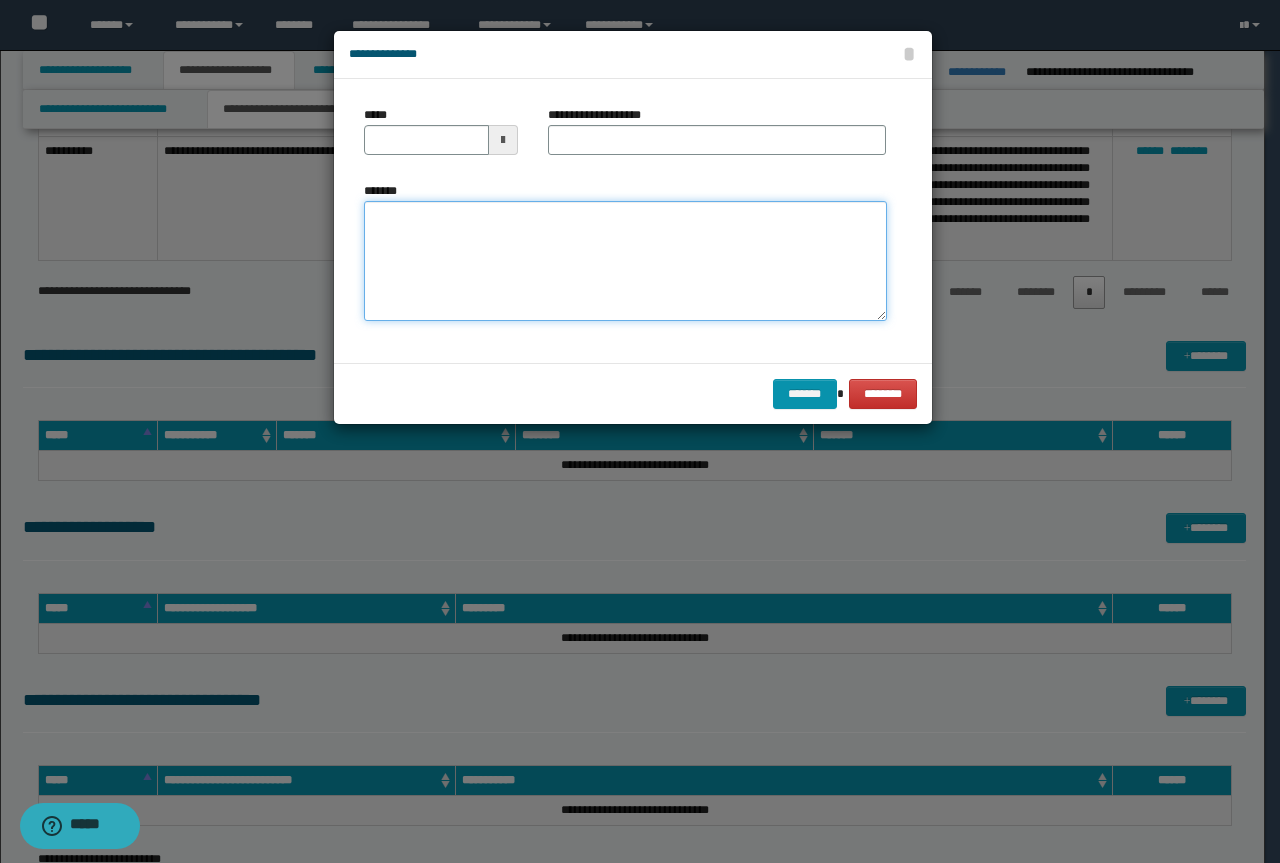 click on "*******" at bounding box center (625, 261) 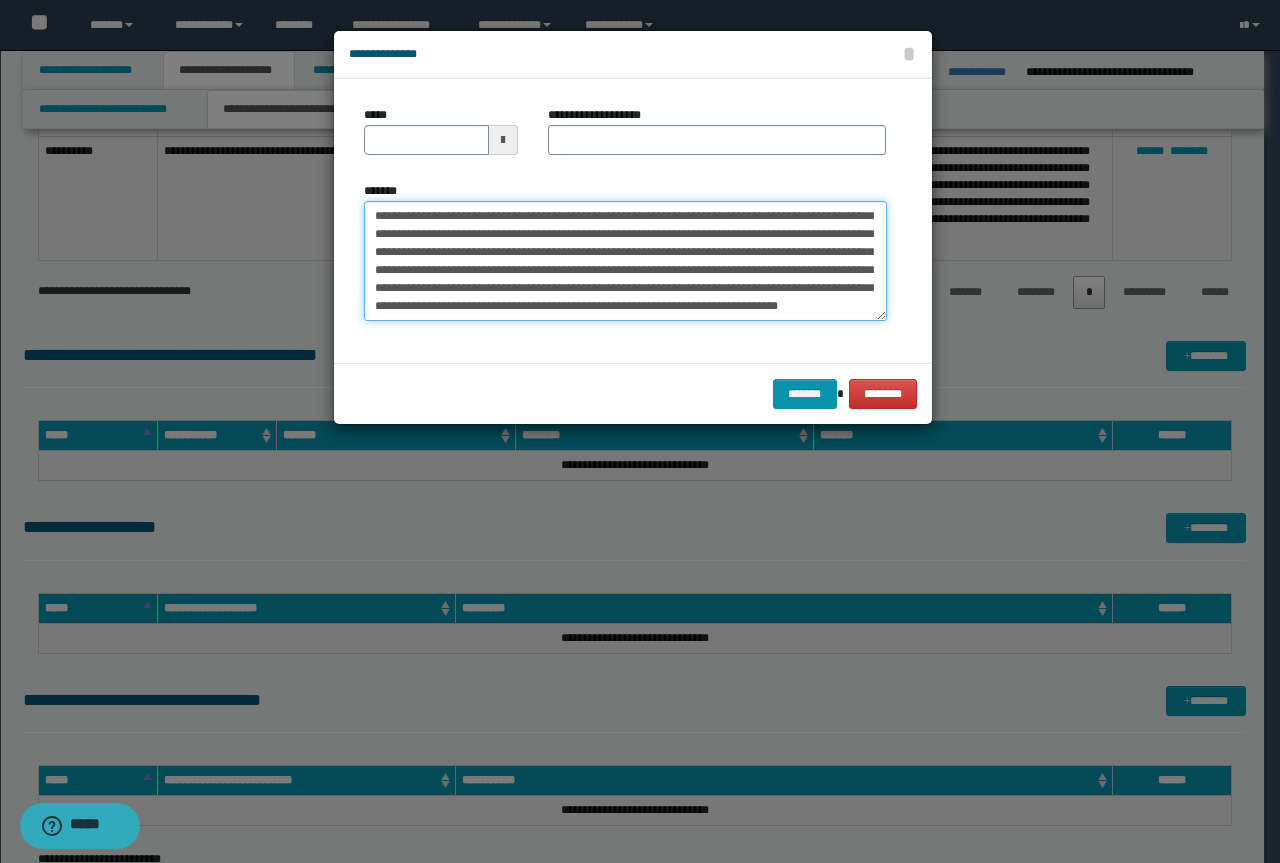 scroll, scrollTop: 0, scrollLeft: 0, axis: both 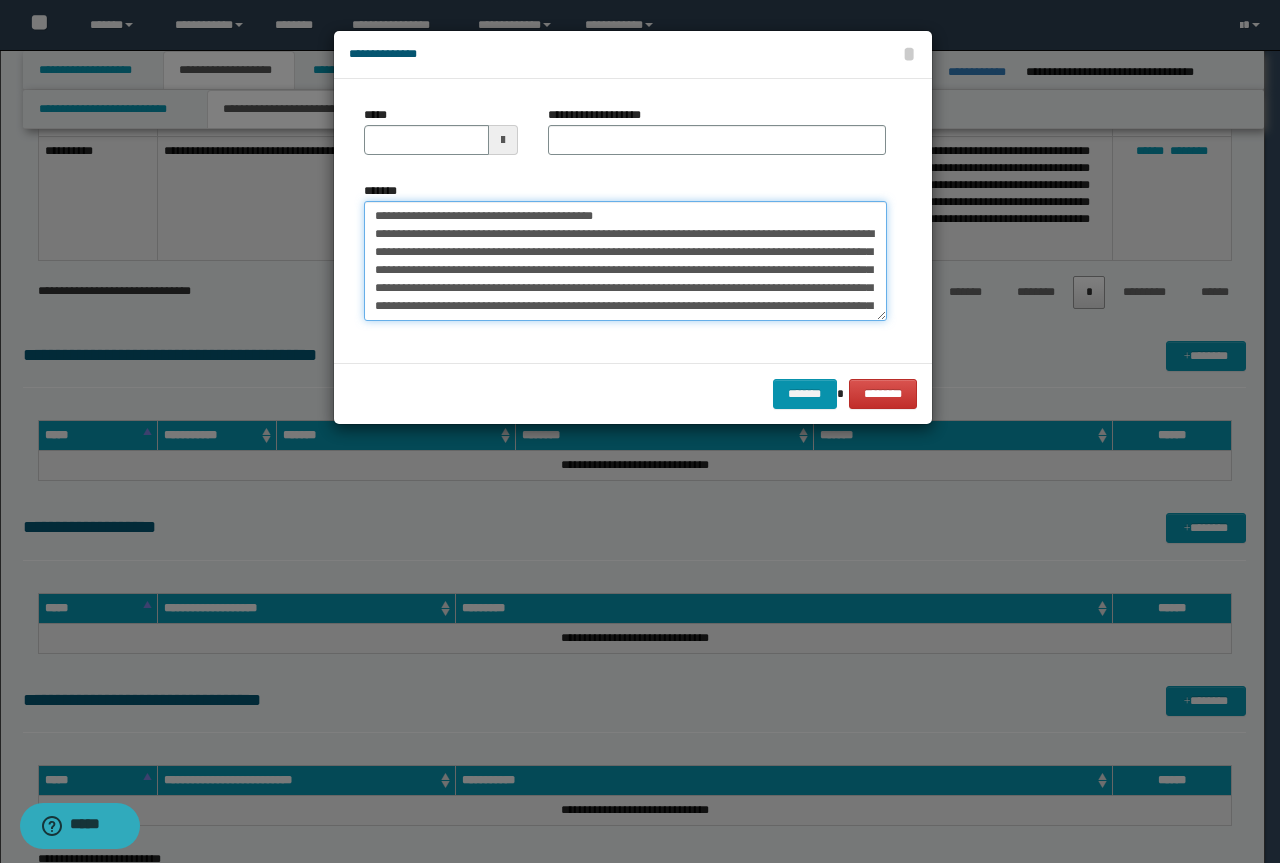 drag, startPoint x: 612, startPoint y: 213, endPoint x: 363, endPoint y: 214, distance: 249.00201 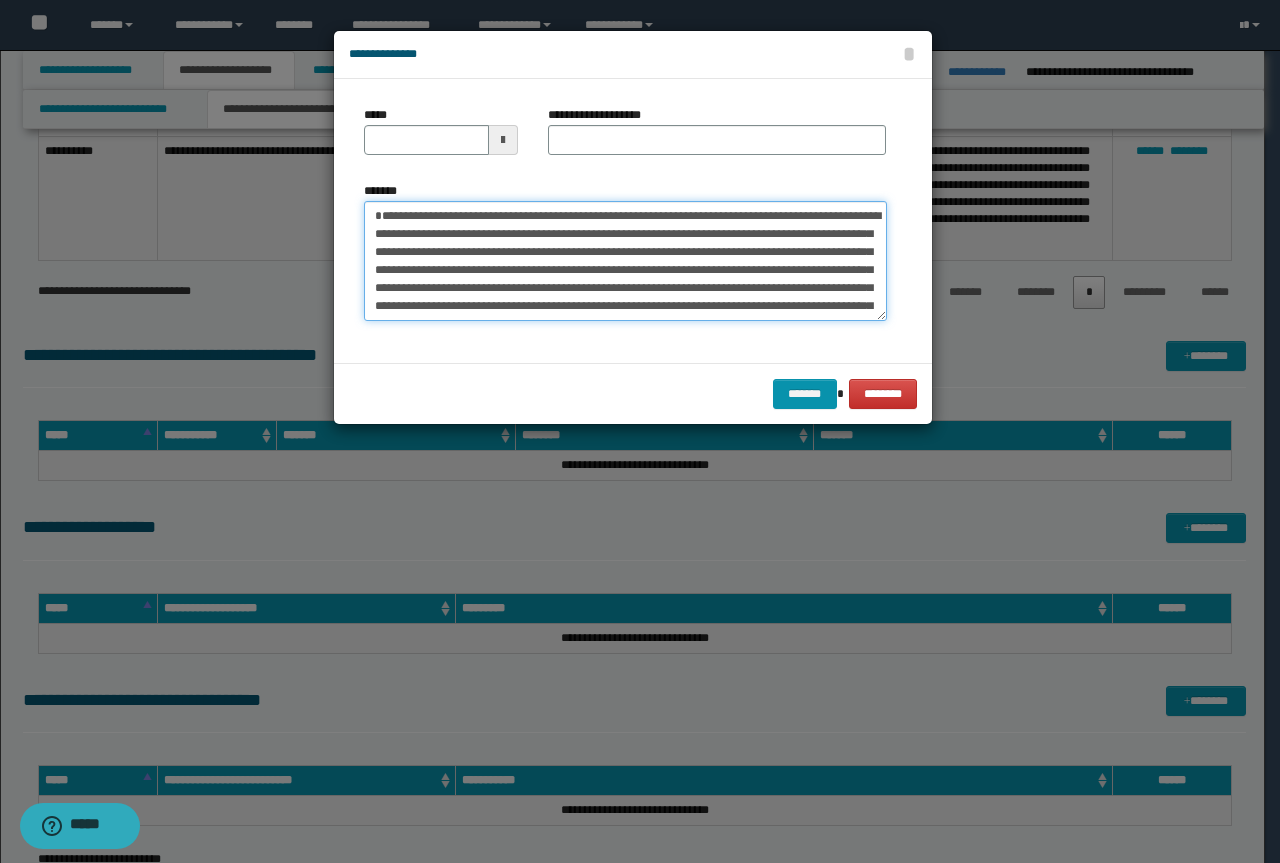 type on "**********" 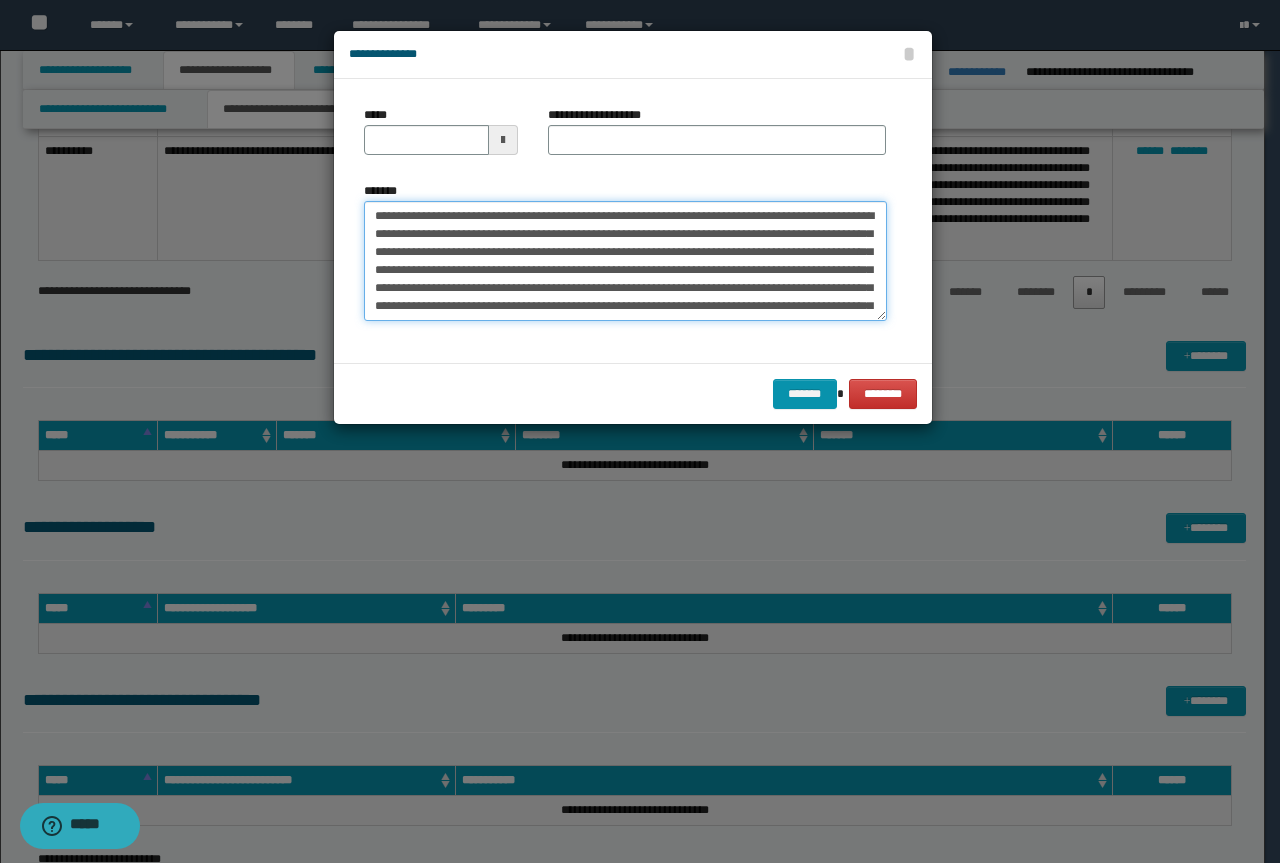 type 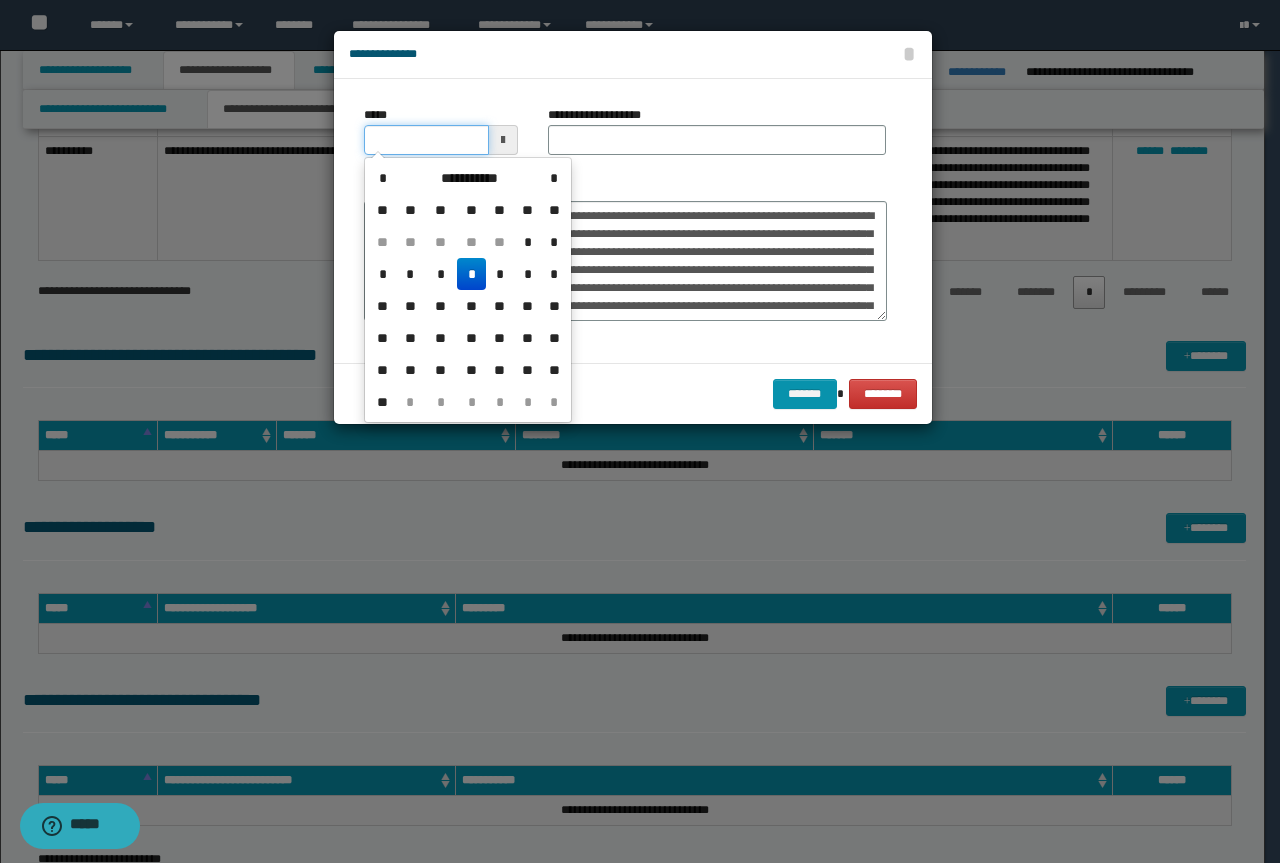click on "*****" at bounding box center [426, 140] 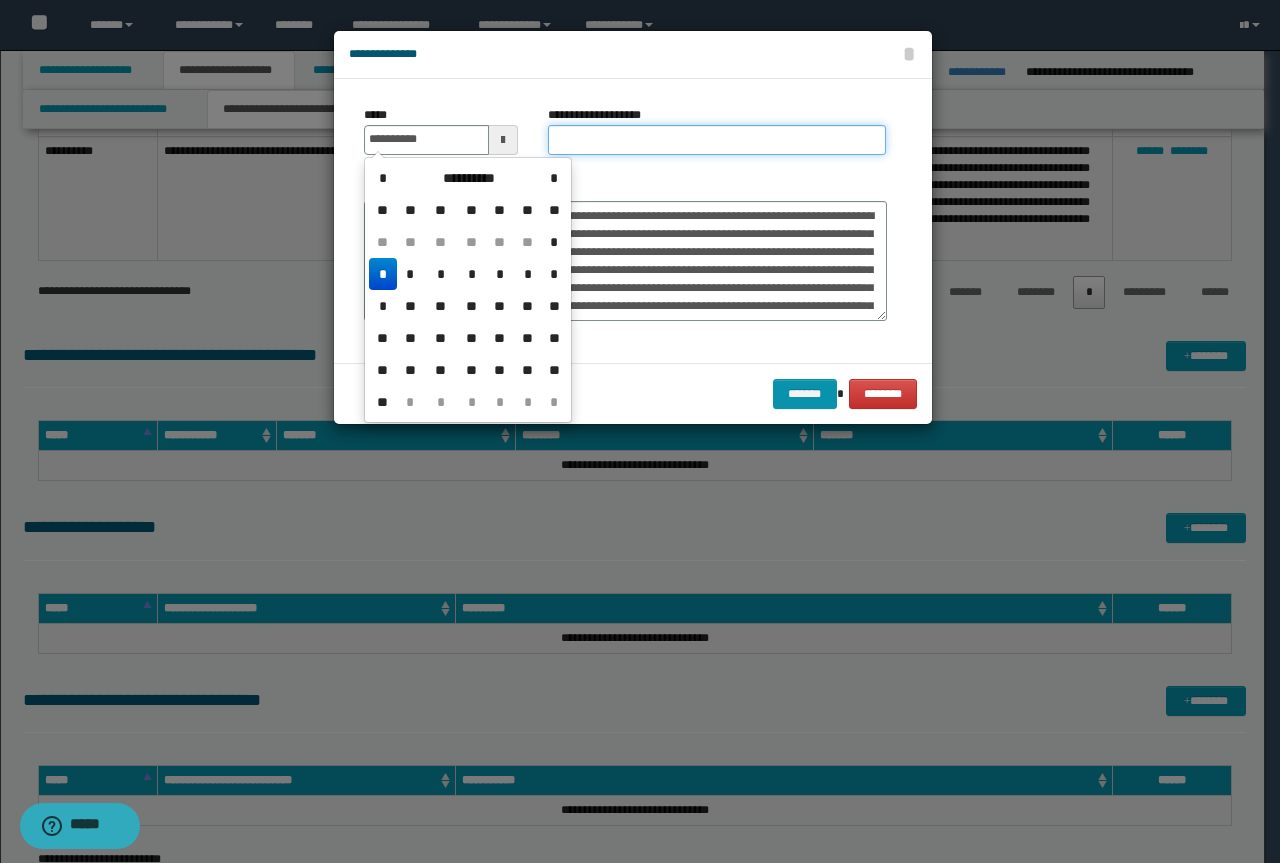 type on "**********" 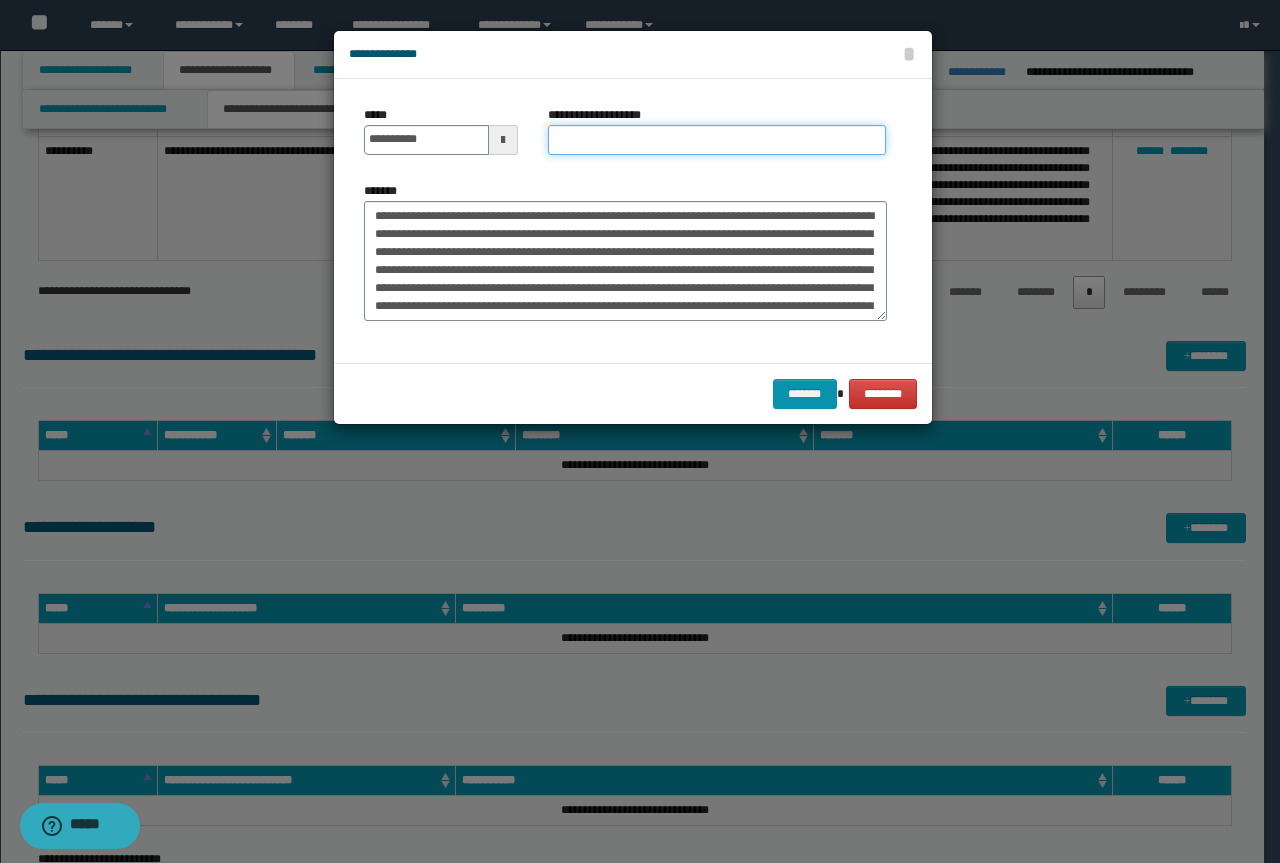 click on "**********" at bounding box center (717, 140) 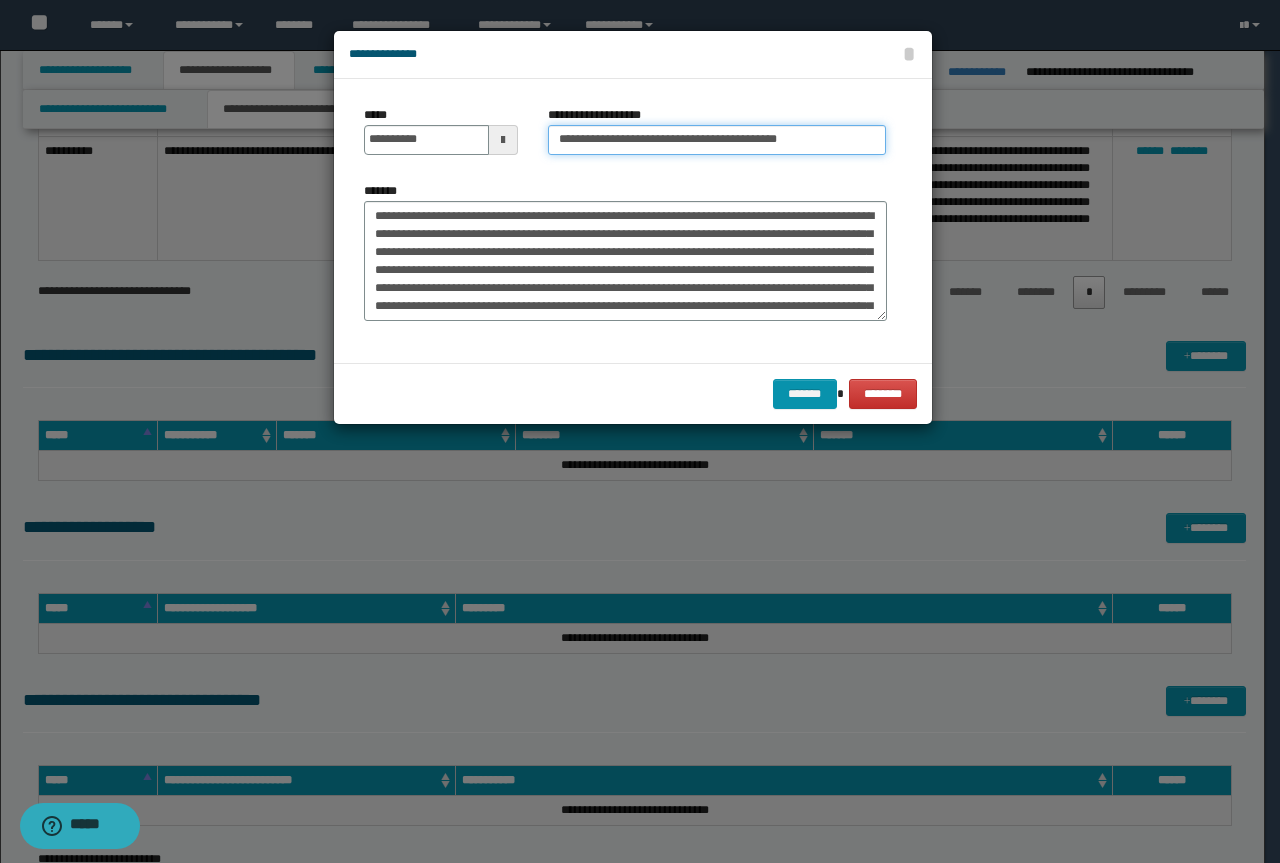 drag, startPoint x: 627, startPoint y: 140, endPoint x: 132, endPoint y: 111, distance: 495.84875 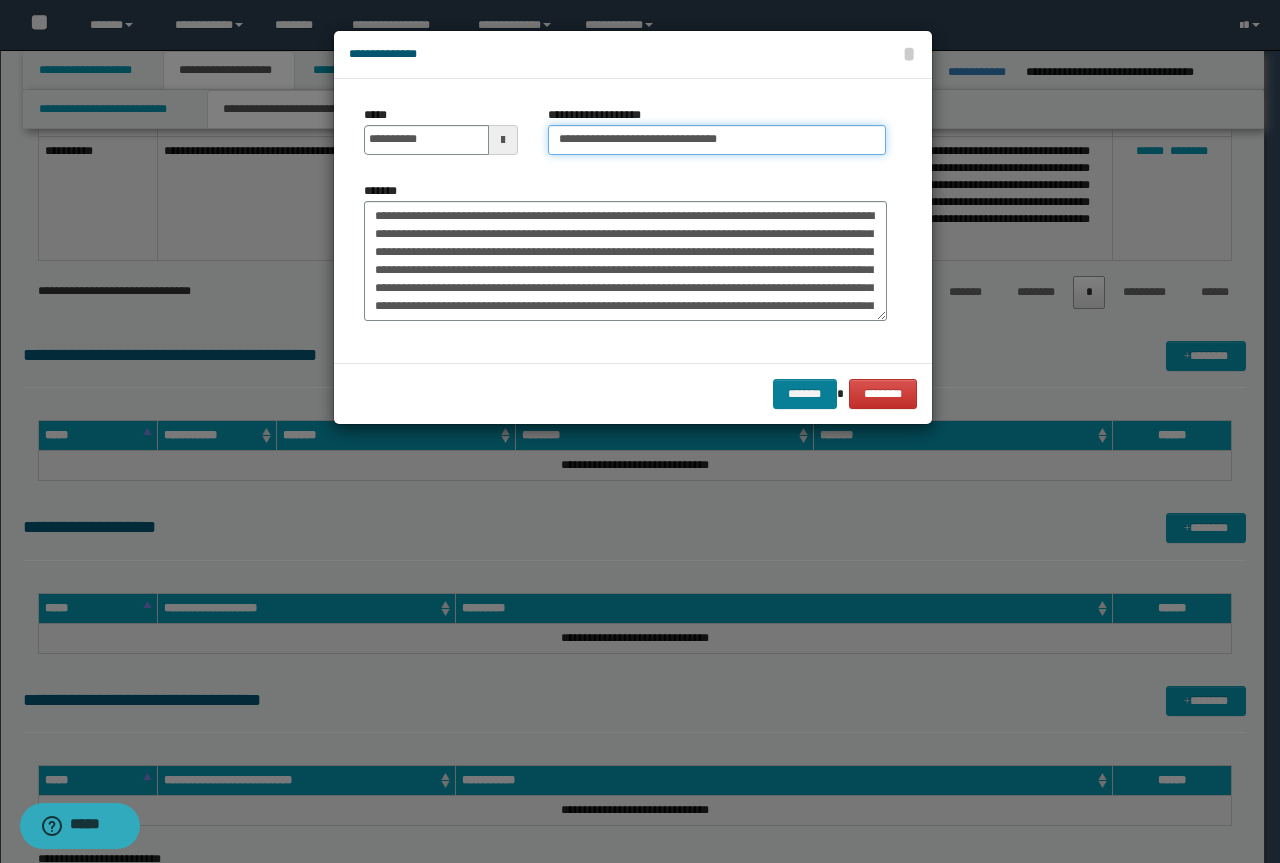 type on "**********" 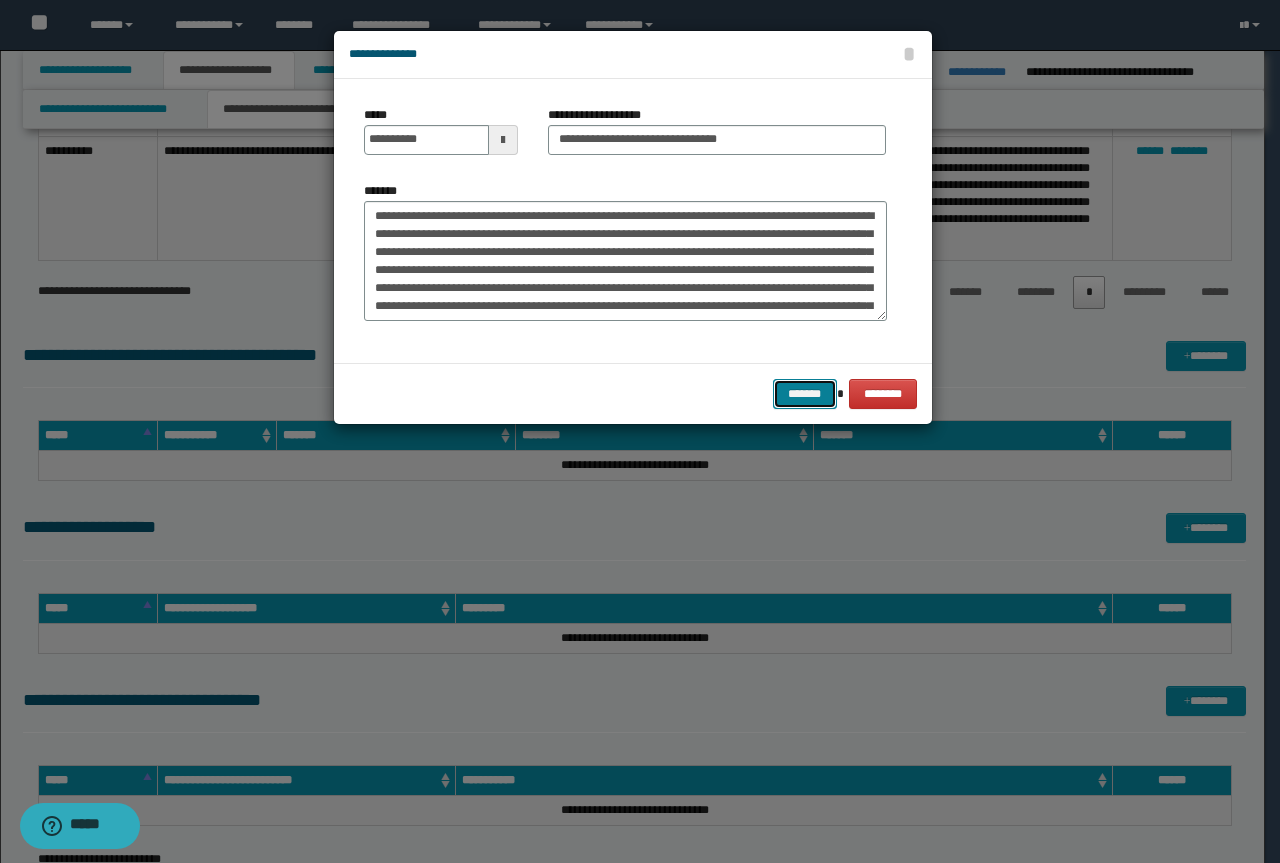 click on "*******" at bounding box center (805, 394) 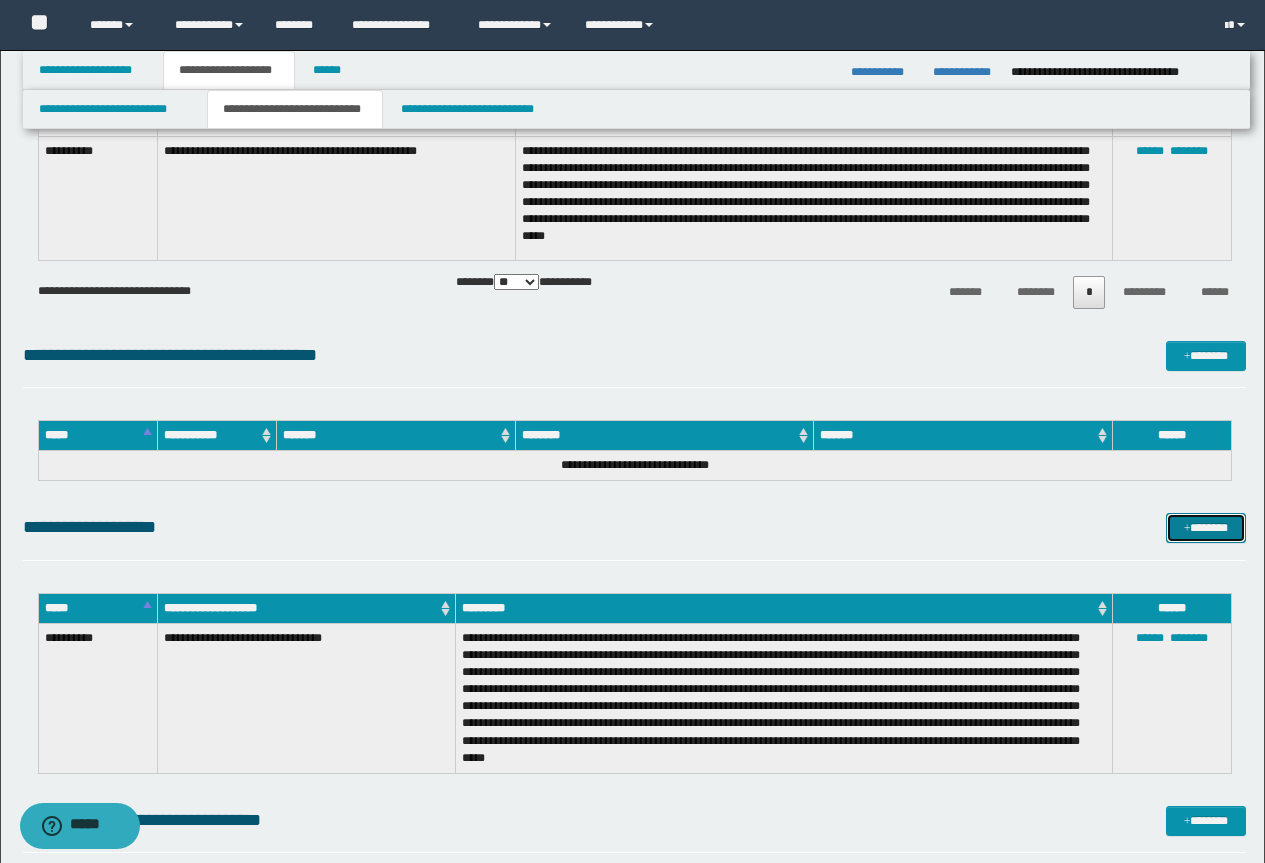 click on "*******" at bounding box center [1206, 528] 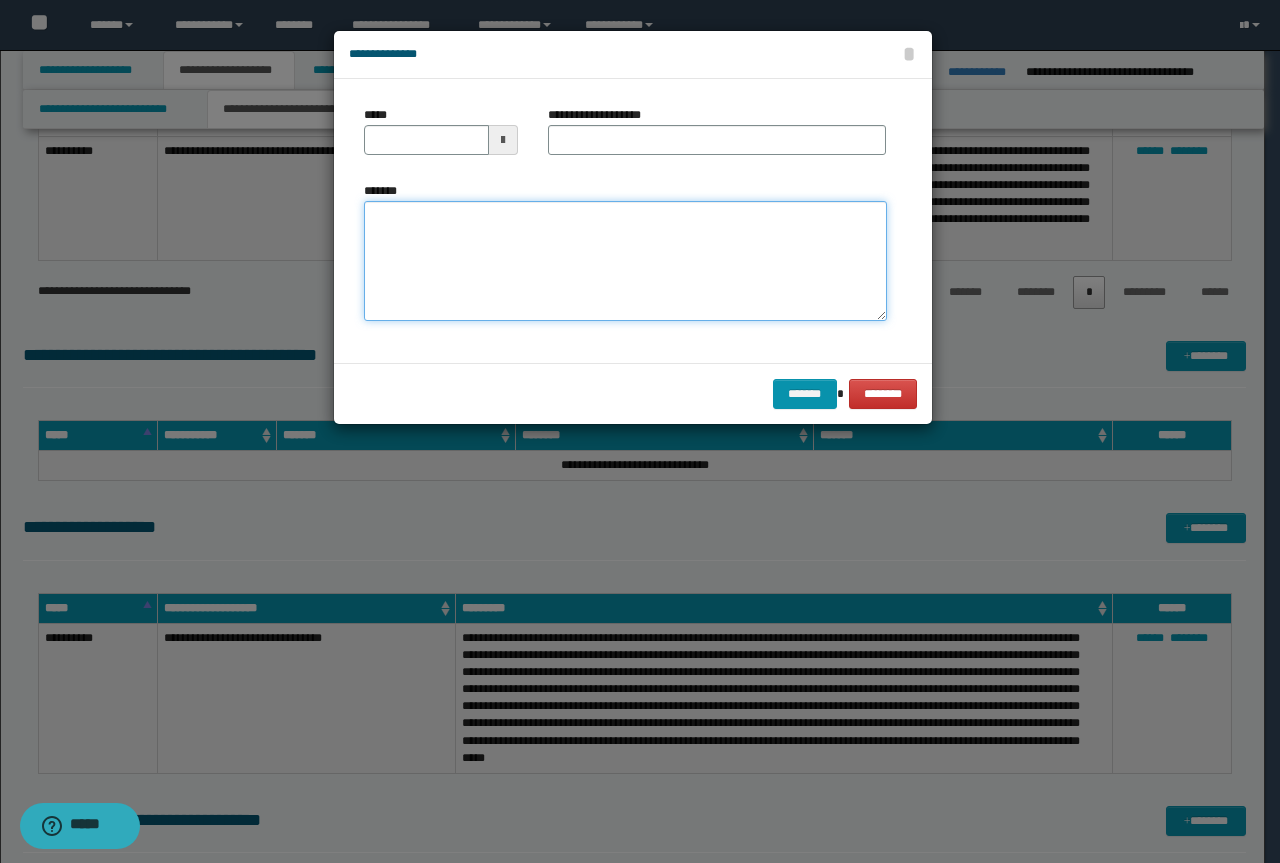 click on "*******" at bounding box center (625, 261) 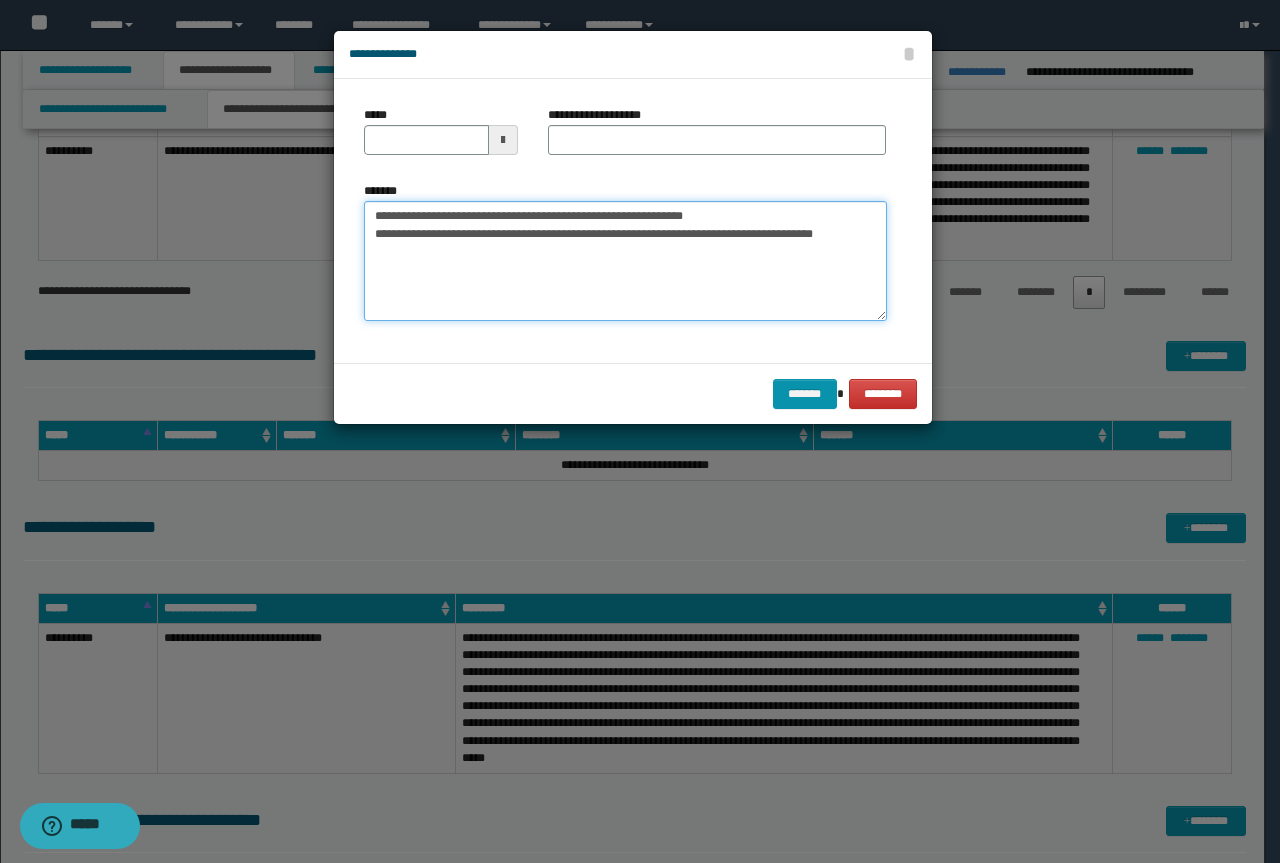 drag, startPoint x: 708, startPoint y: 213, endPoint x: 354, endPoint y: 207, distance: 354.05084 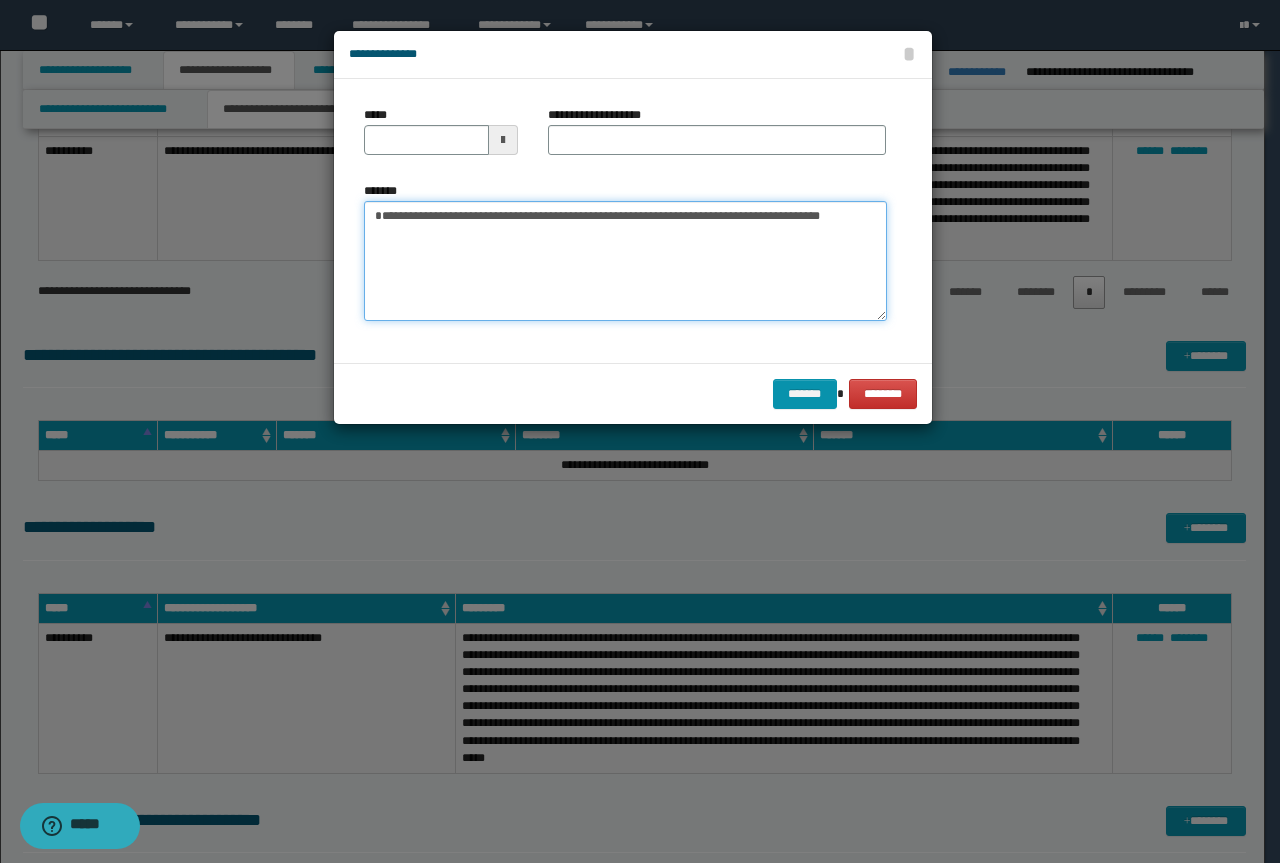 type on "**********" 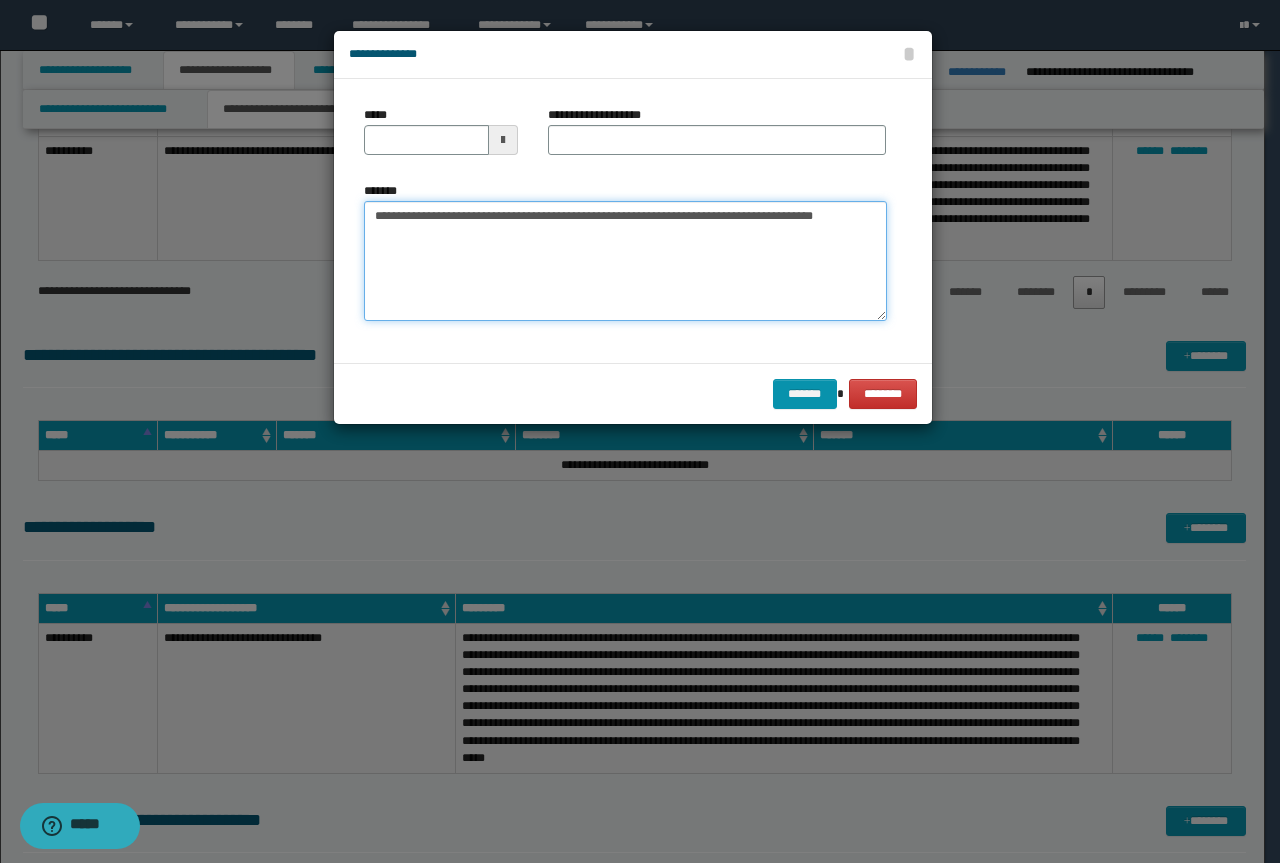 type 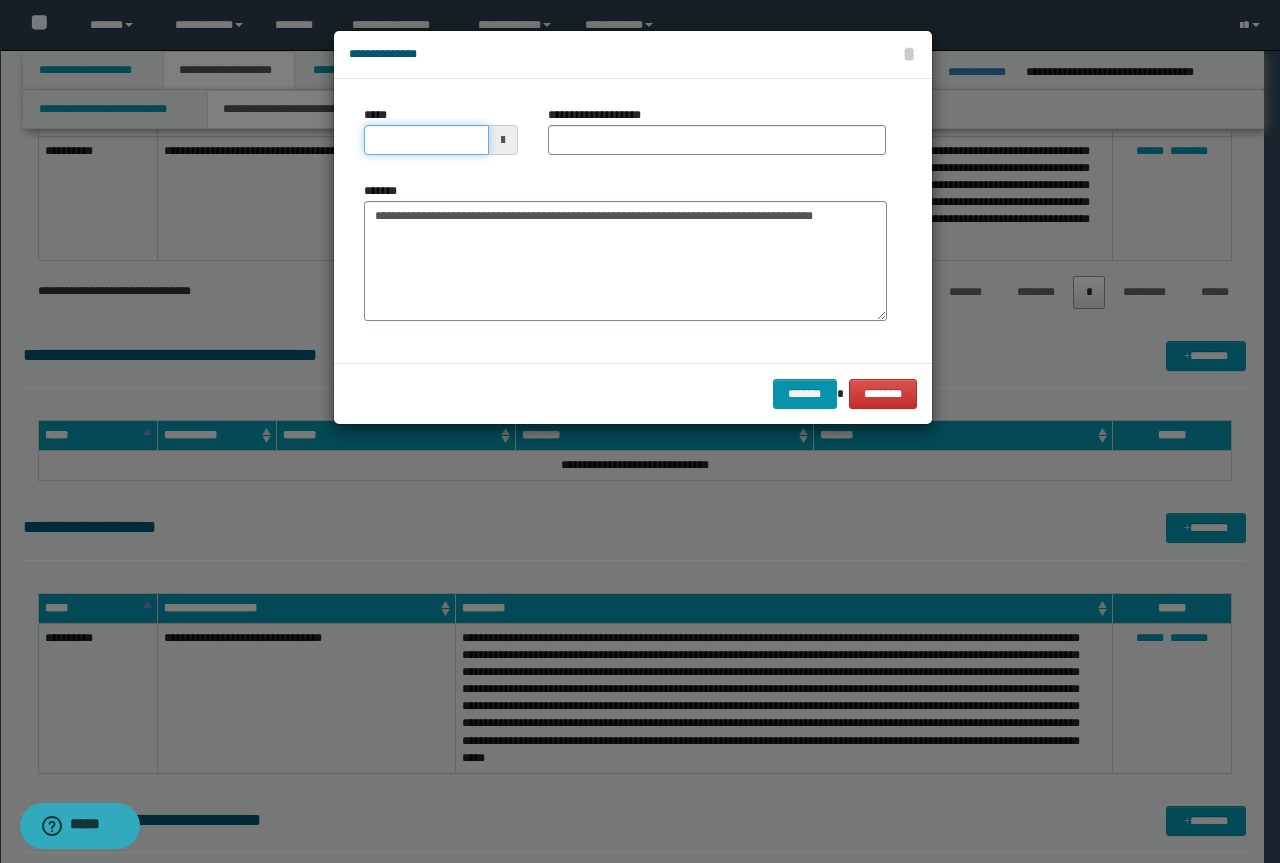 click on "*****" at bounding box center [426, 140] 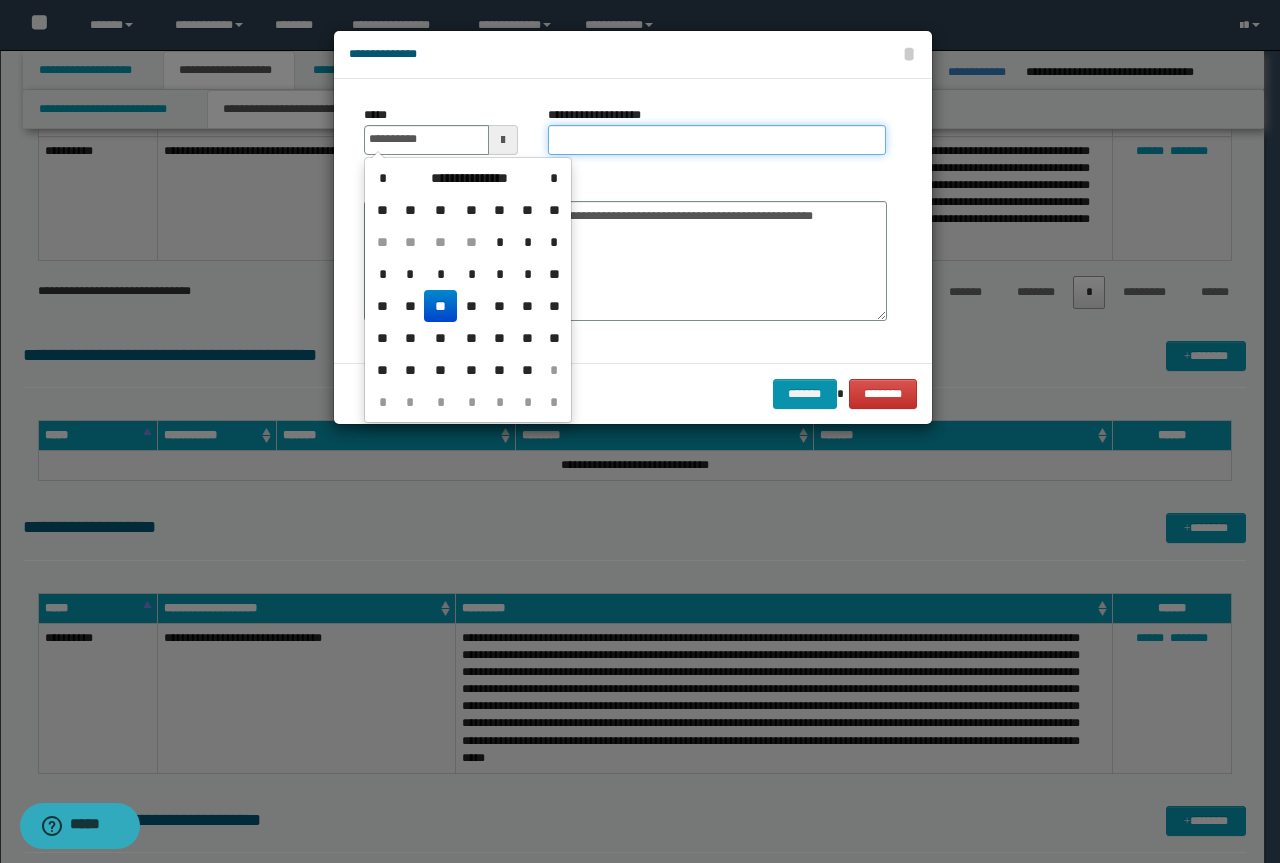 type on "**********" 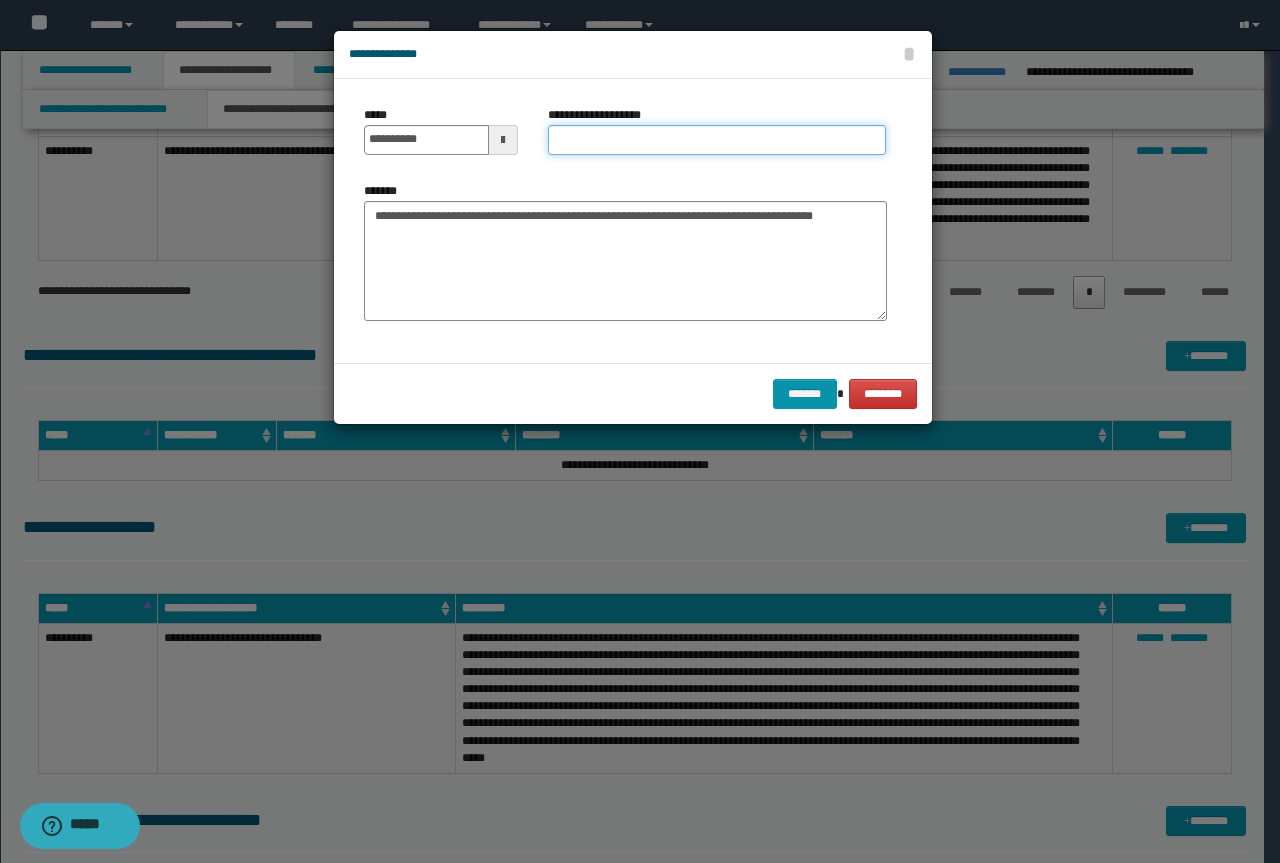 click on "**********" at bounding box center [717, 140] 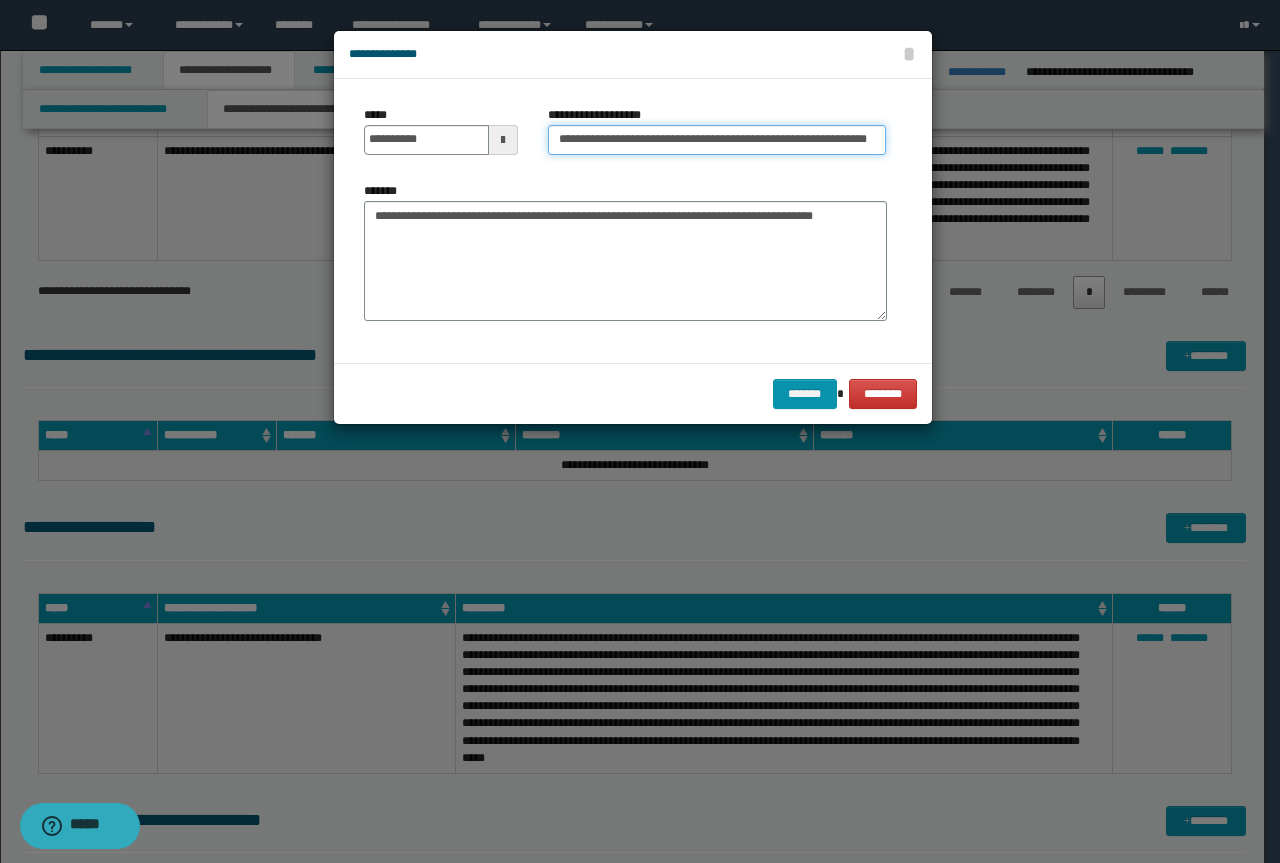 scroll, scrollTop: 0, scrollLeft: 4, axis: horizontal 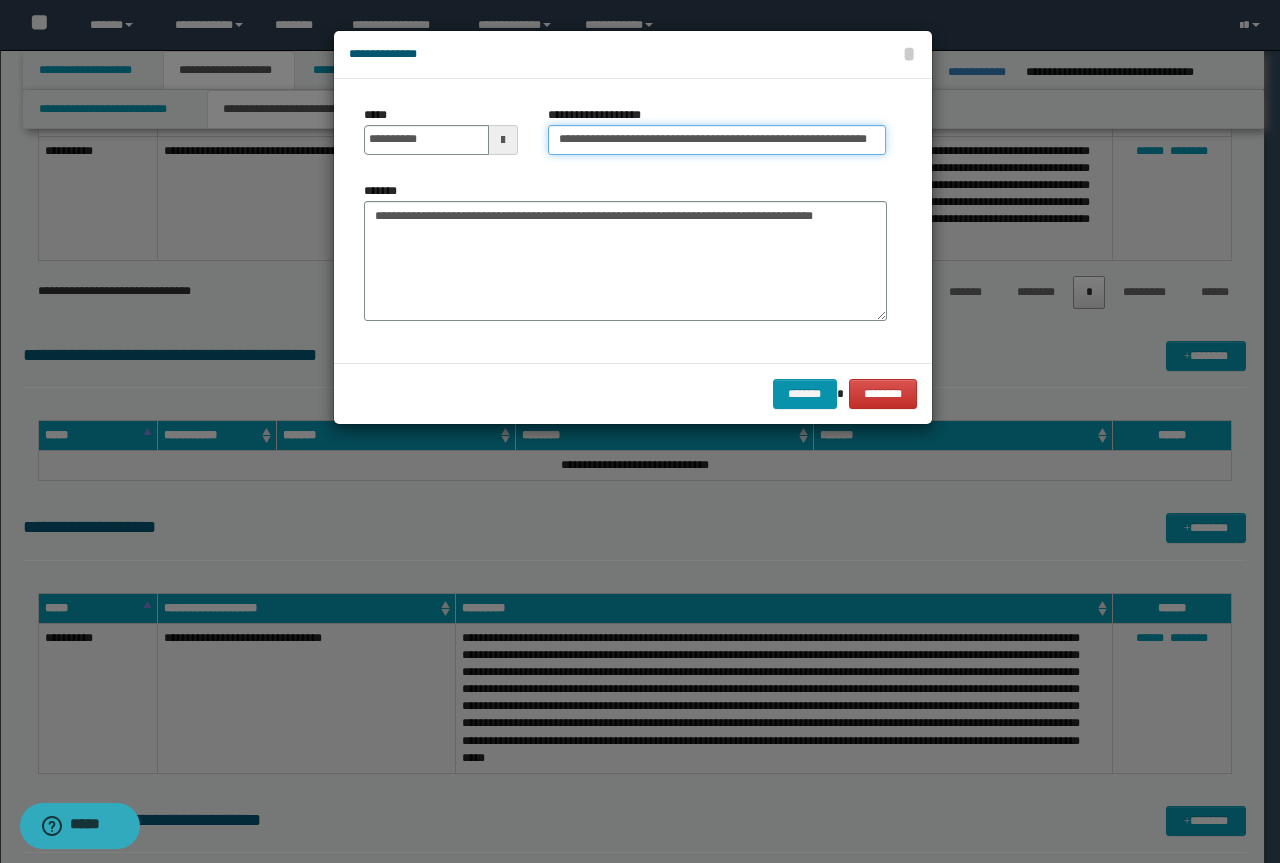 drag, startPoint x: 621, startPoint y: 140, endPoint x: 52, endPoint y: 41, distance: 577.5483 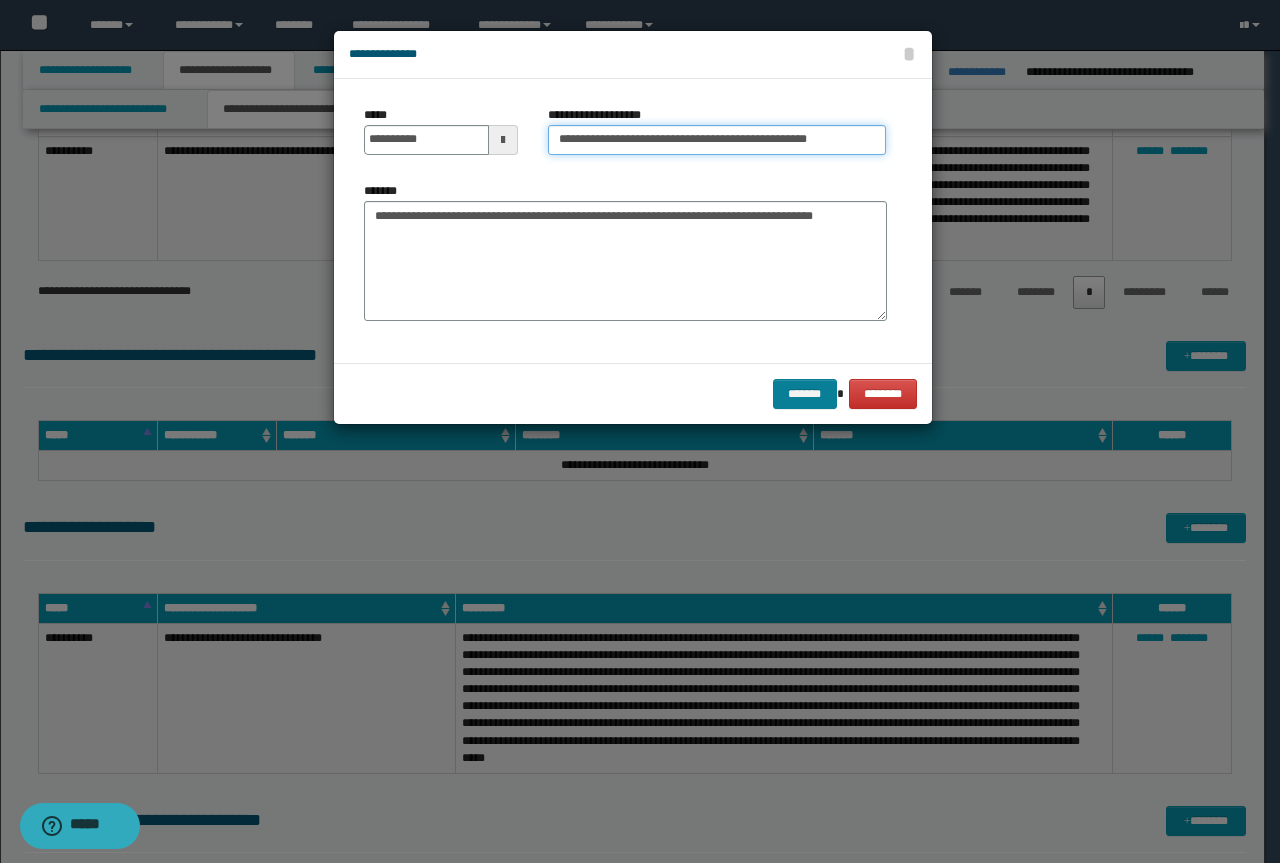 type on "**********" 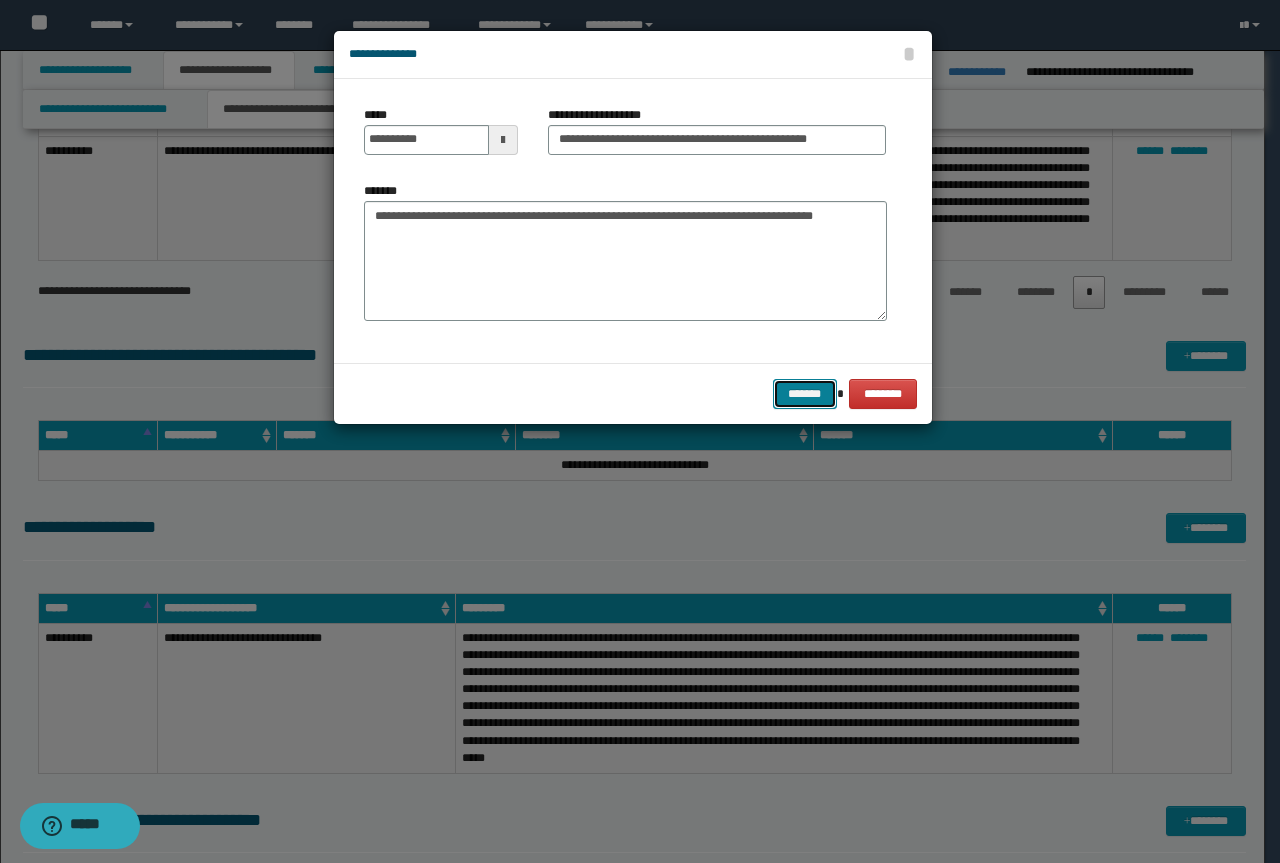 click on "*******" at bounding box center (805, 394) 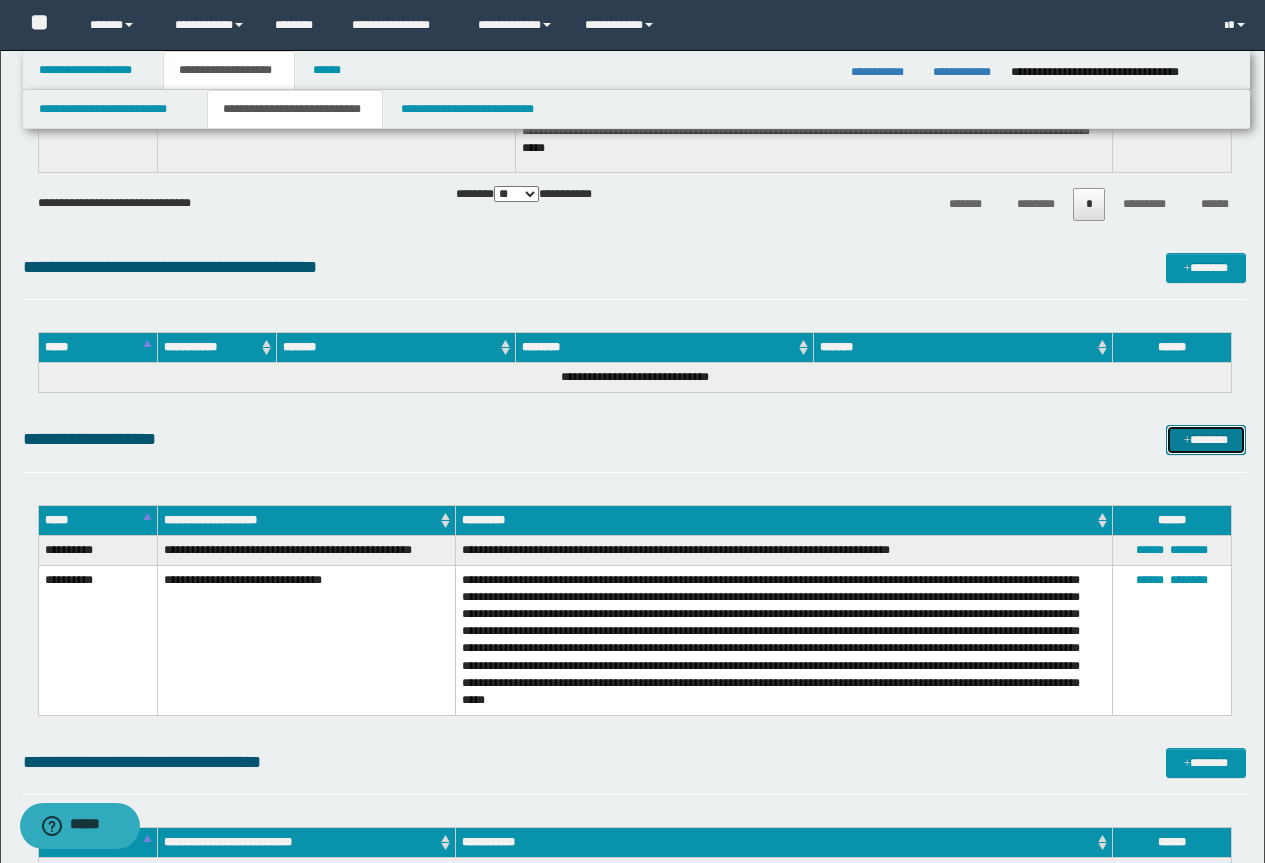 scroll, scrollTop: 2300, scrollLeft: 0, axis: vertical 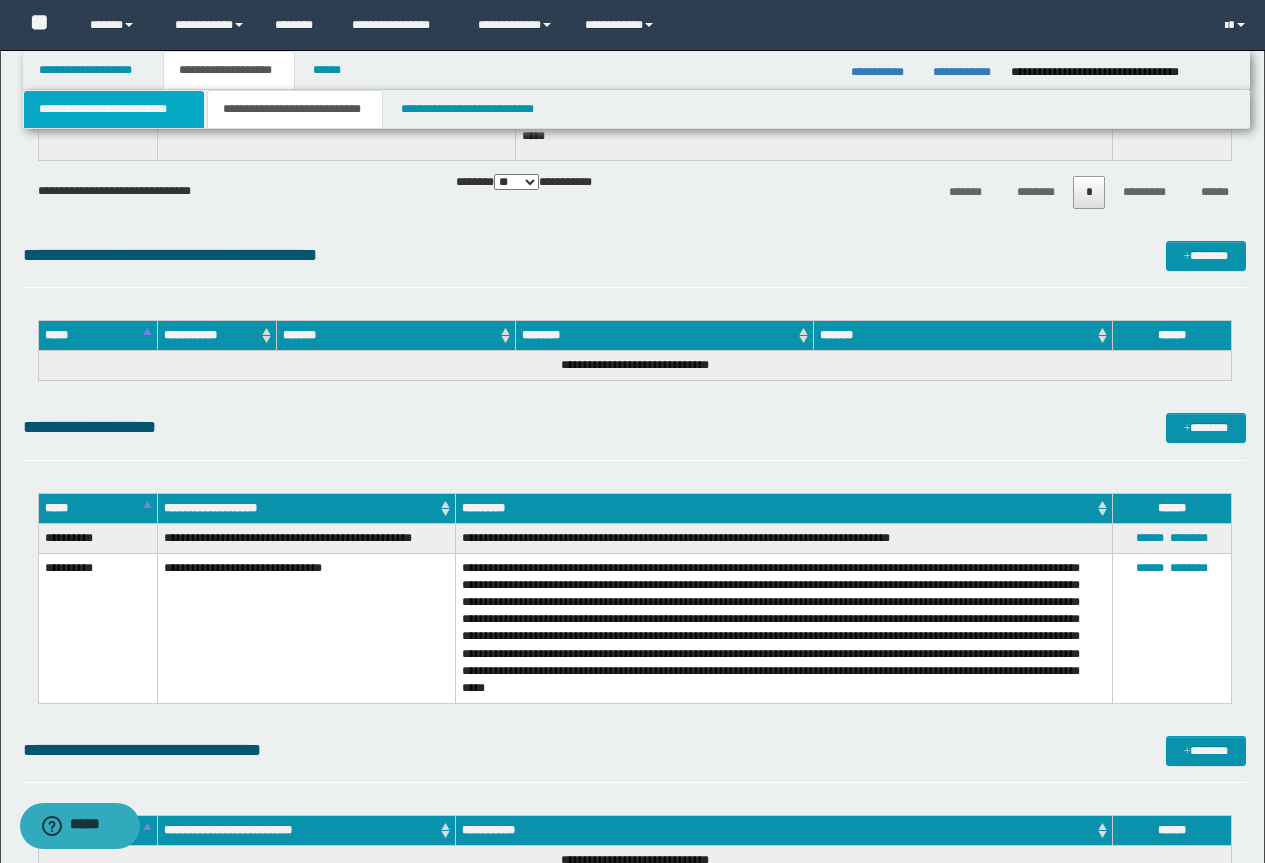 click on "**********" at bounding box center (114, 109) 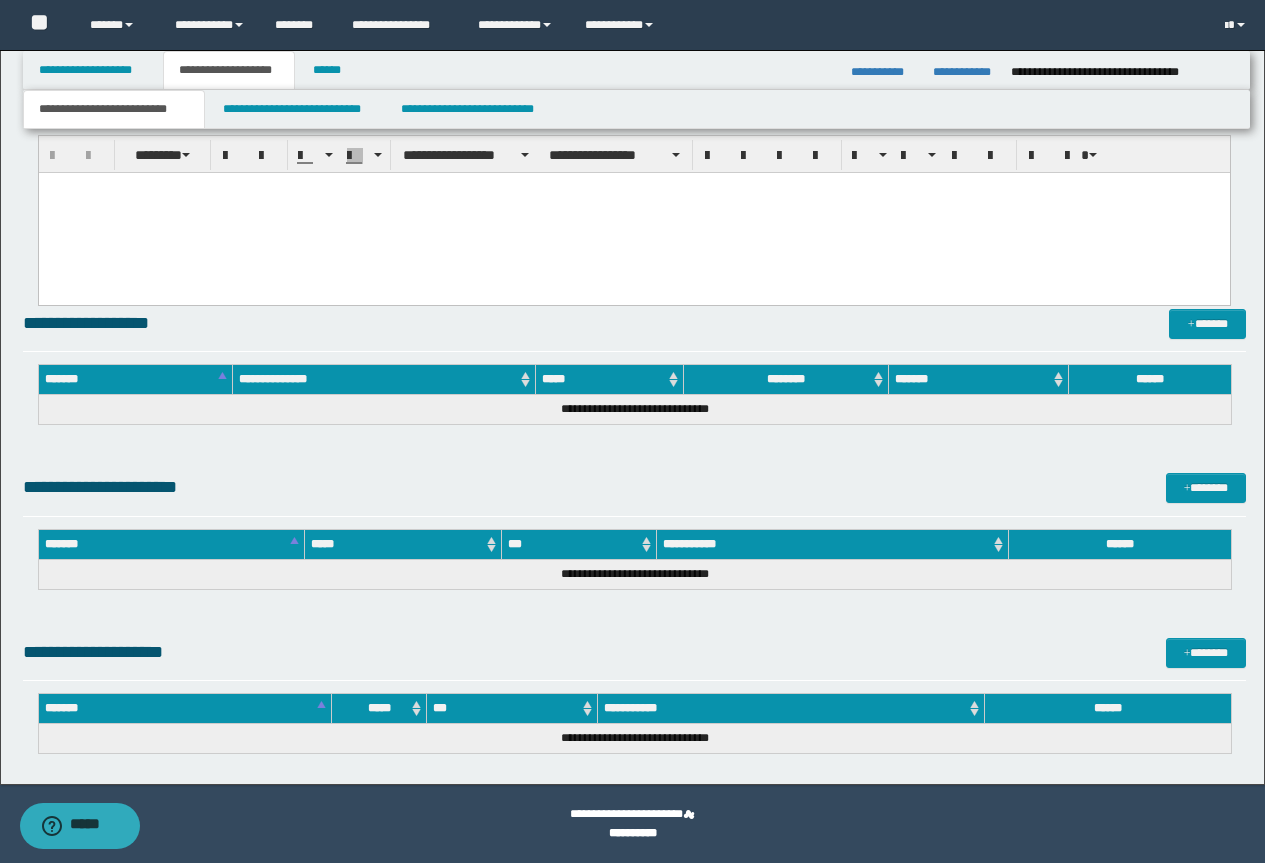 click at bounding box center (633, 212) 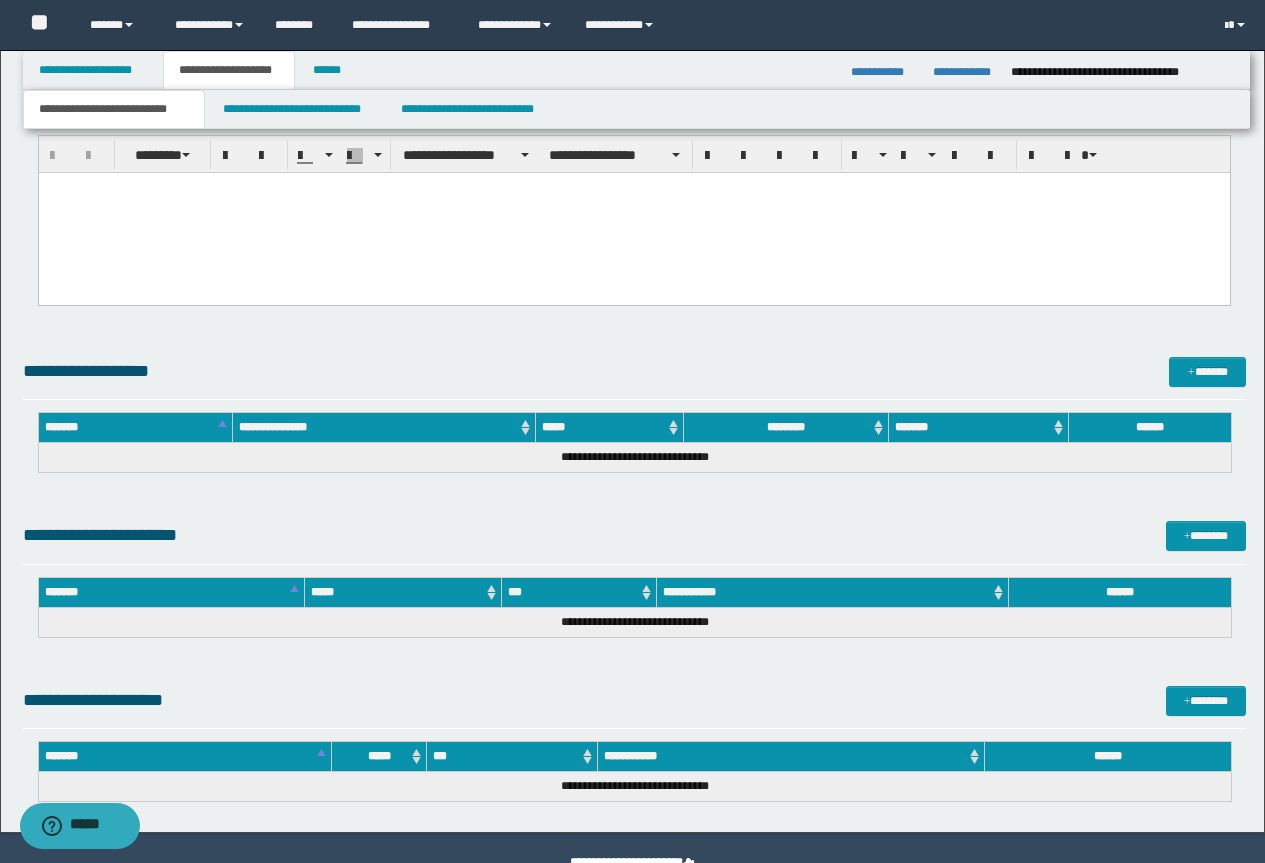 paste 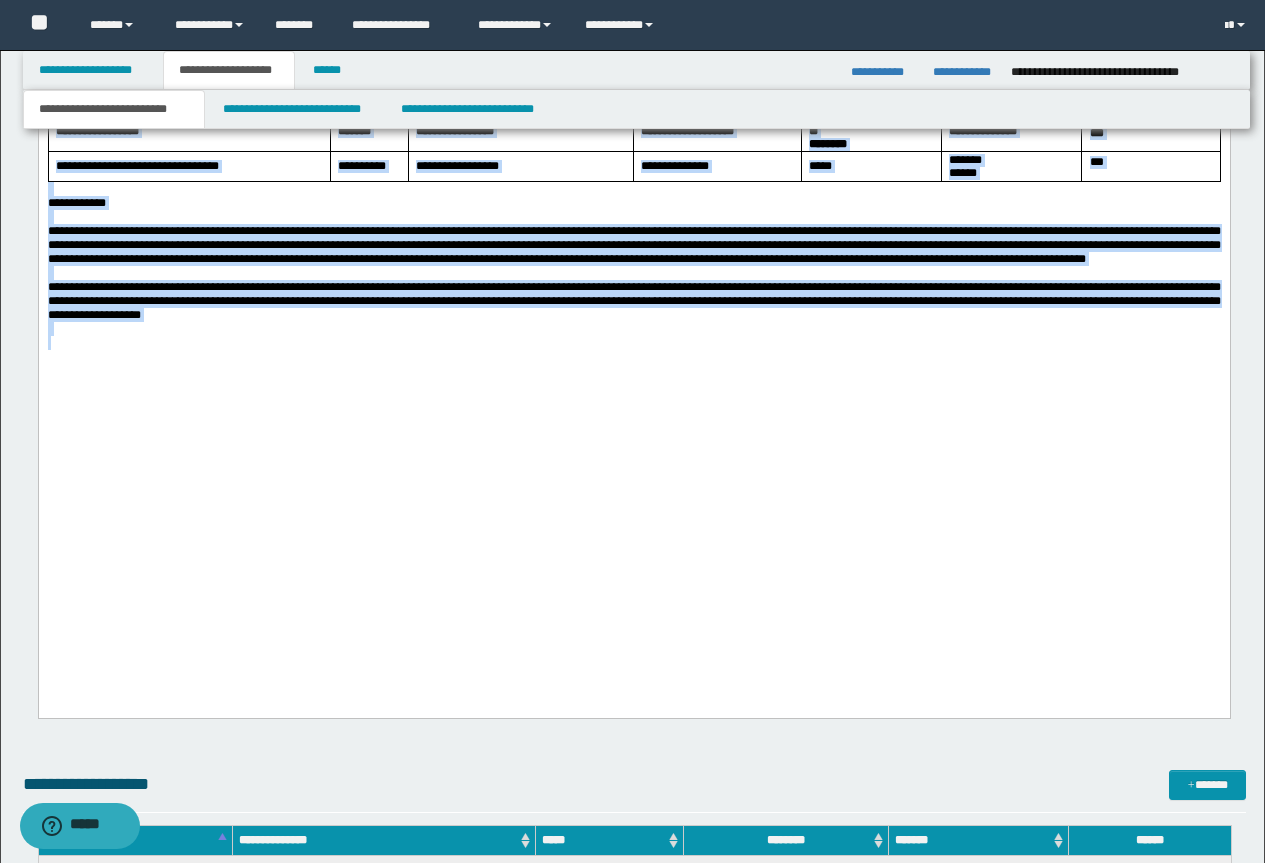 scroll, scrollTop: 3108, scrollLeft: 0, axis: vertical 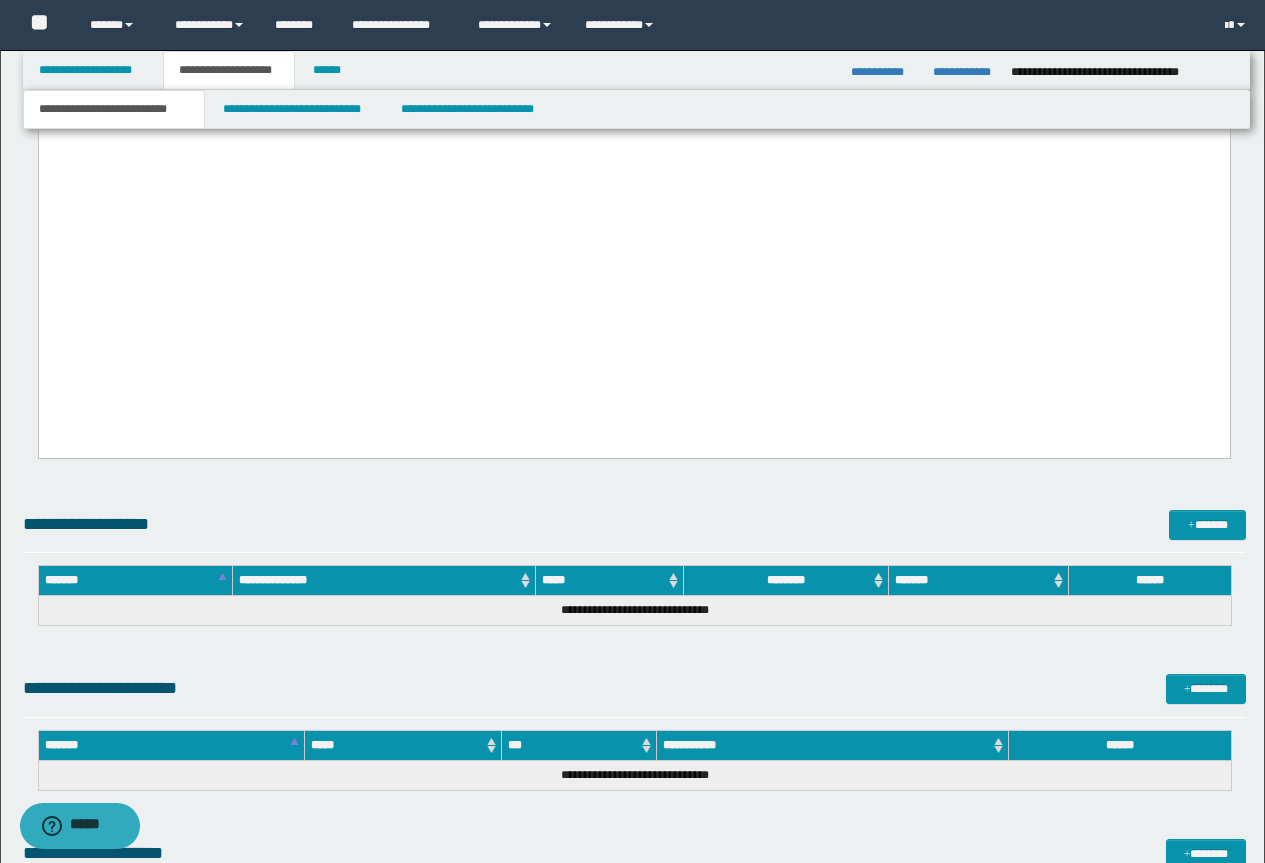 drag, startPoint x: 46, startPoint y: -1812, endPoint x: 569, endPoint y: 524, distance: 2393.8306 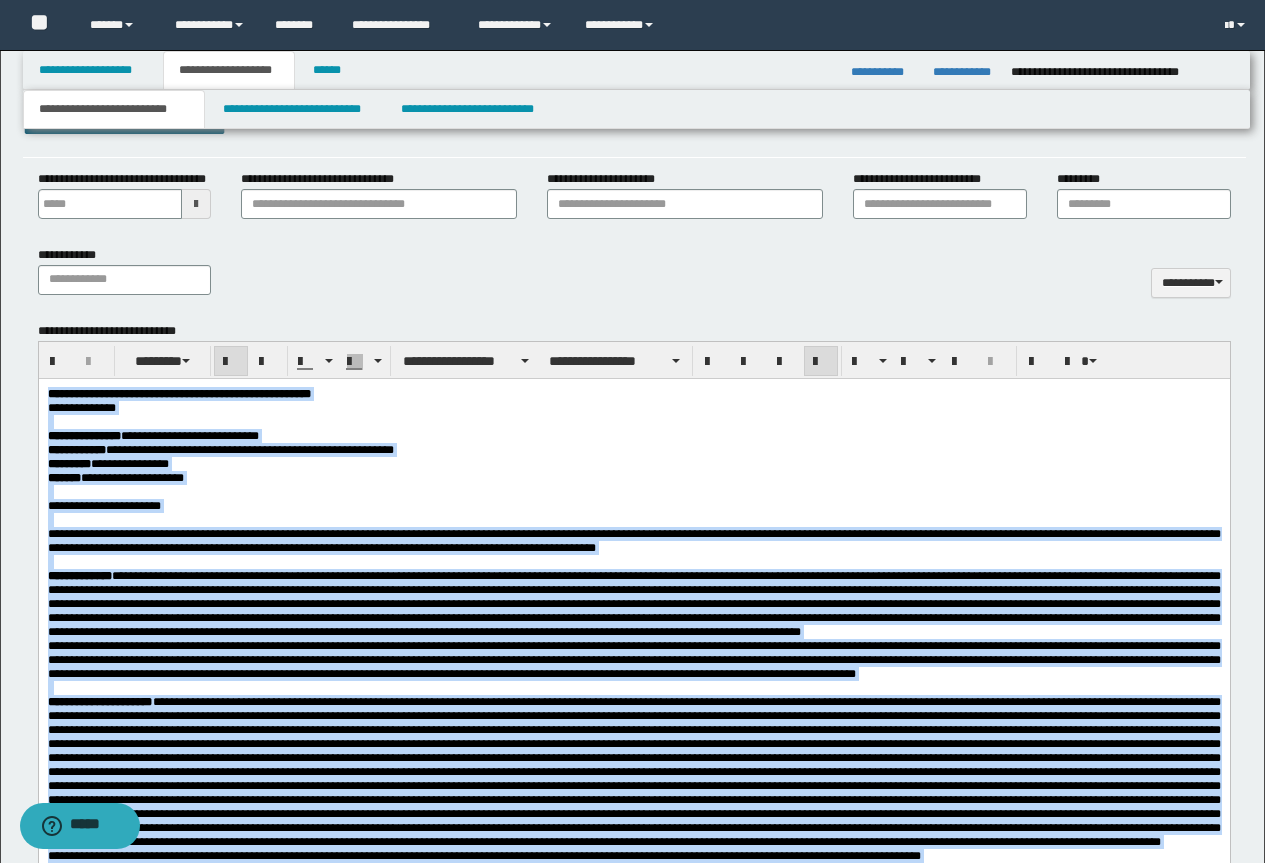 scroll, scrollTop: 908, scrollLeft: 0, axis: vertical 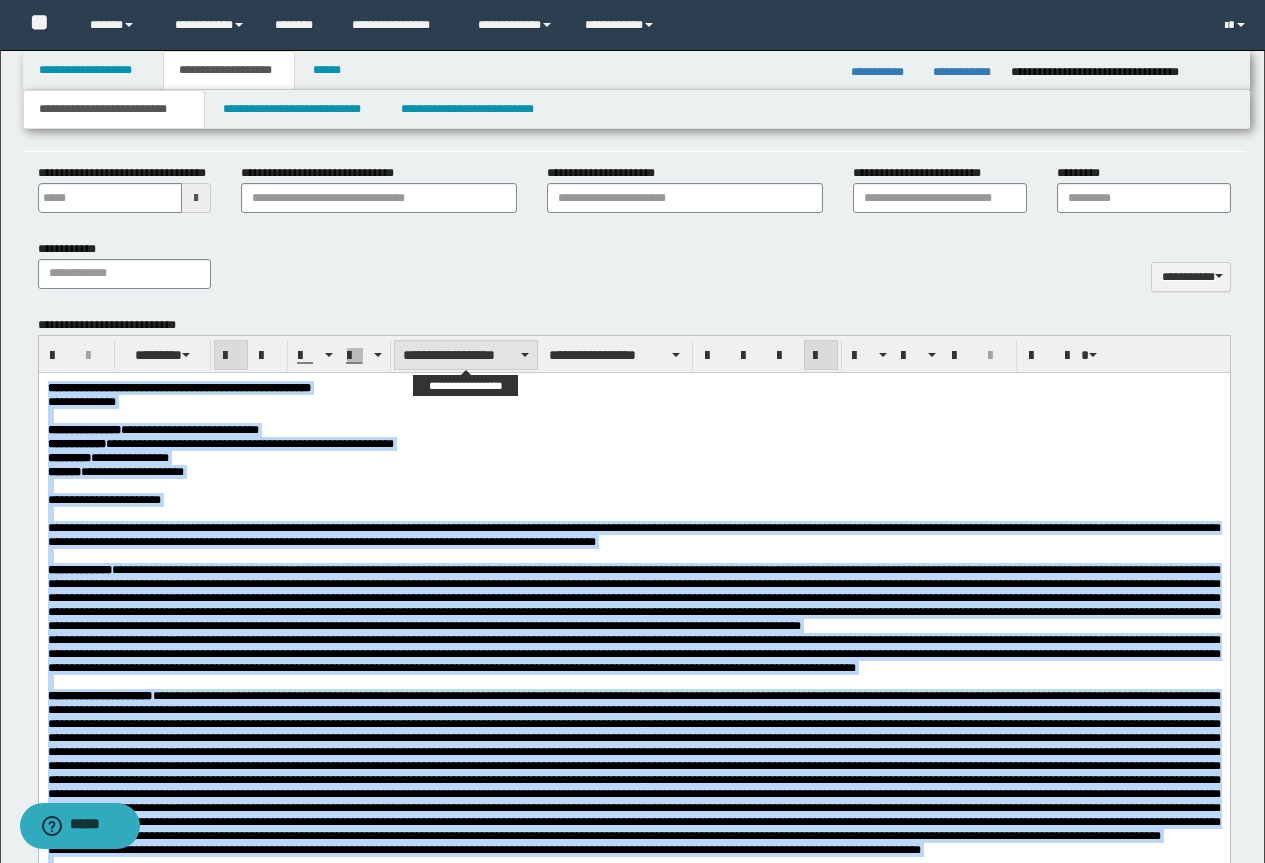click on "**********" at bounding box center [466, 355] 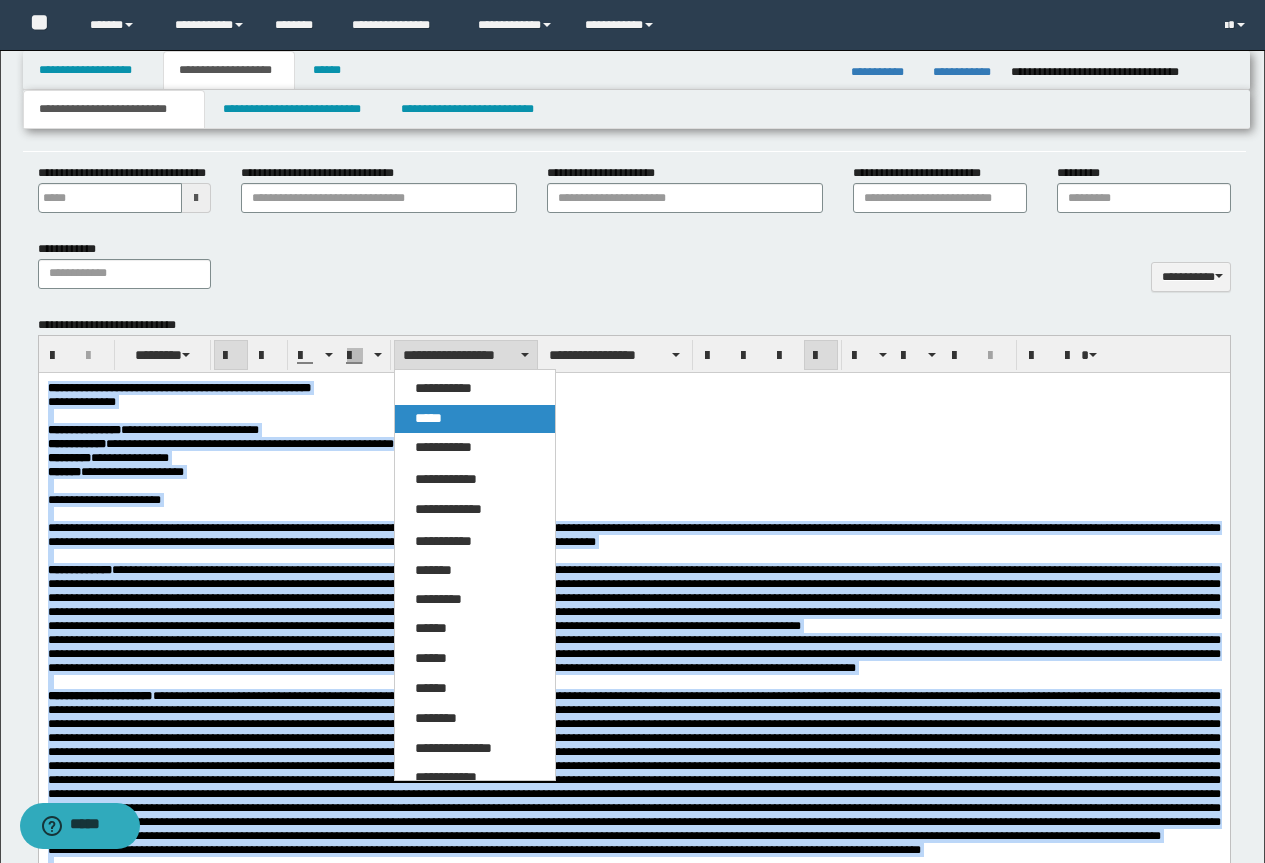 click on "*****" at bounding box center [428, 418] 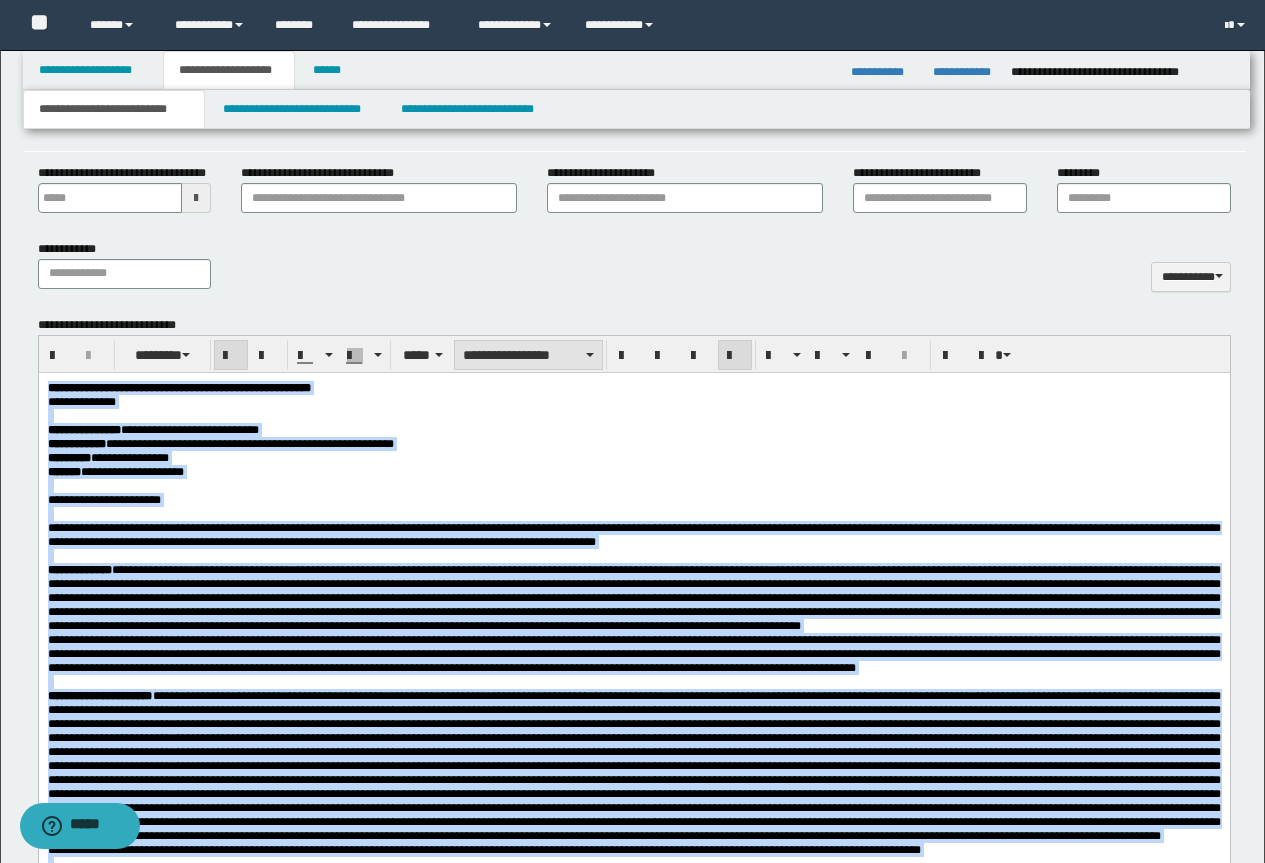click on "**********" at bounding box center (528, 355) 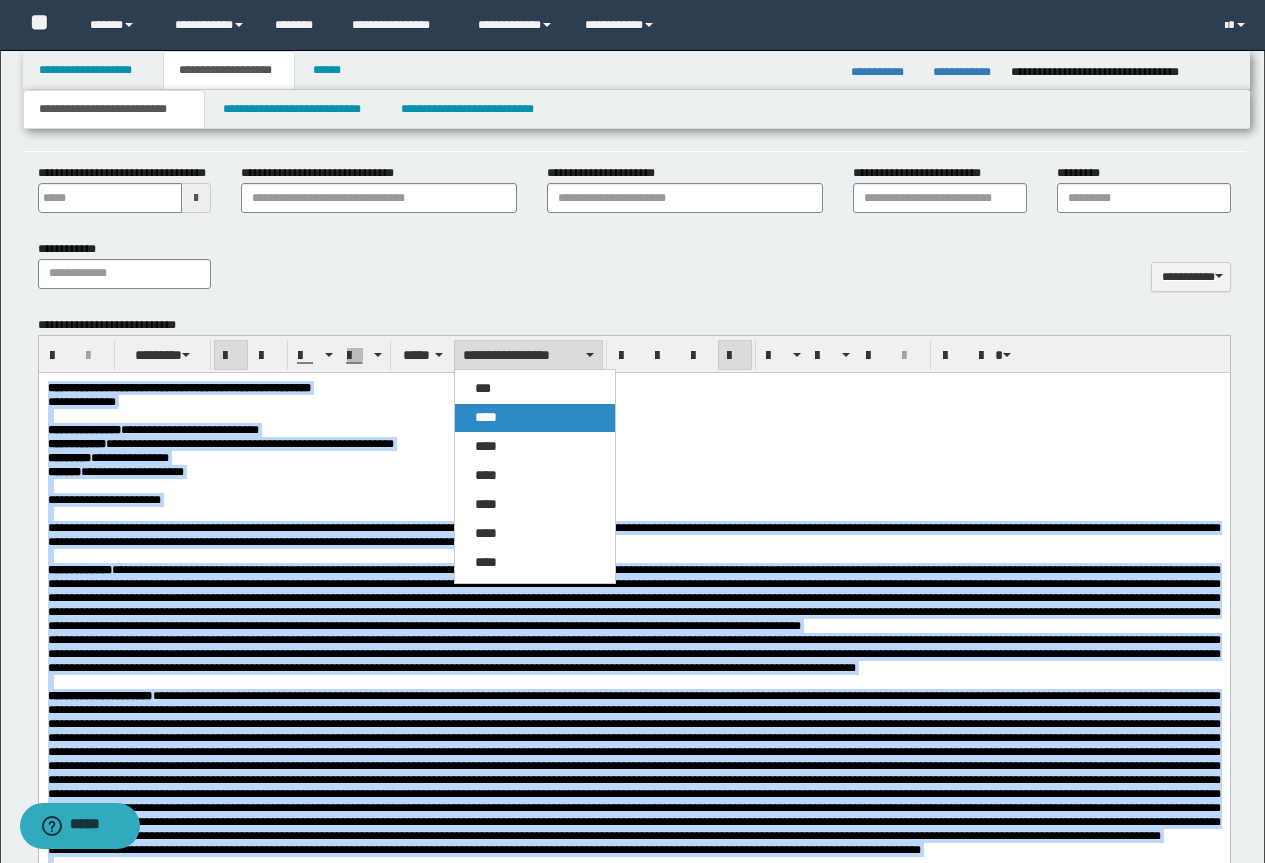 click on "****" at bounding box center (535, 418) 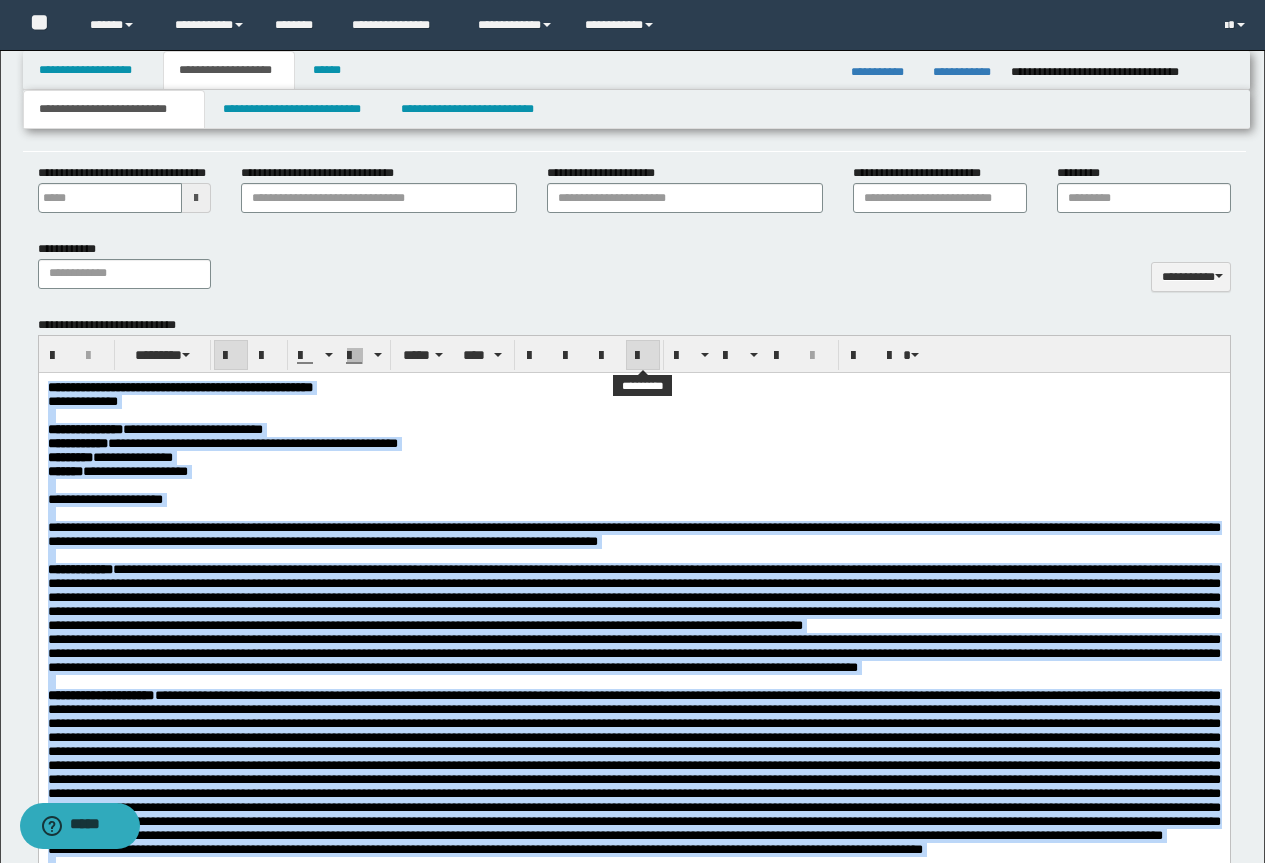click at bounding box center (643, 356) 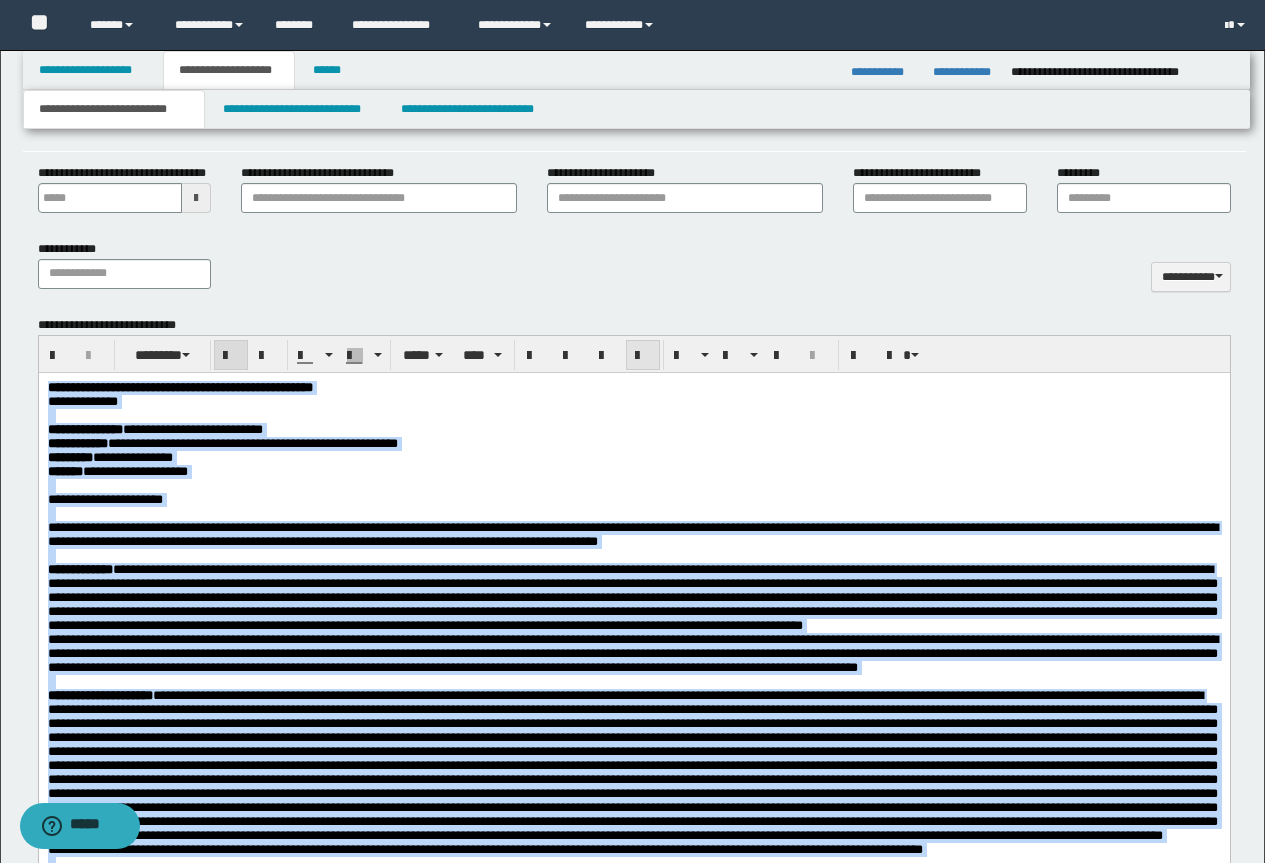 click at bounding box center [643, 356] 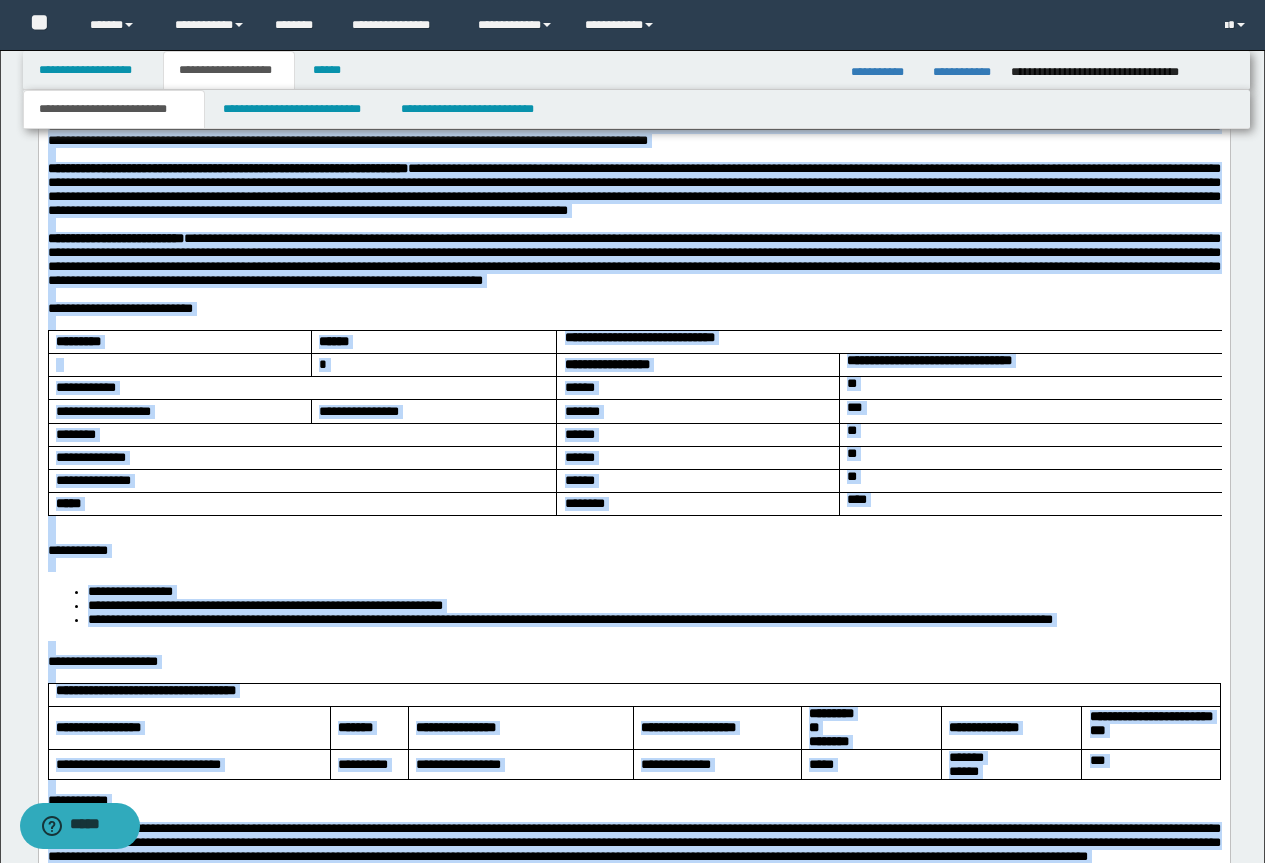 scroll, scrollTop: 2508, scrollLeft: 0, axis: vertical 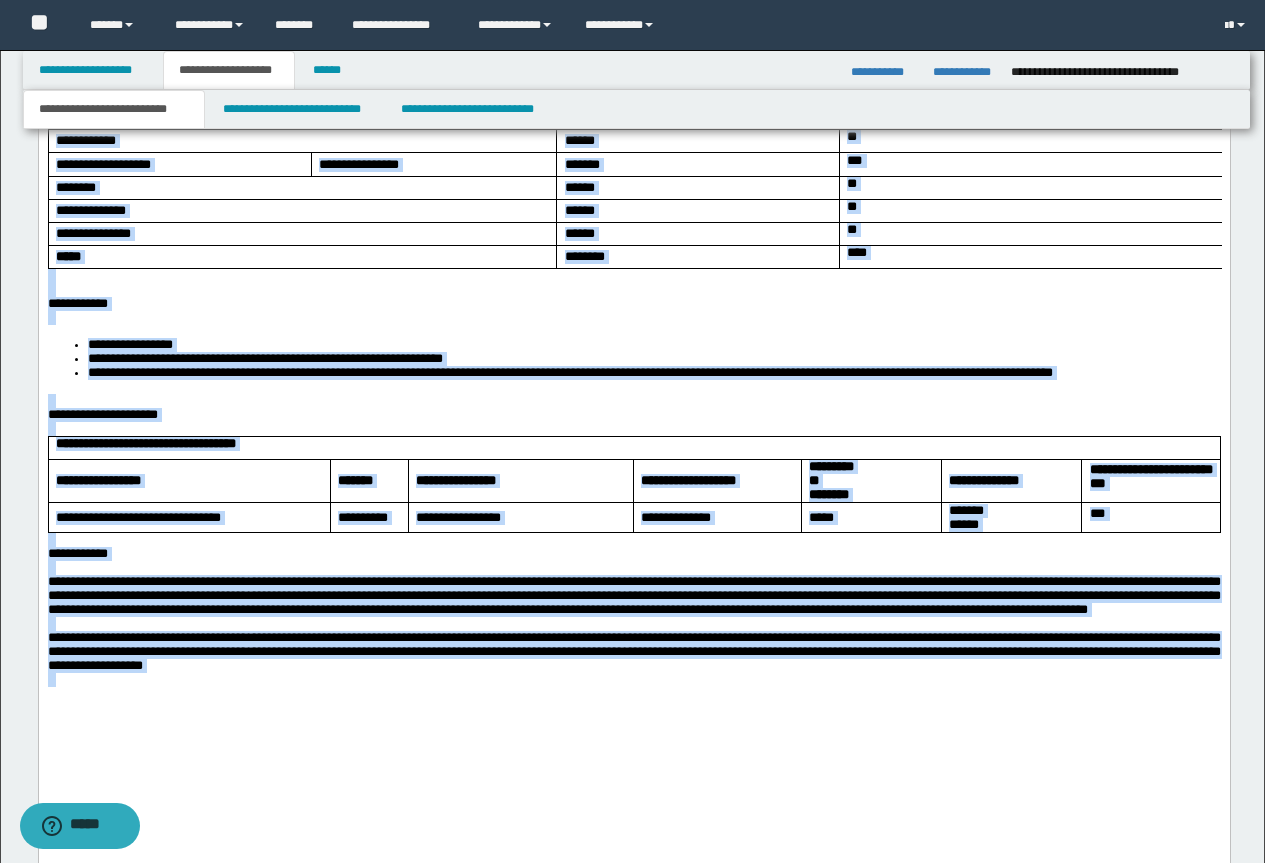 click on "*********" at bounding box center (179, 95) 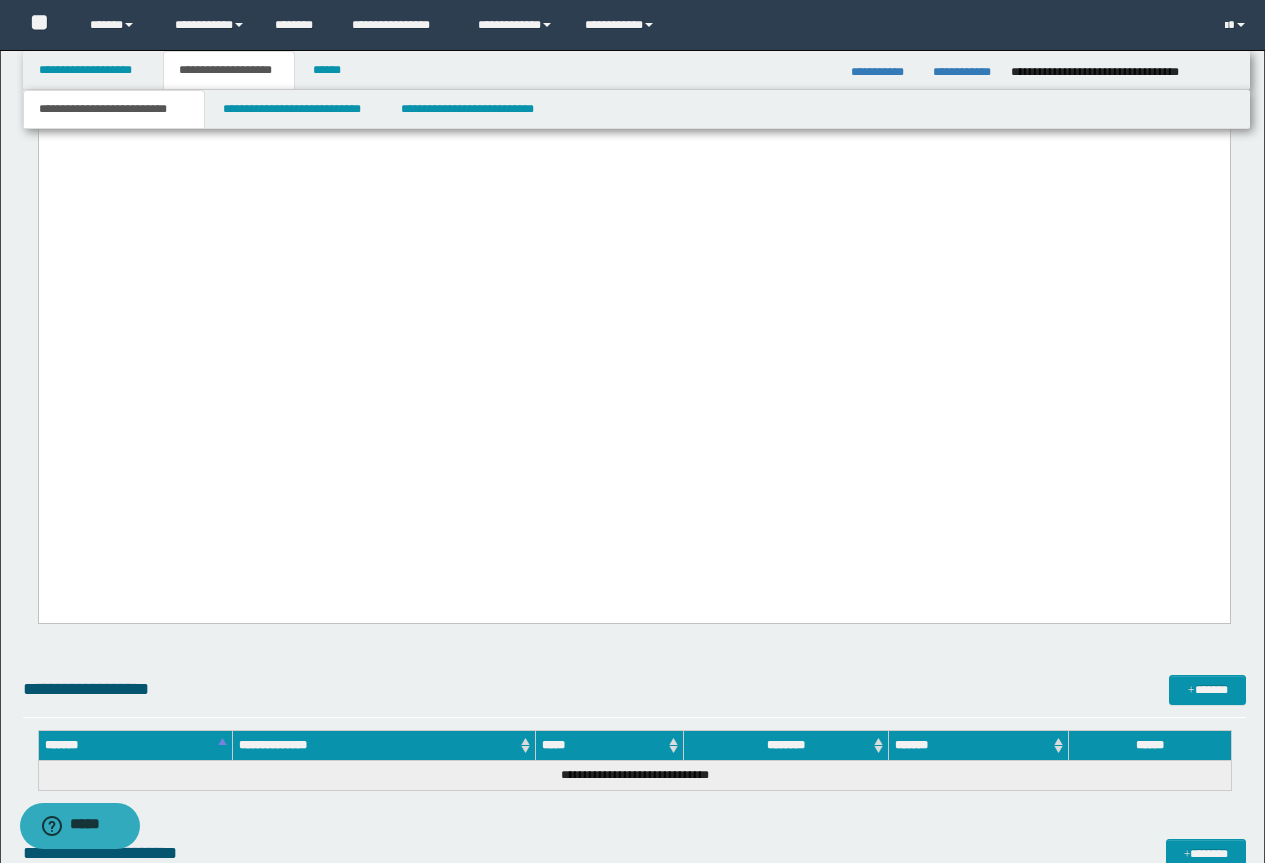 scroll, scrollTop: 3308, scrollLeft: 0, axis: vertical 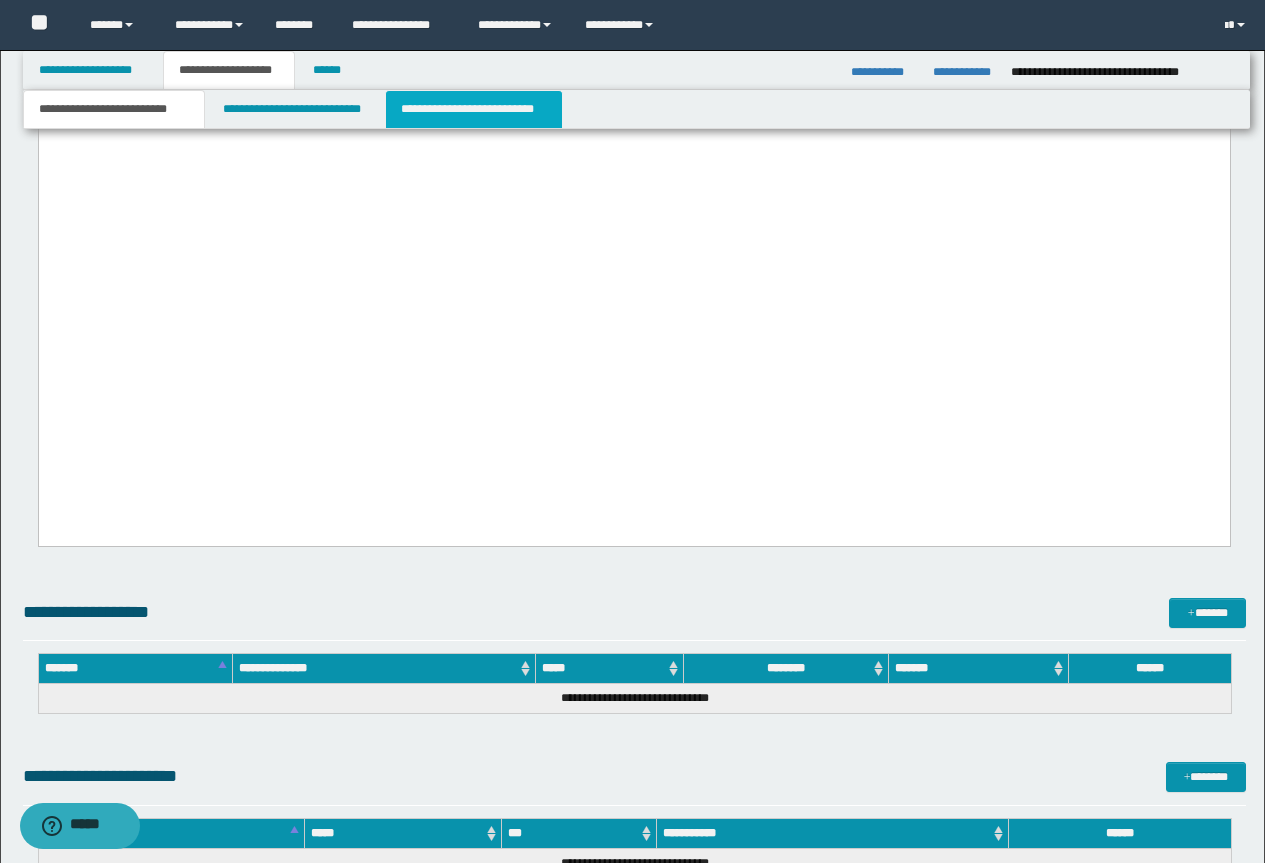 click on "**********" at bounding box center [474, 109] 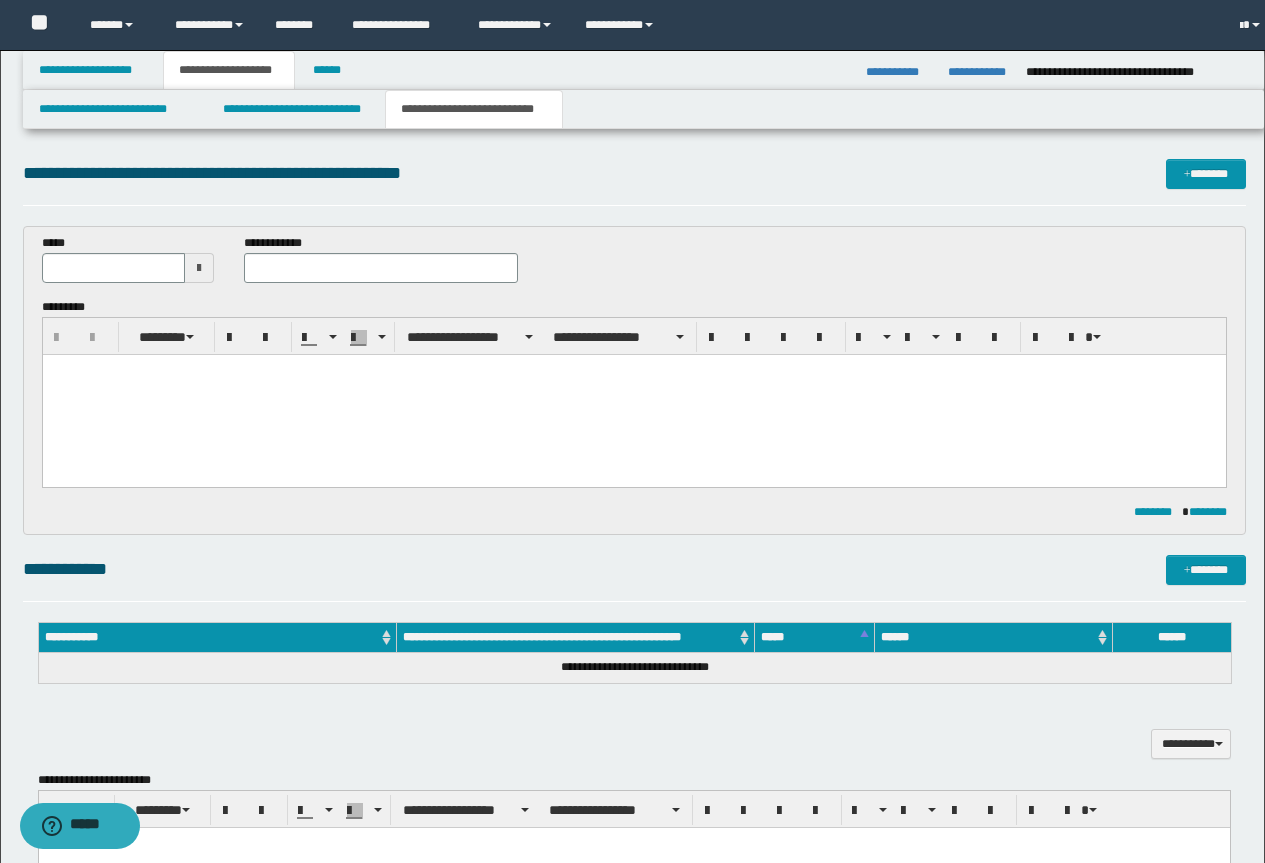 scroll, scrollTop: 0, scrollLeft: 0, axis: both 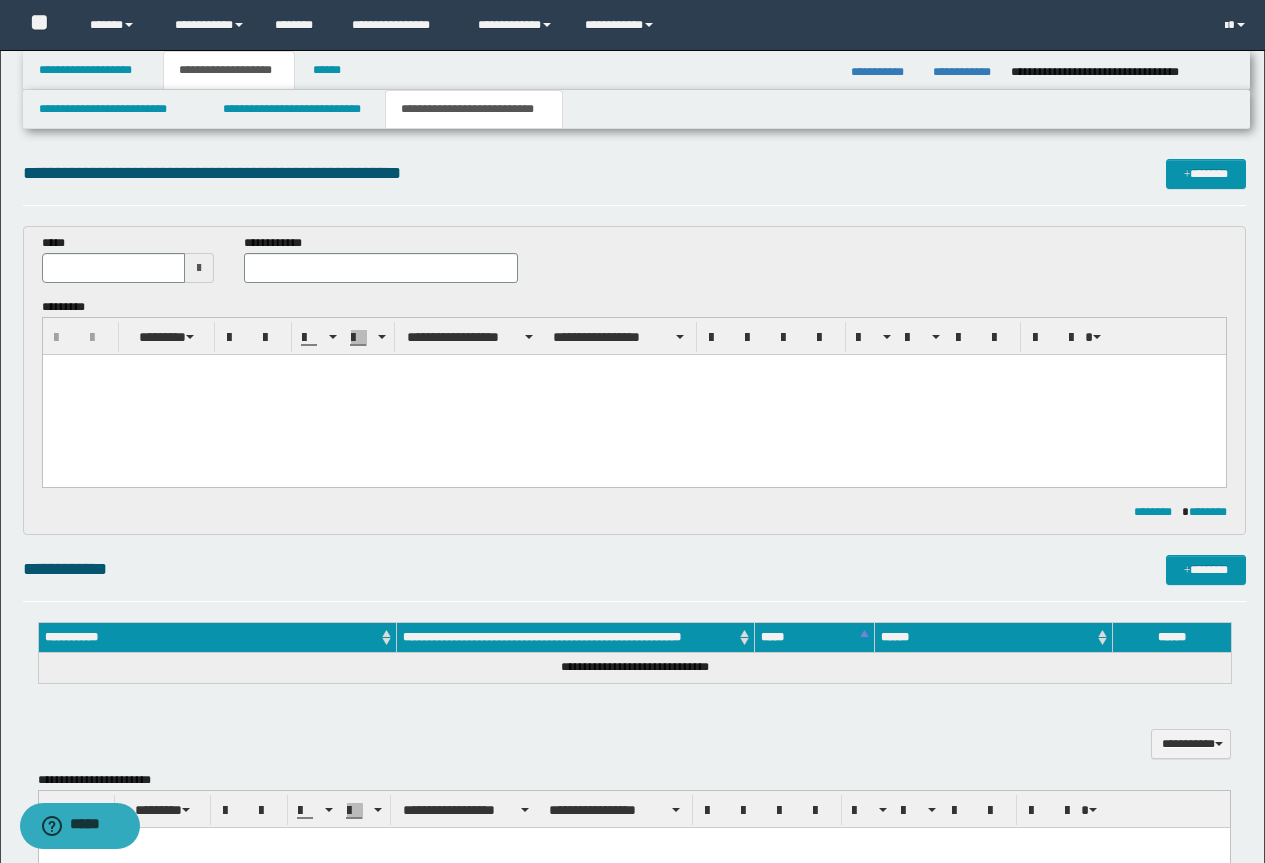 click at bounding box center (633, 395) 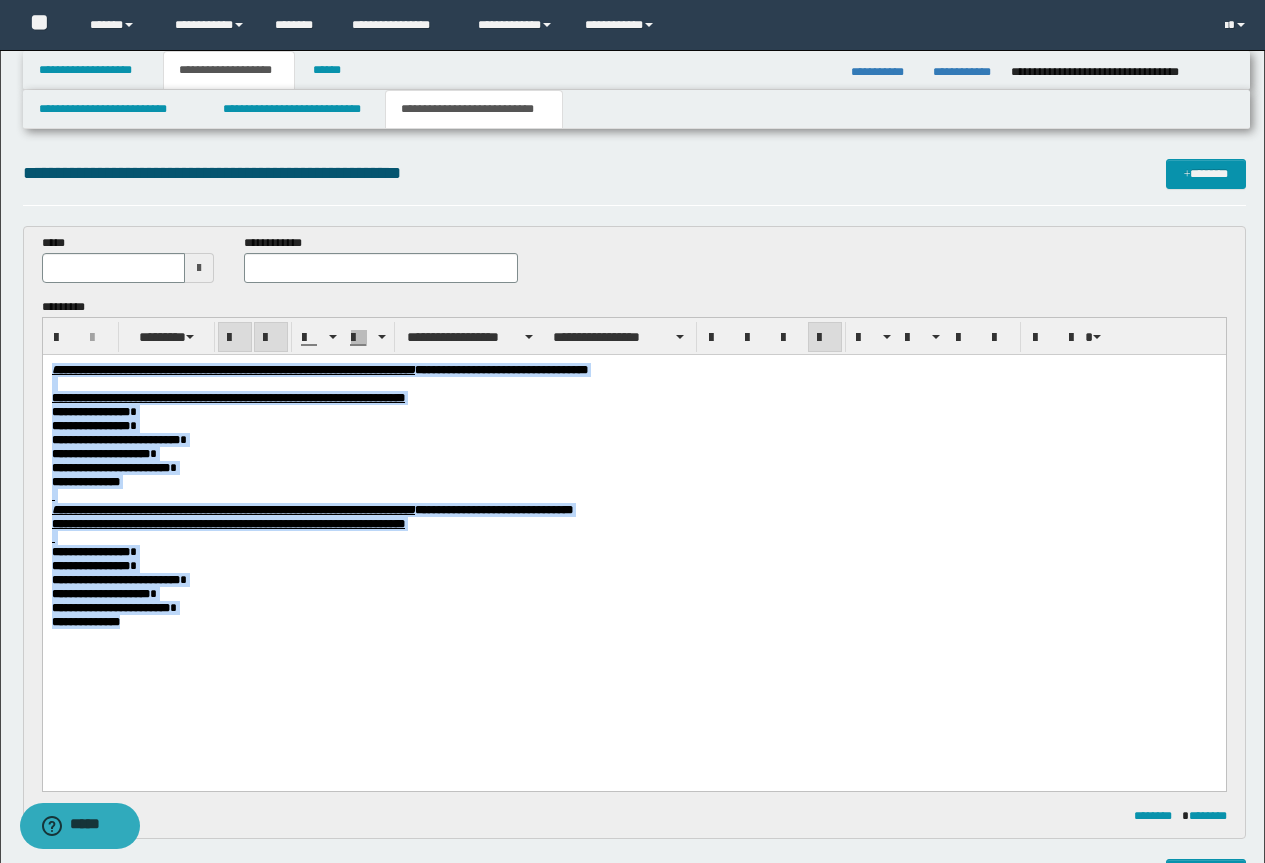drag, startPoint x: 217, startPoint y: 653, endPoint x: 40, endPoint y: 359, distance: 343.16907 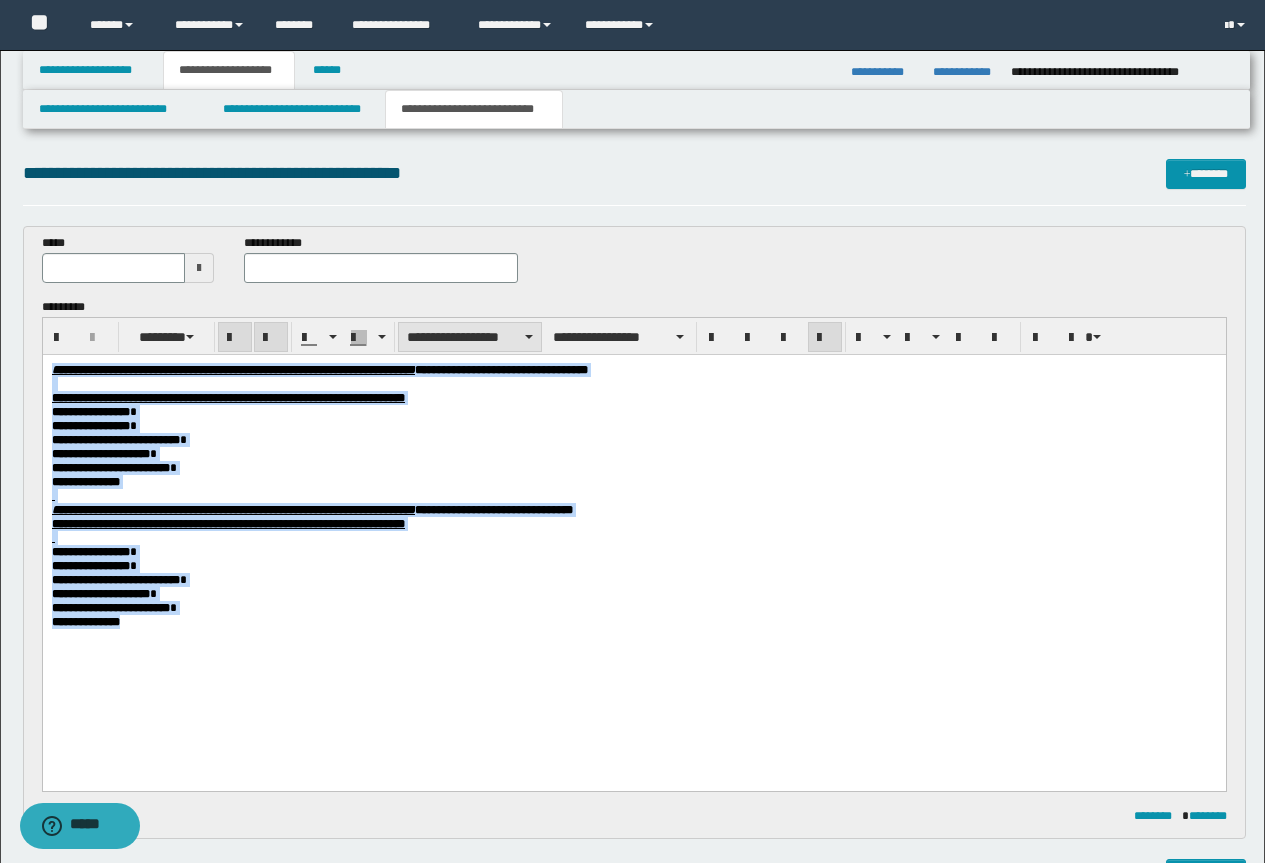 drag, startPoint x: 425, startPoint y: 333, endPoint x: 434, endPoint y: 345, distance: 15 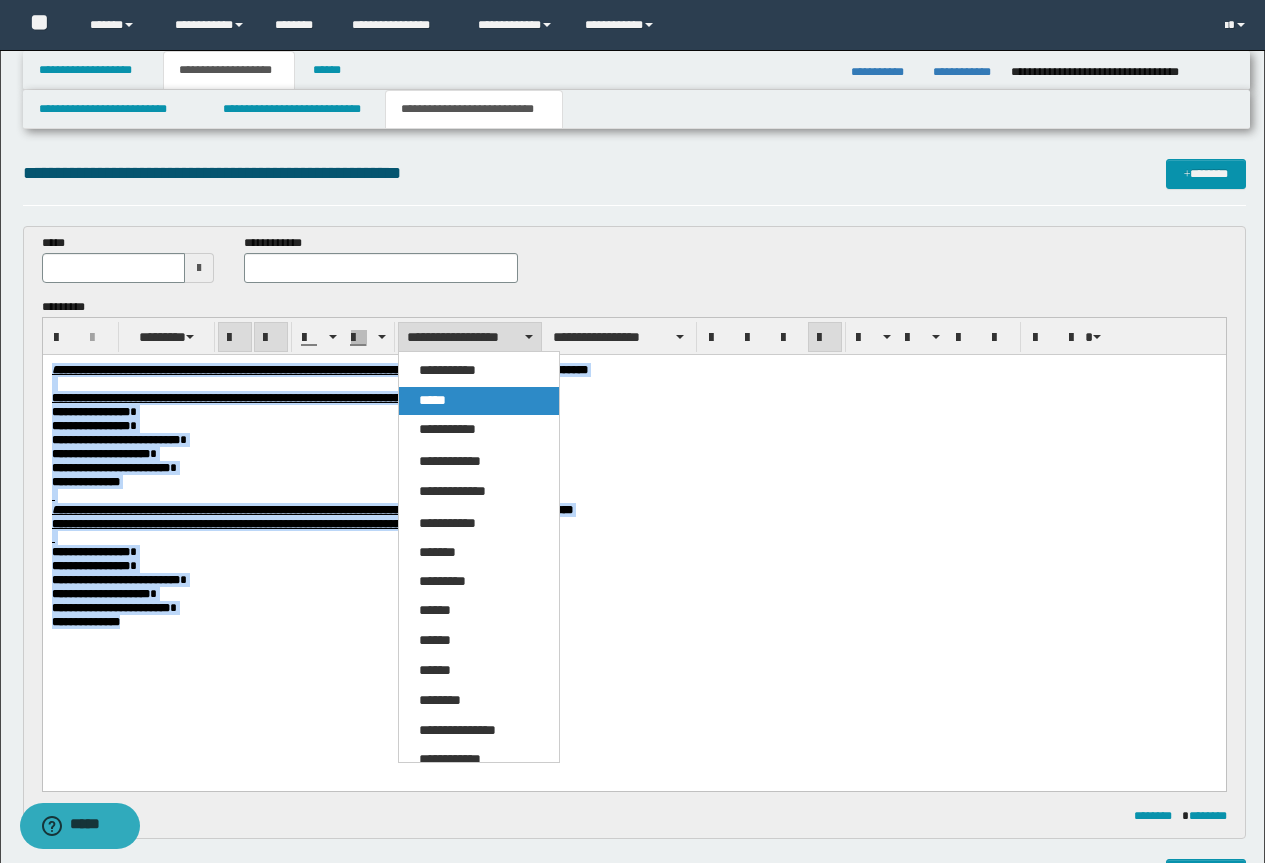 click on "*****" at bounding box center [479, 401] 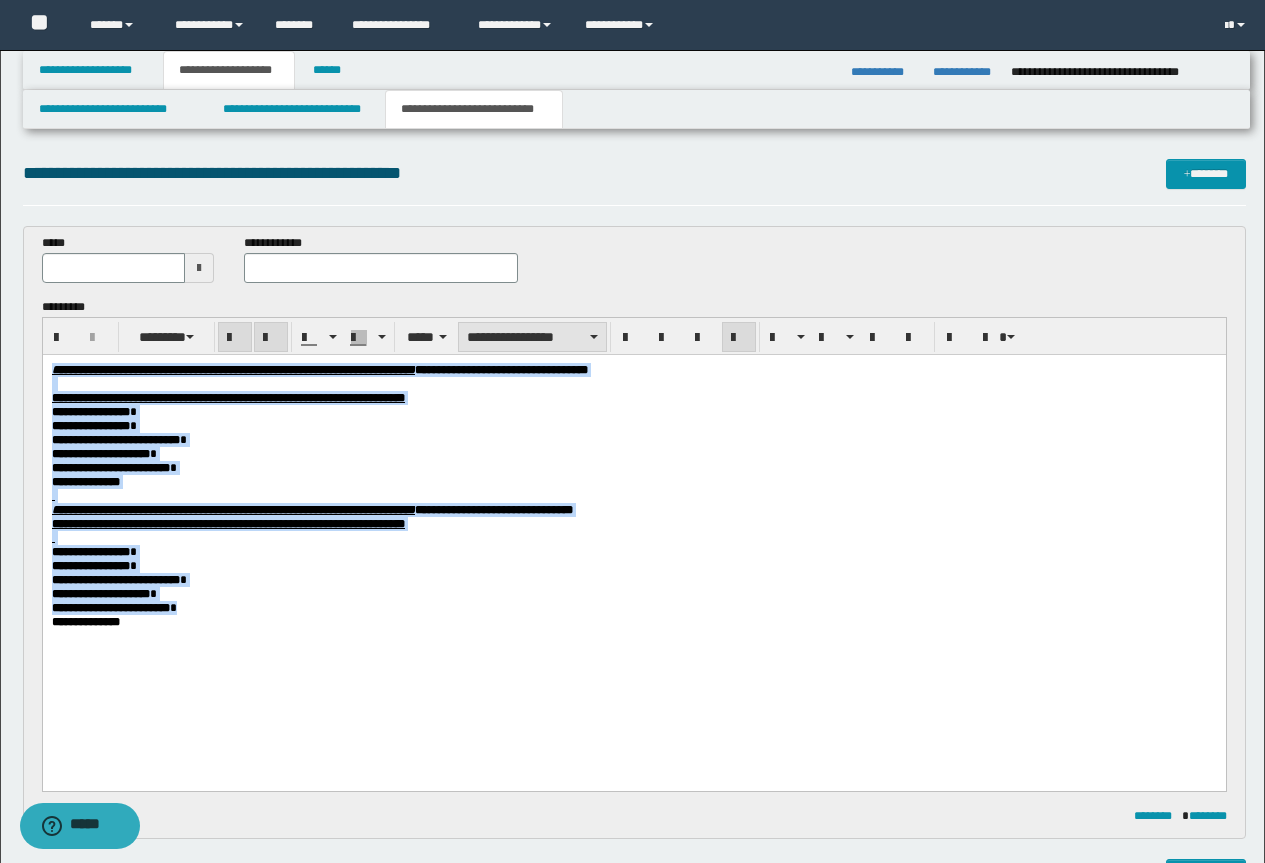 drag, startPoint x: 562, startPoint y: 332, endPoint x: 545, endPoint y: 350, distance: 24.758837 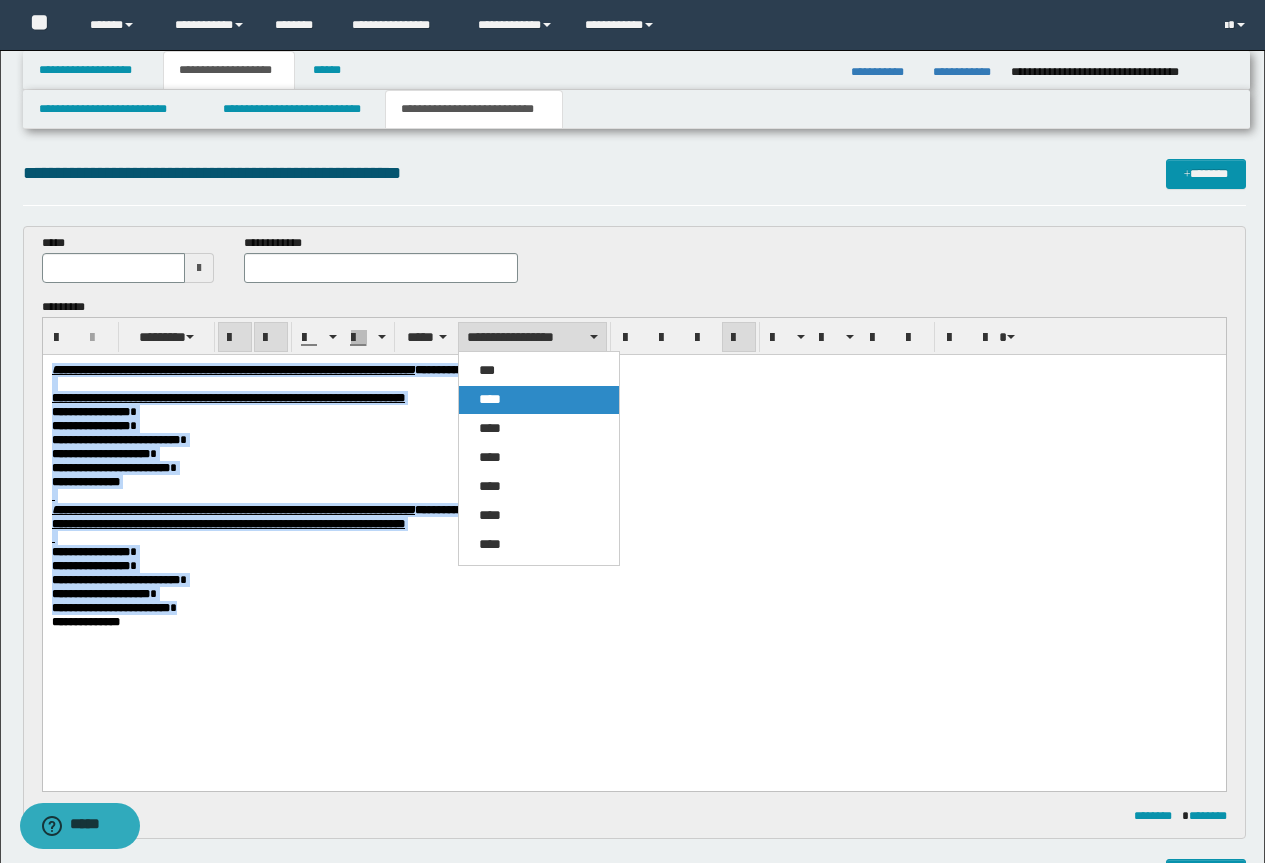 click on "****" at bounding box center (539, 400) 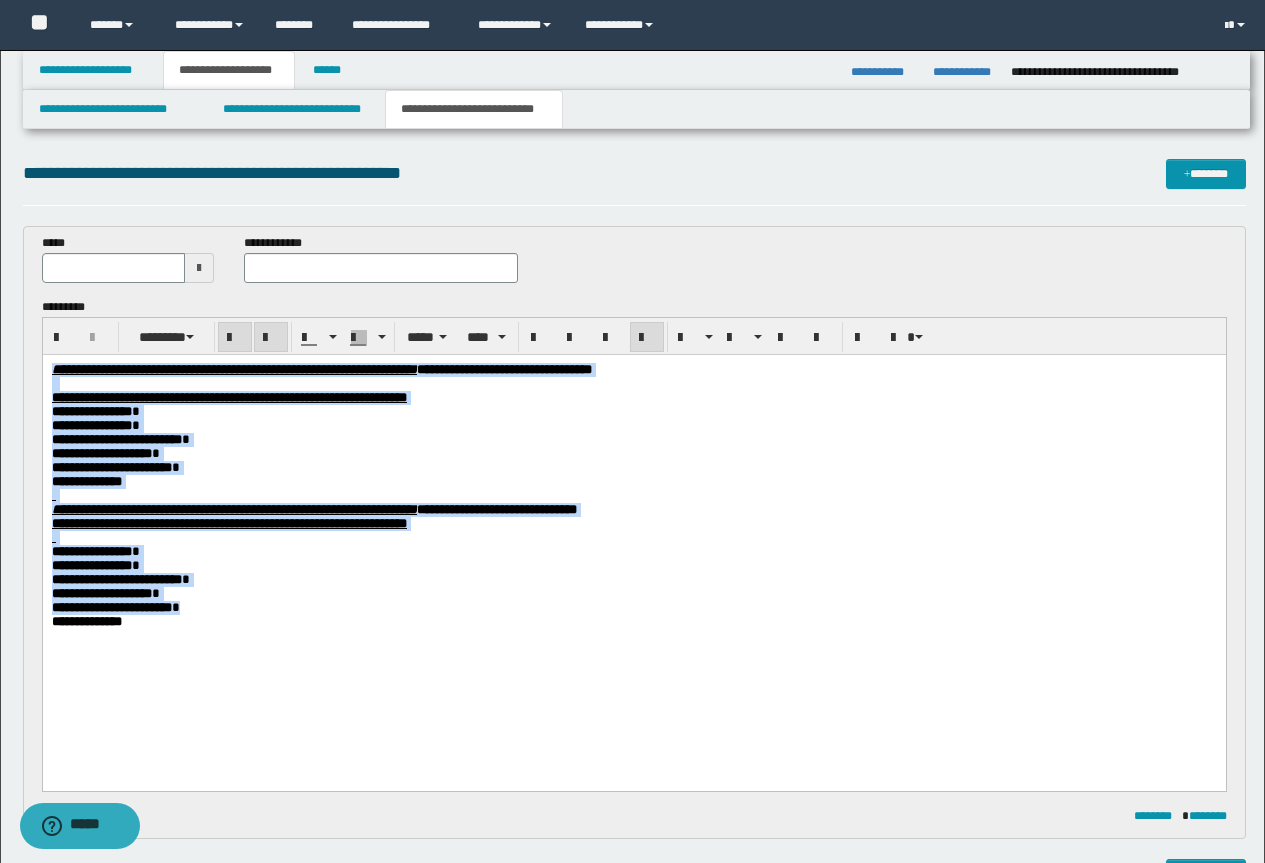 click on "**********" at bounding box center (633, 412) 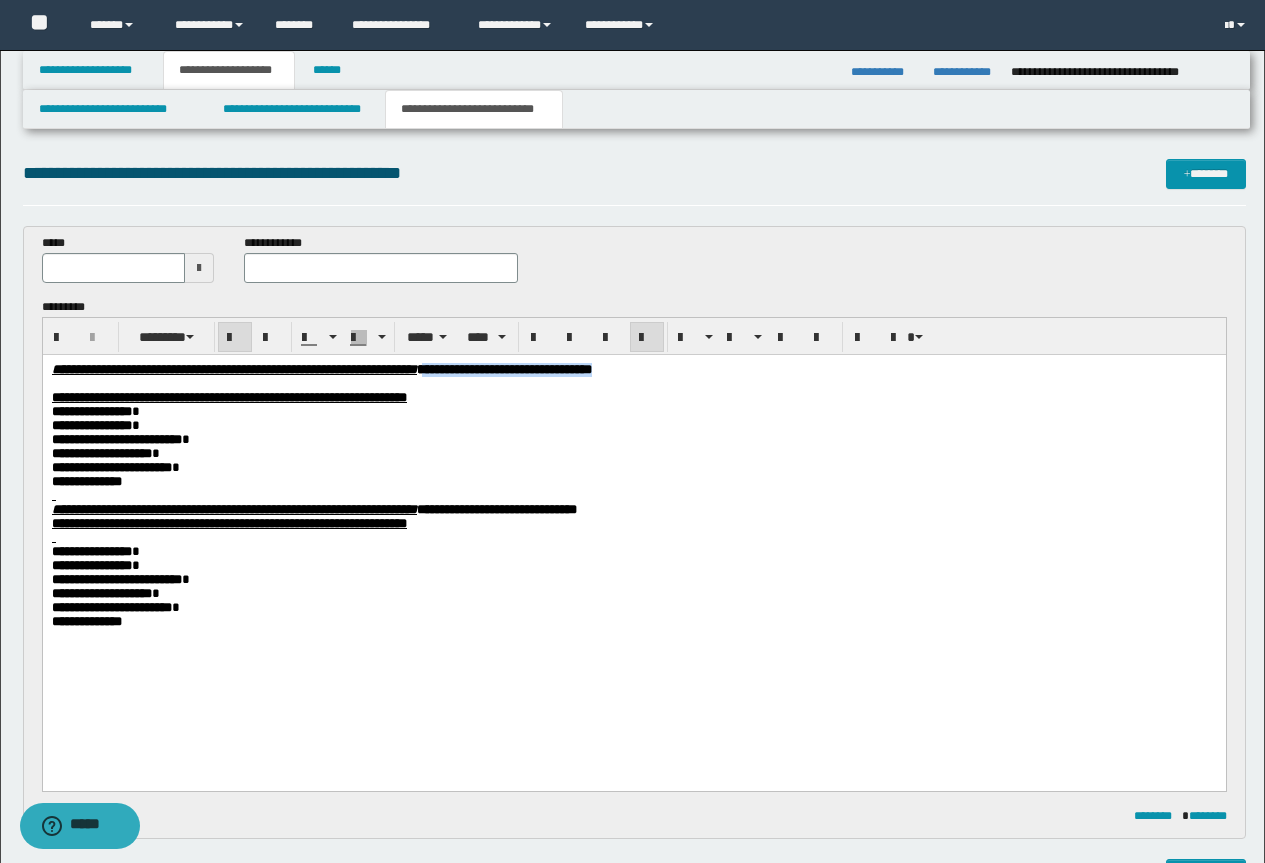 drag, startPoint x: 761, startPoint y: 367, endPoint x: 623, endPoint y: 360, distance: 138.17743 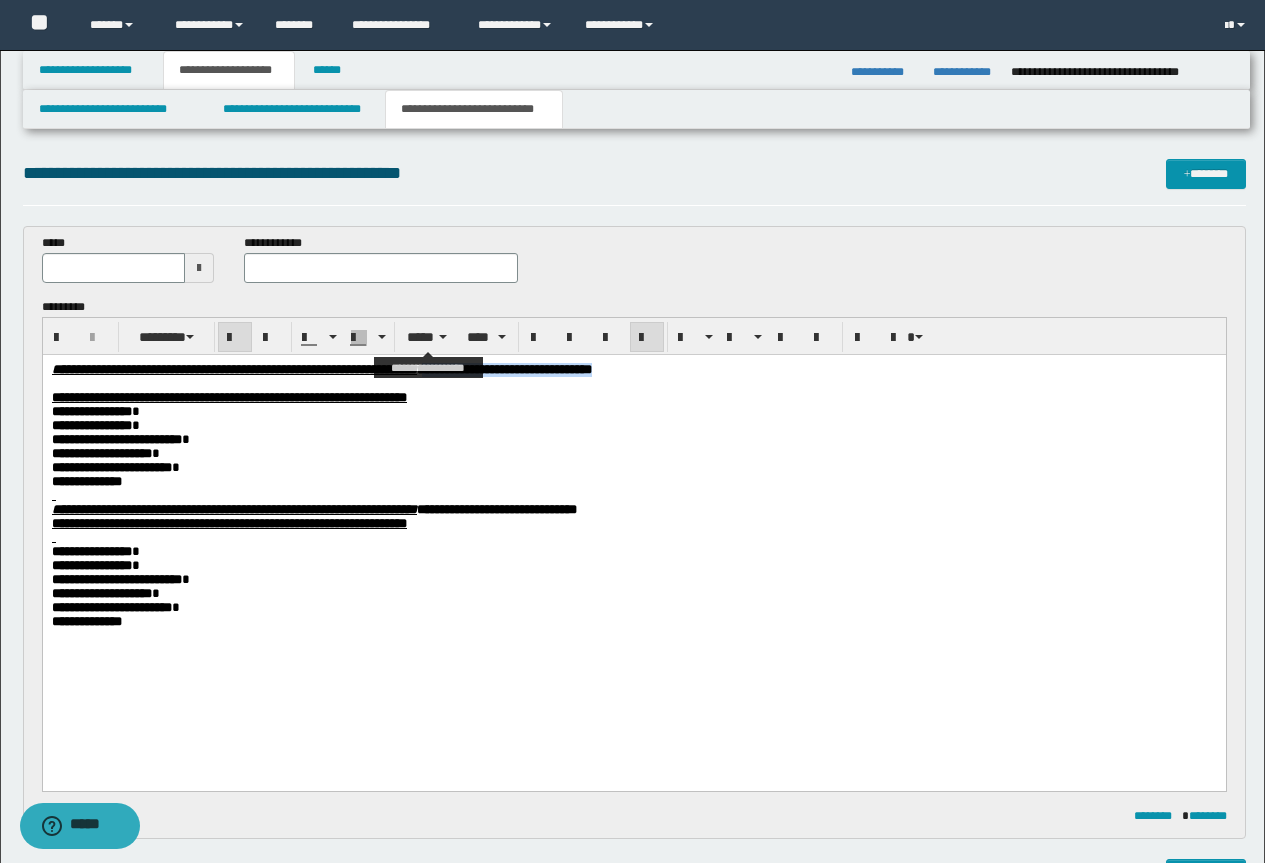 copy on "**********" 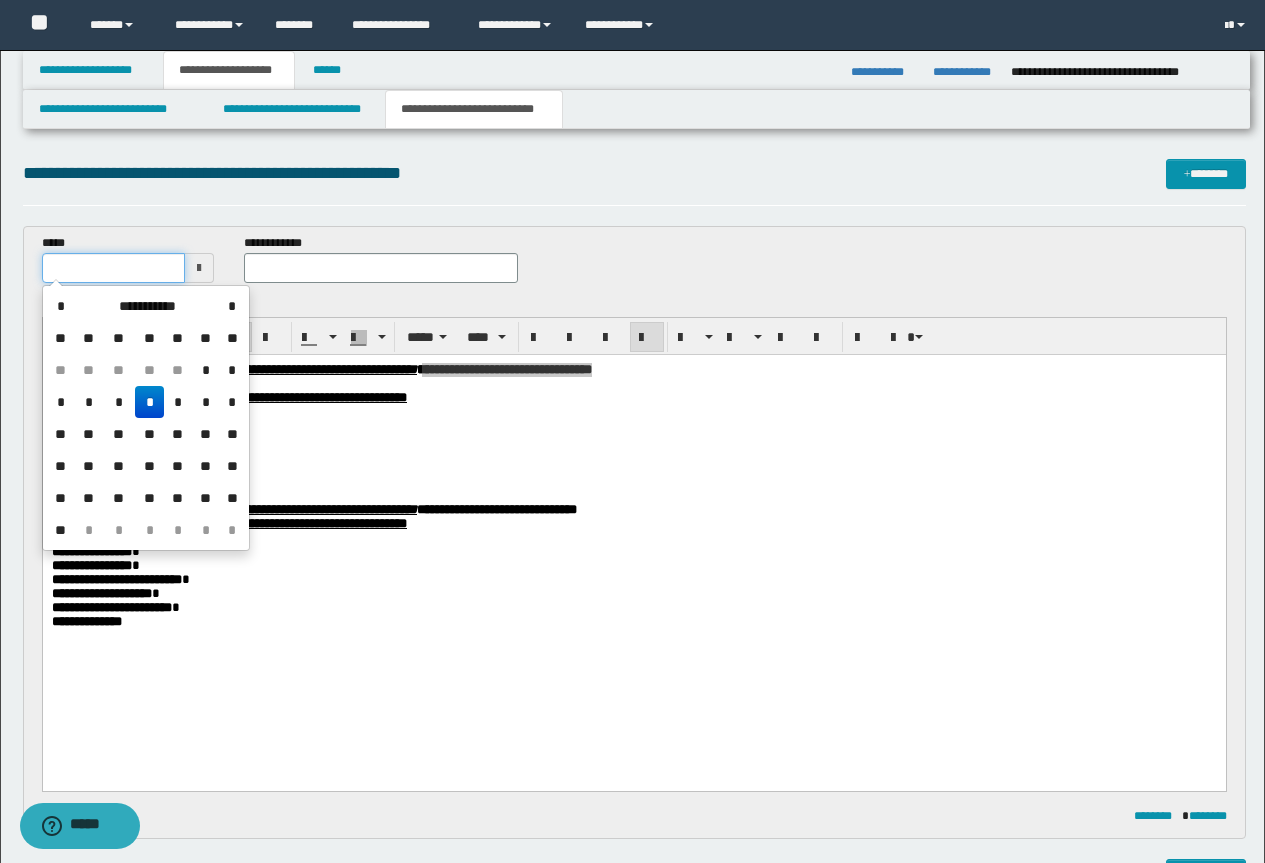 click at bounding box center [114, 268] 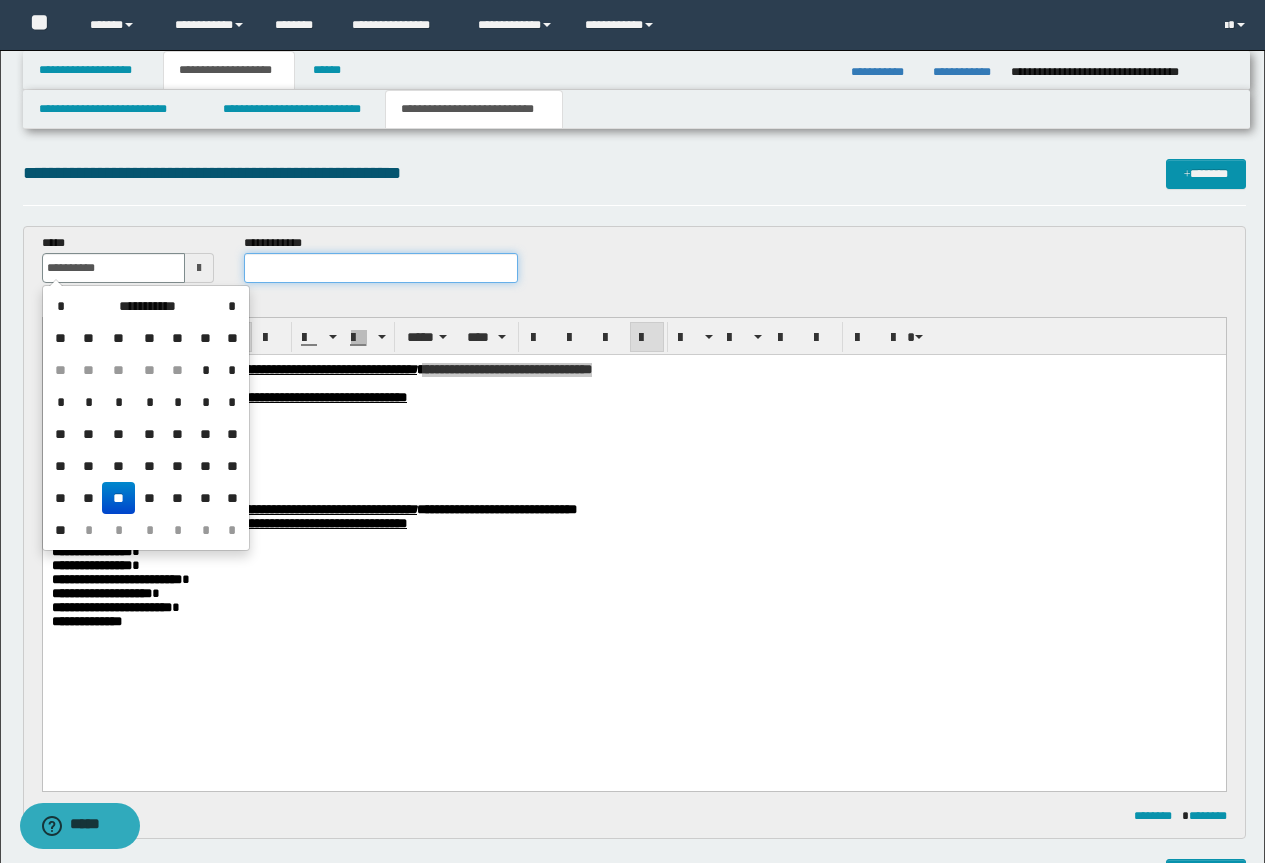 type on "**********" 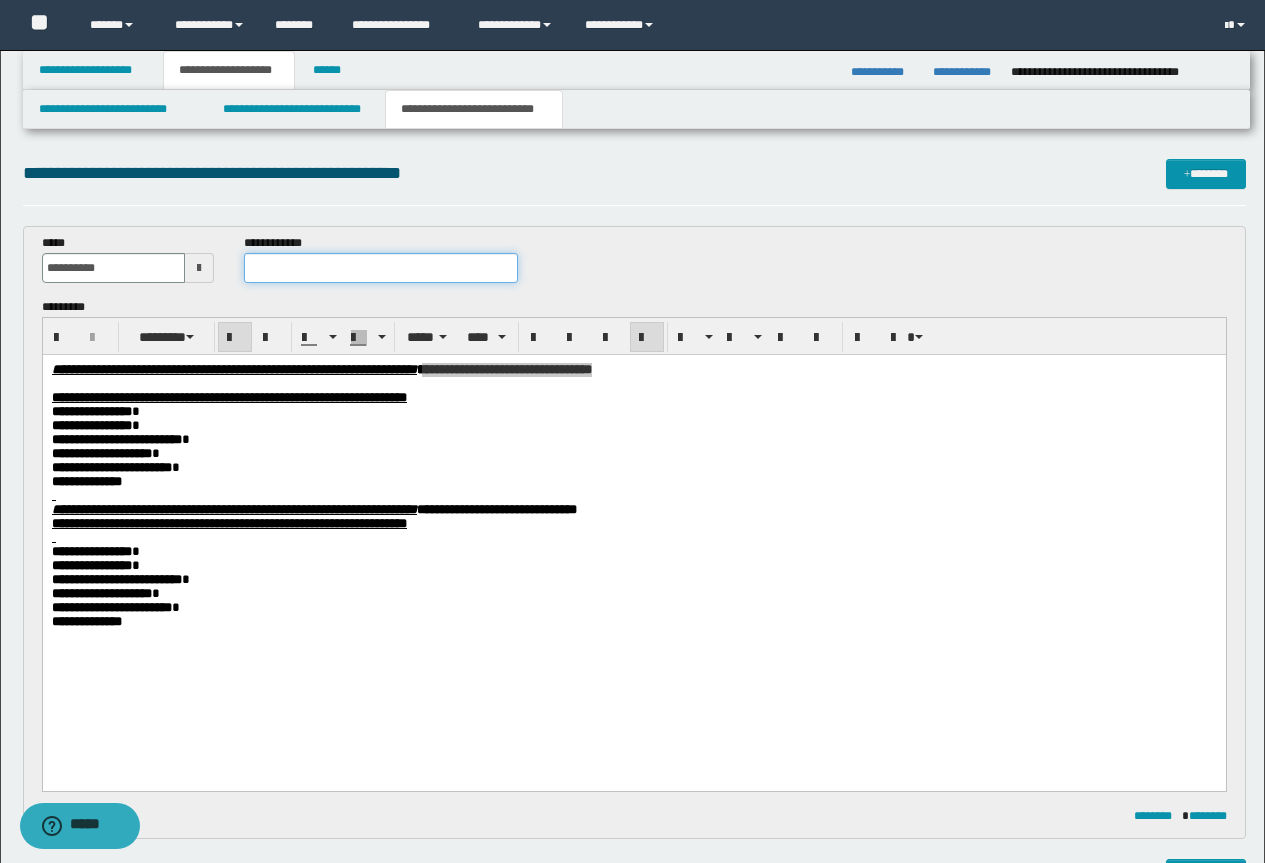 paste on "**********" 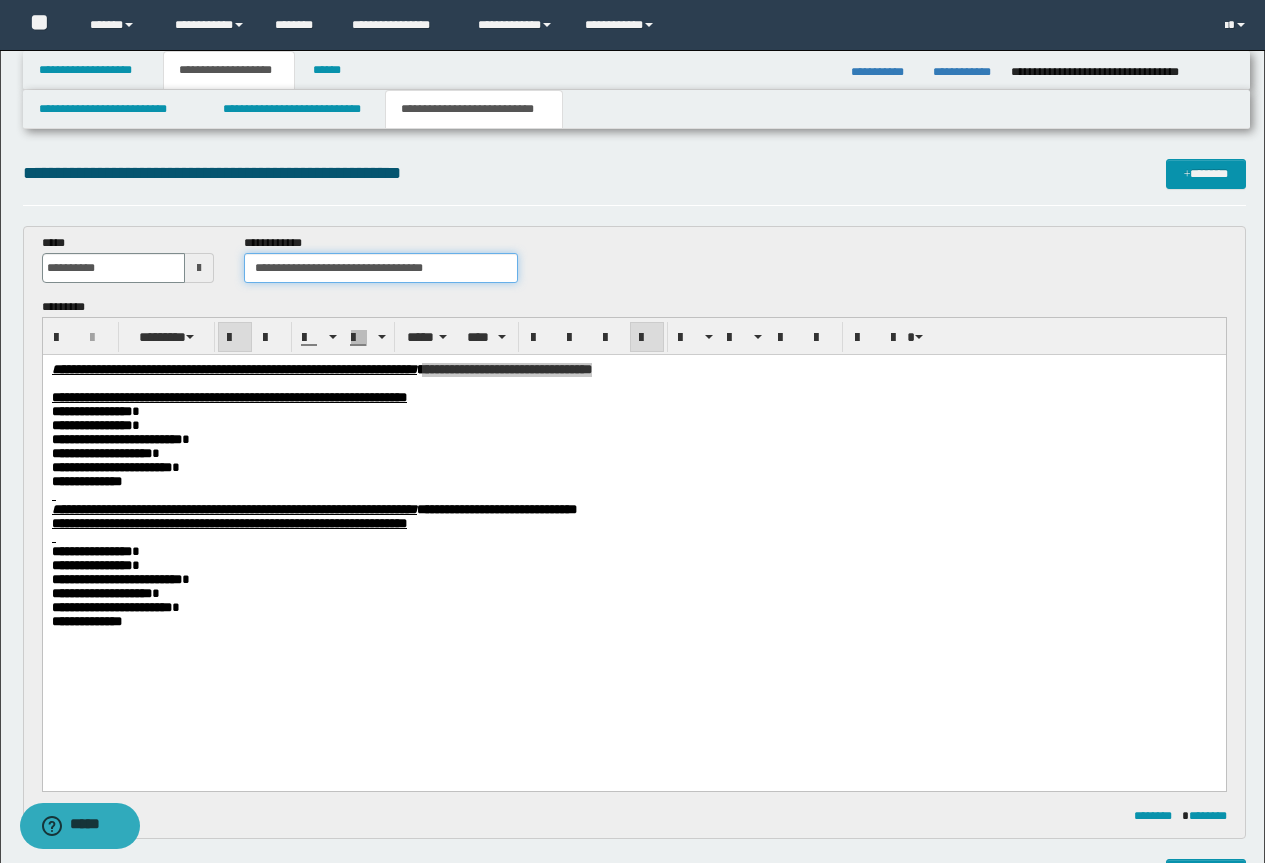 drag, startPoint x: 458, startPoint y: 266, endPoint x: 368, endPoint y: 271, distance: 90.13878 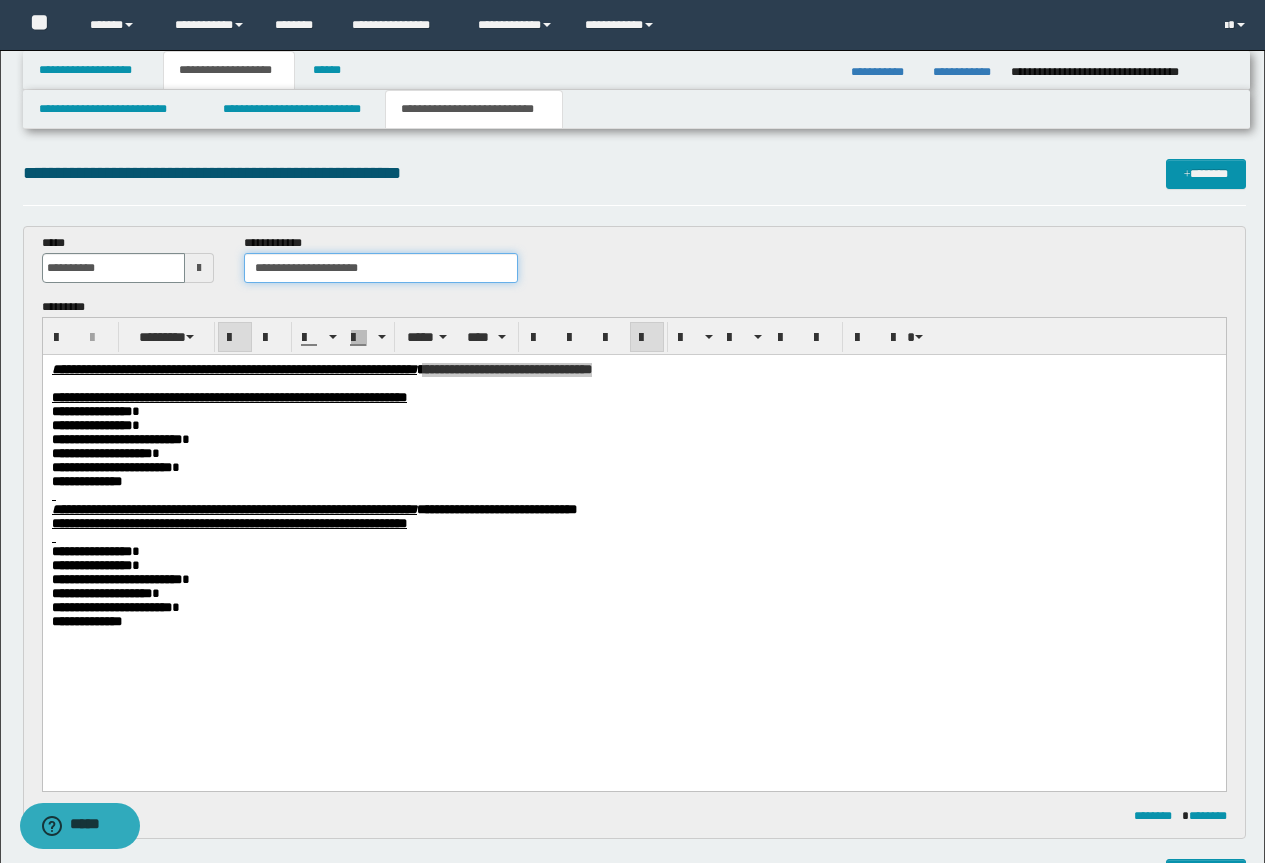 type on "**********" 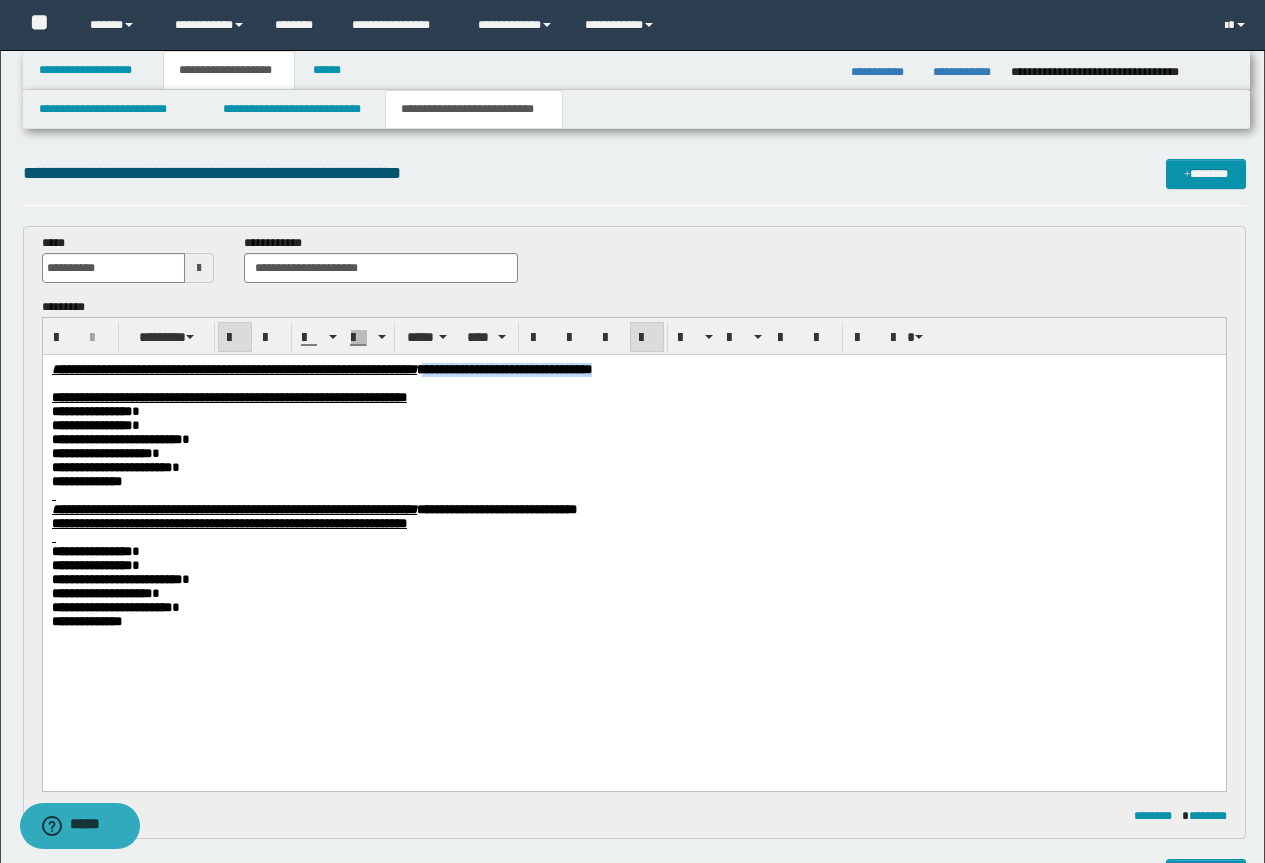 click at bounding box center (633, 636) 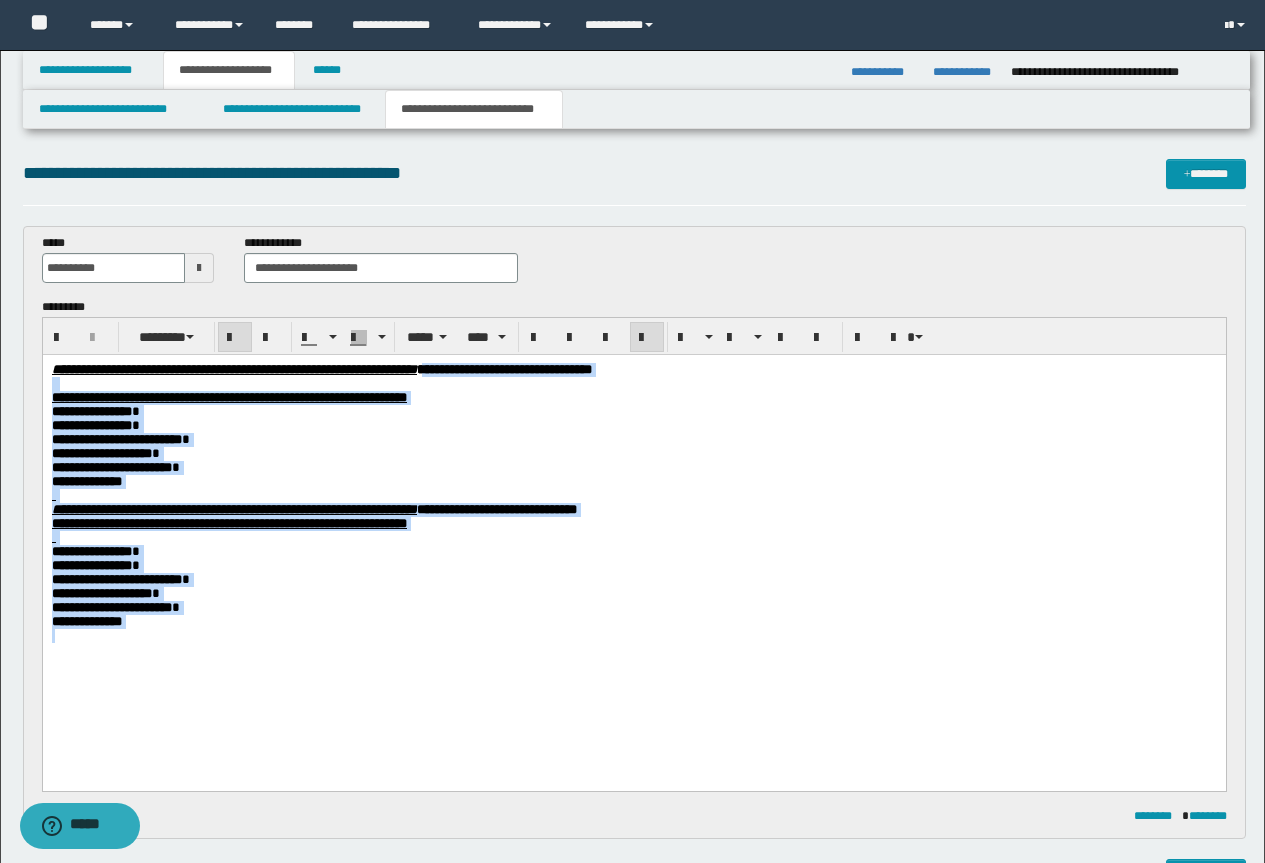 click at bounding box center (633, 636) 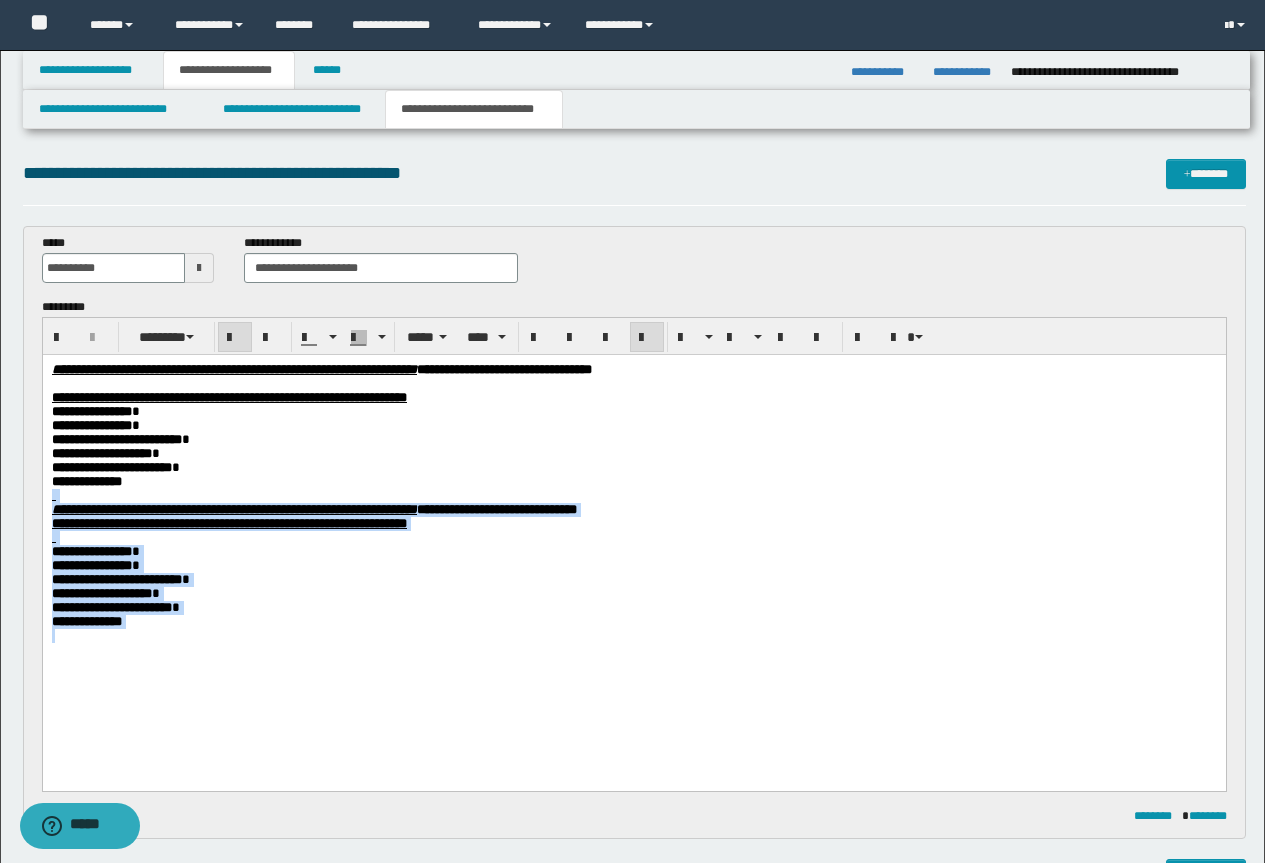 drag, startPoint x: 168, startPoint y: 668, endPoint x: 55, endPoint y: 876, distance: 236.7129 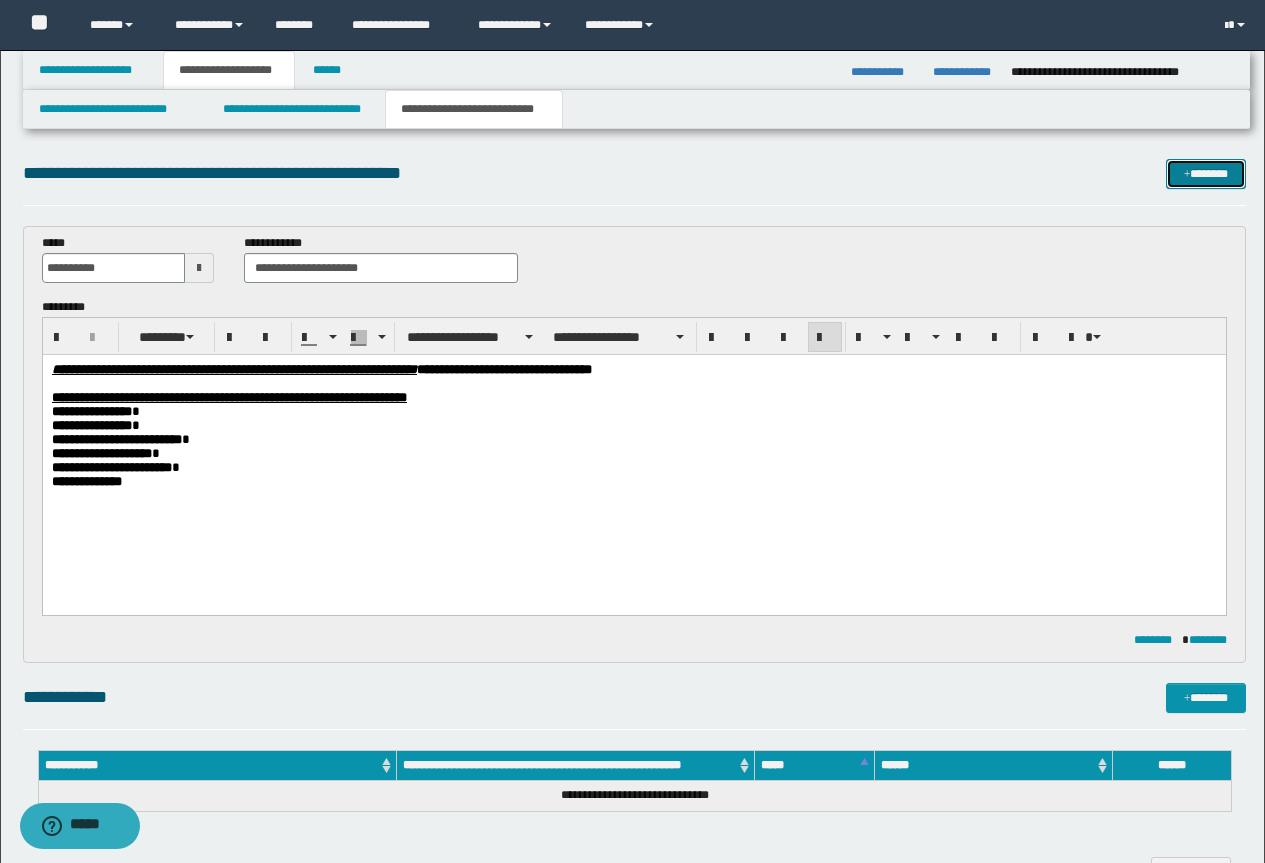 click at bounding box center (1187, 175) 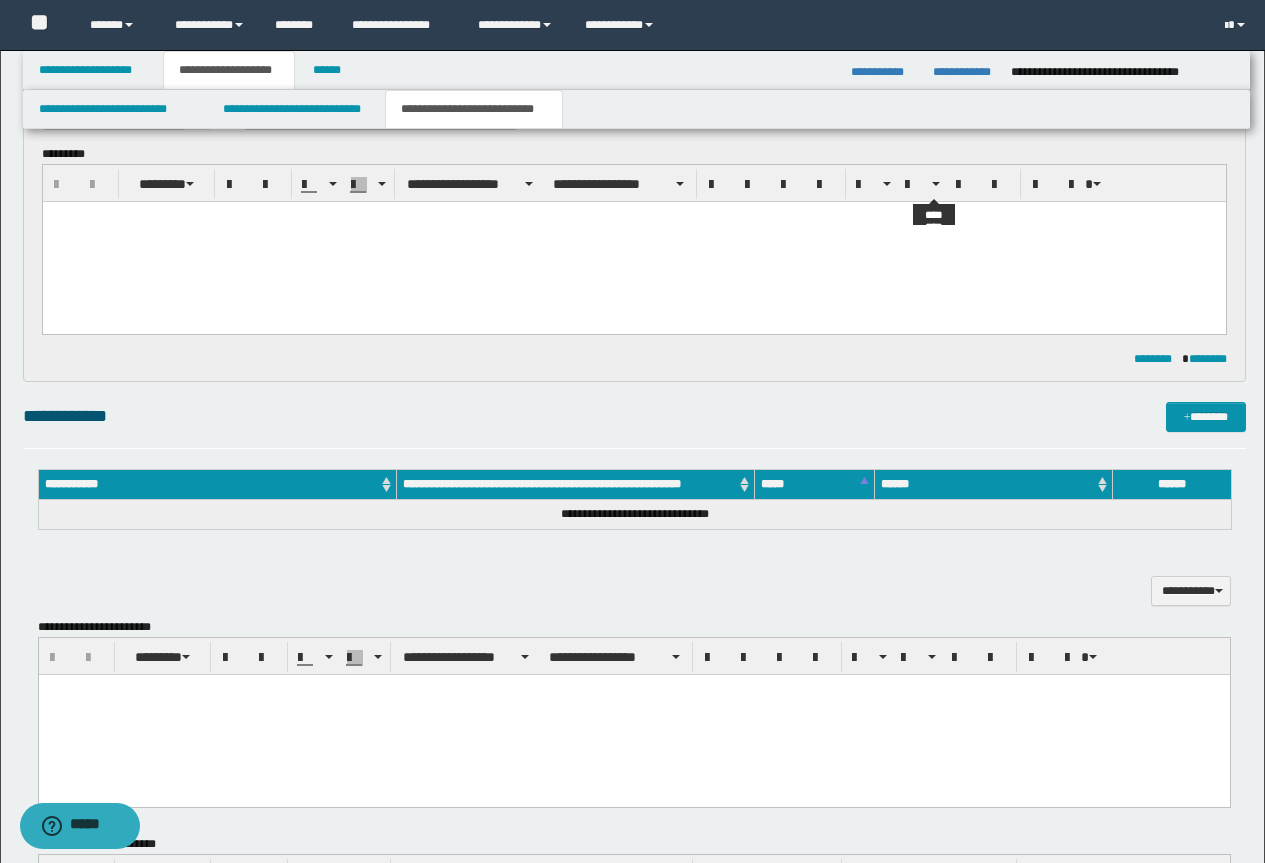 scroll, scrollTop: 0, scrollLeft: 0, axis: both 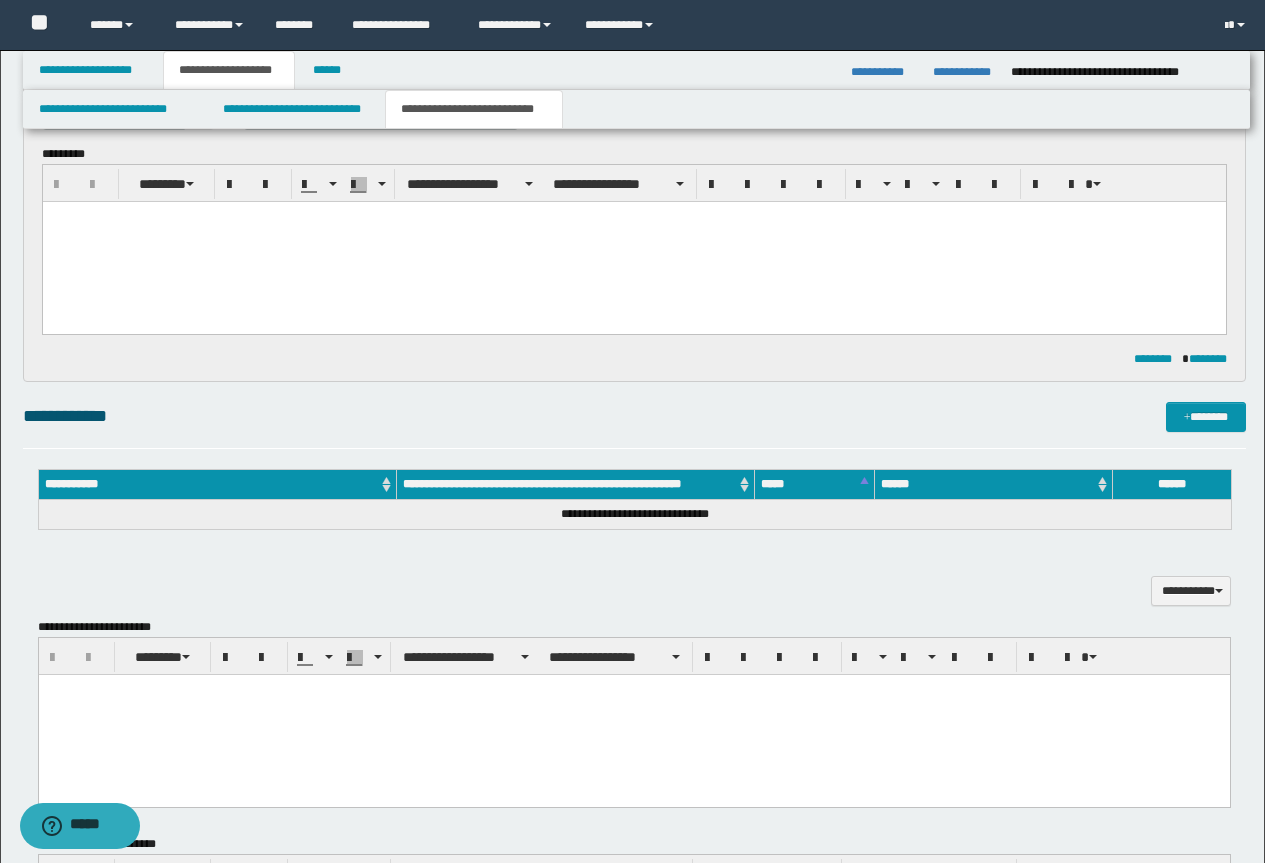 click at bounding box center (633, 241) 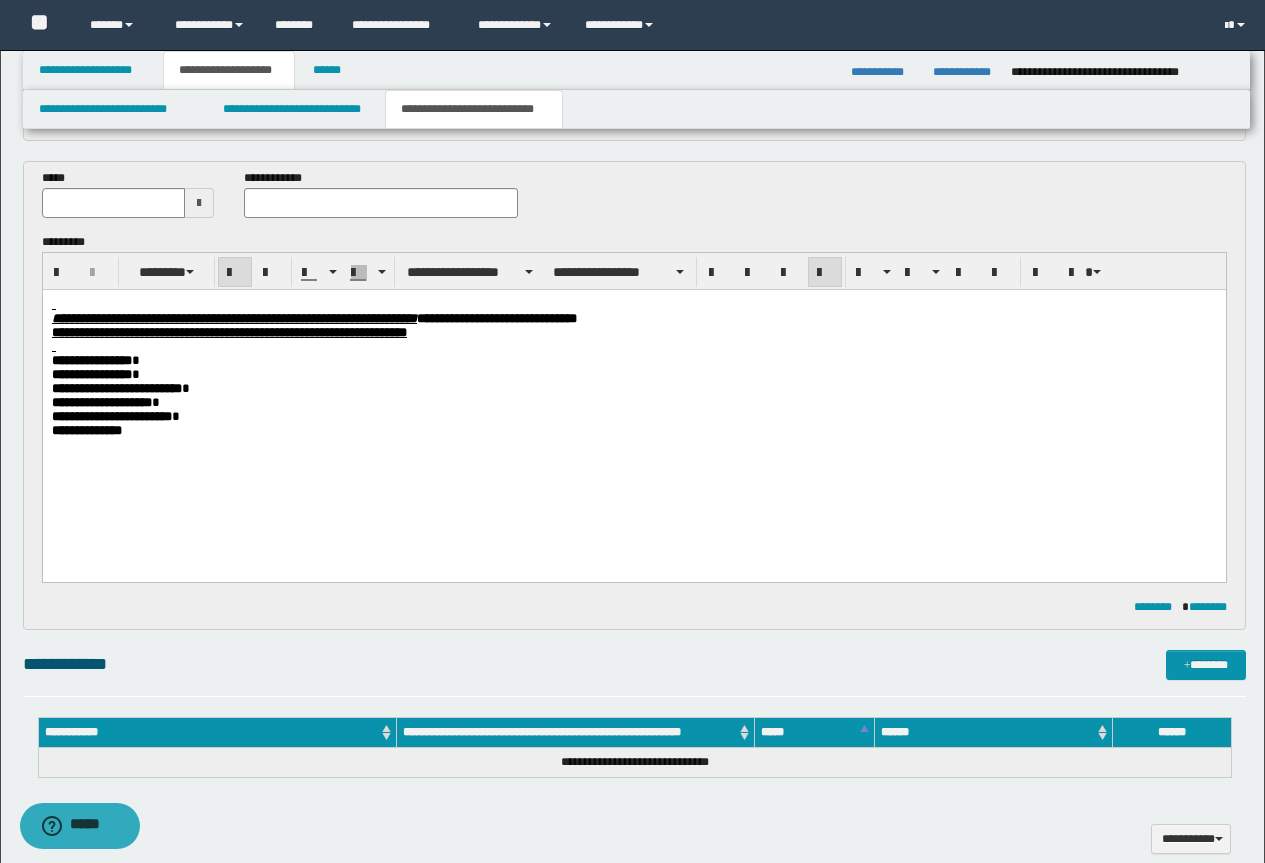 scroll, scrollTop: 510, scrollLeft: 0, axis: vertical 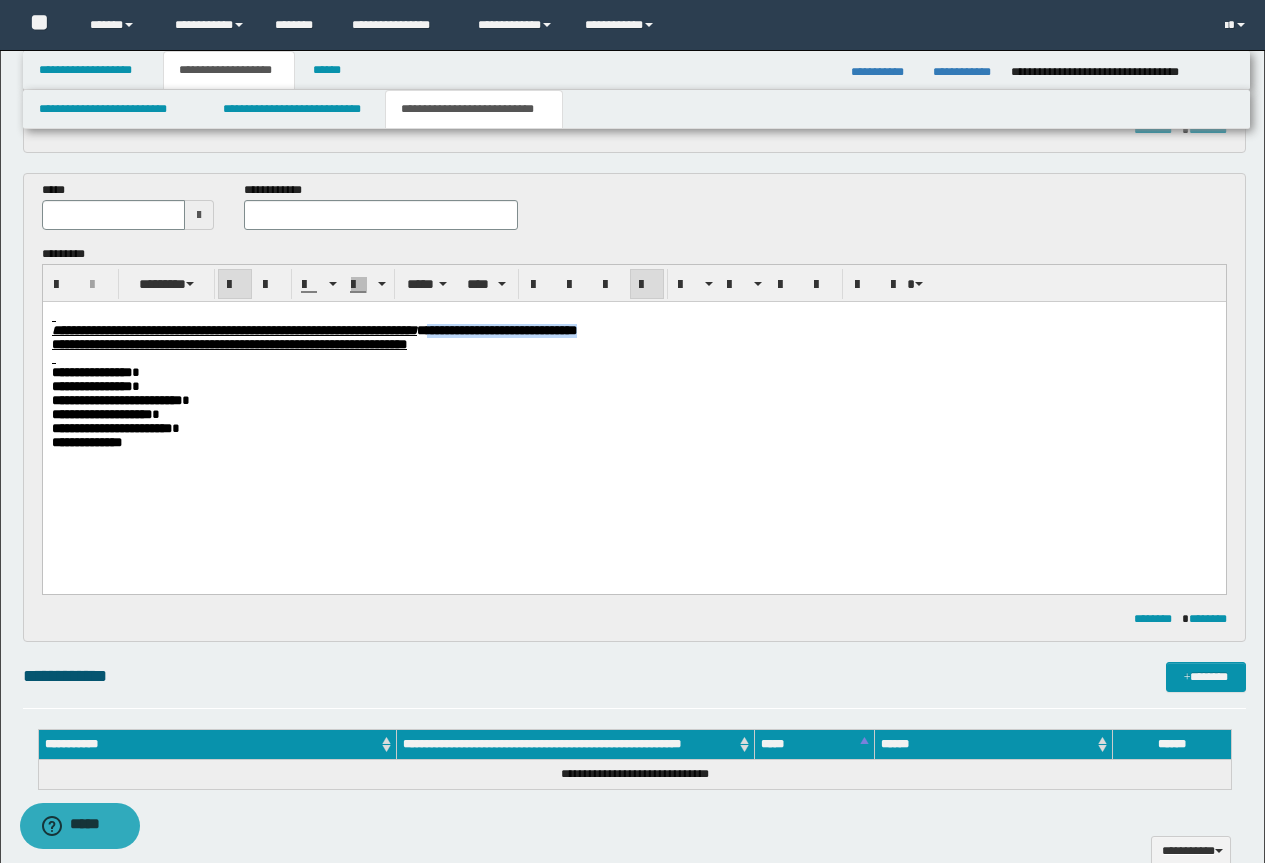 drag, startPoint x: 827, startPoint y: 325, endPoint x: 624, endPoint y: 329, distance: 203.0394 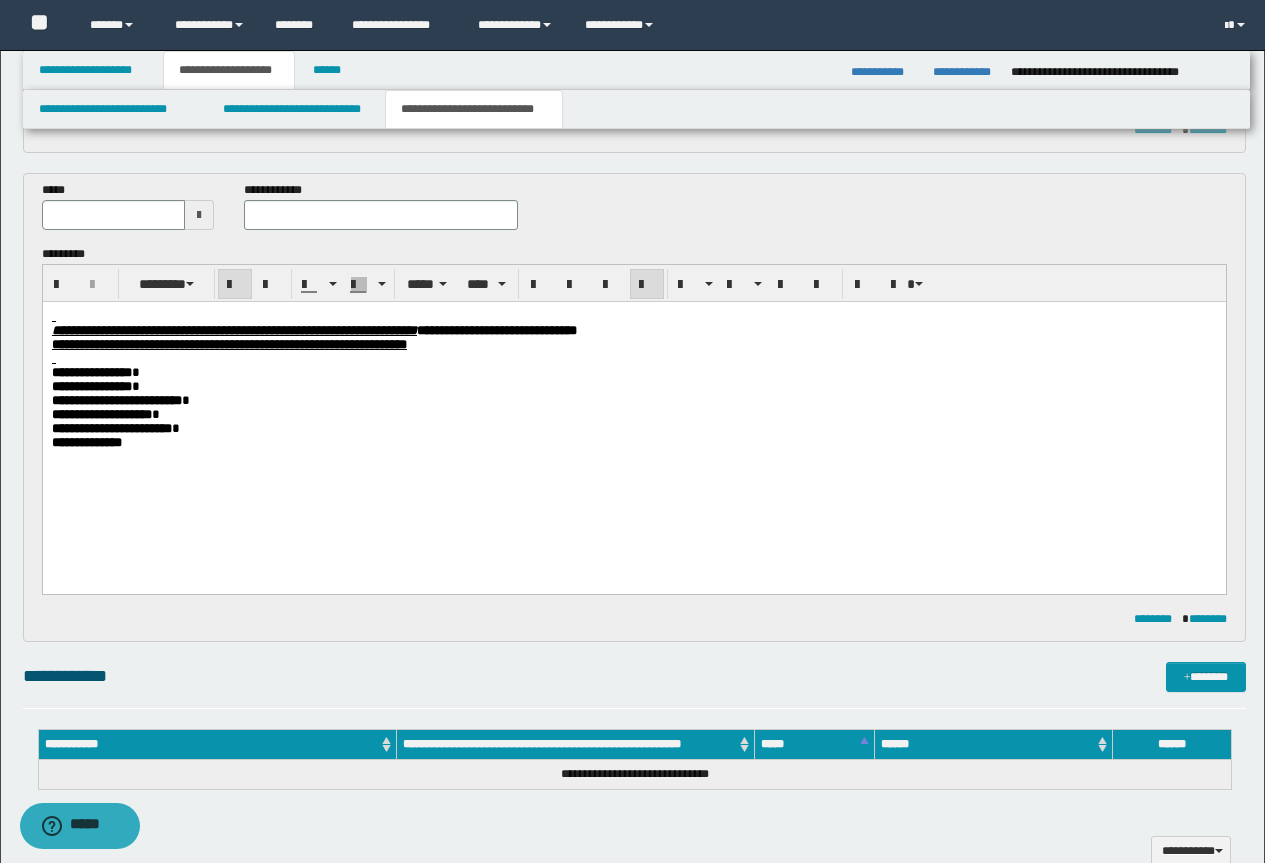 click on "**********" at bounding box center (633, 411) 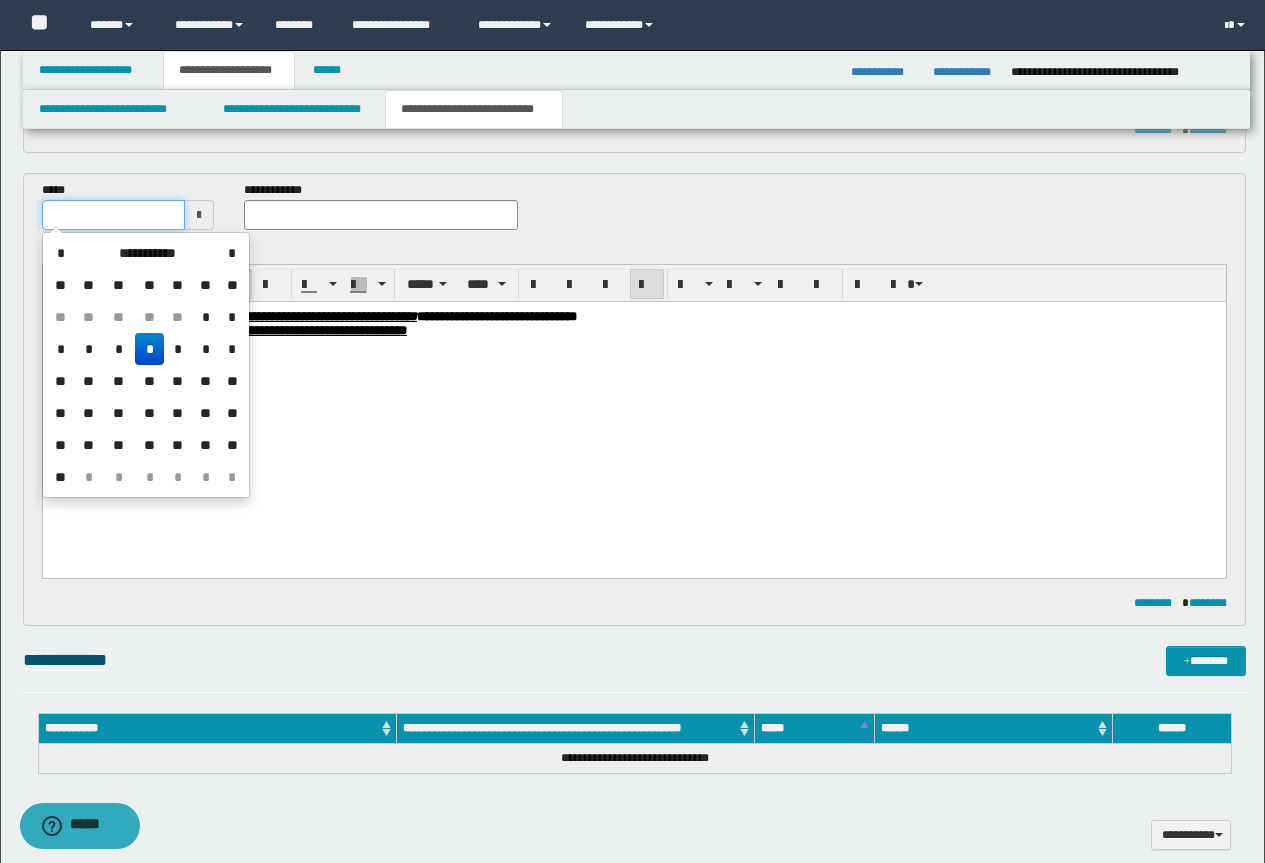 click at bounding box center (114, 215) 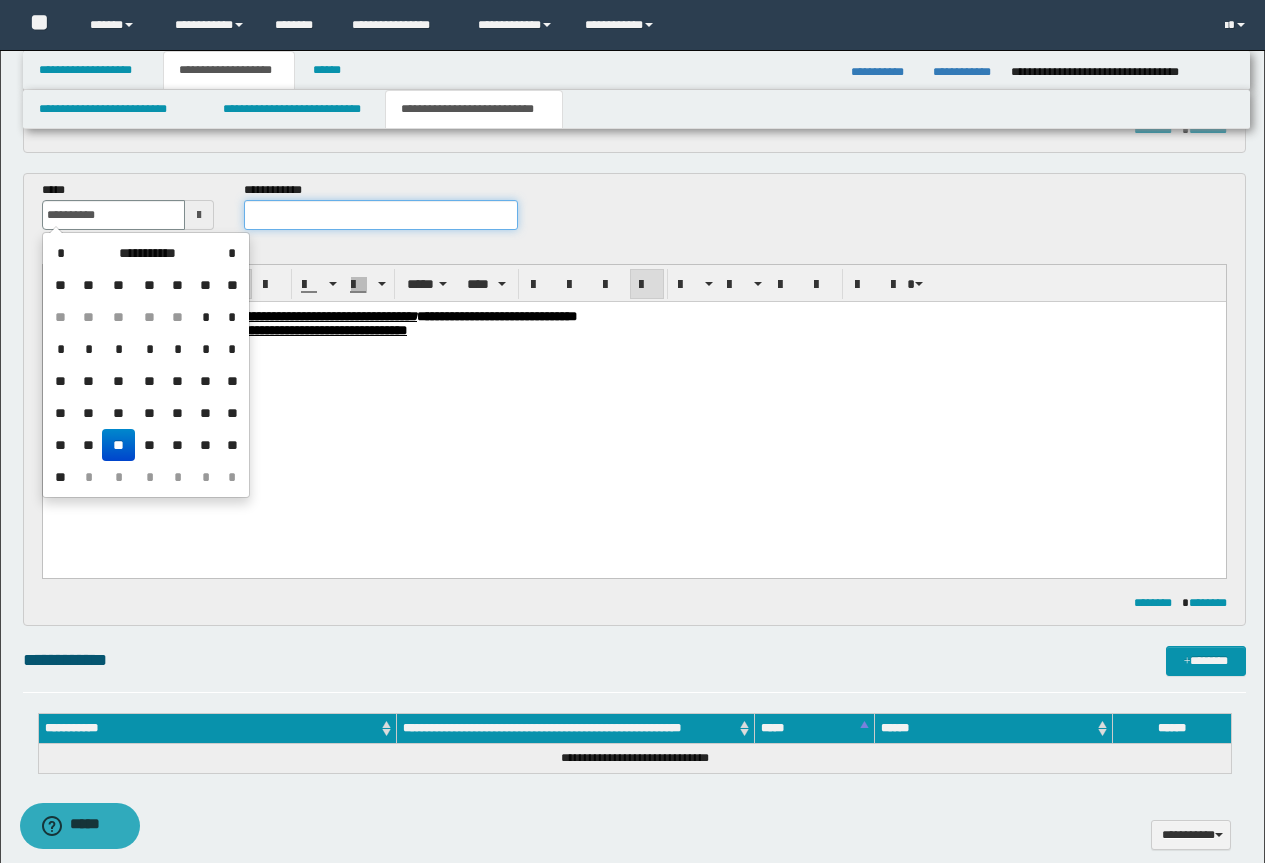 type on "**********" 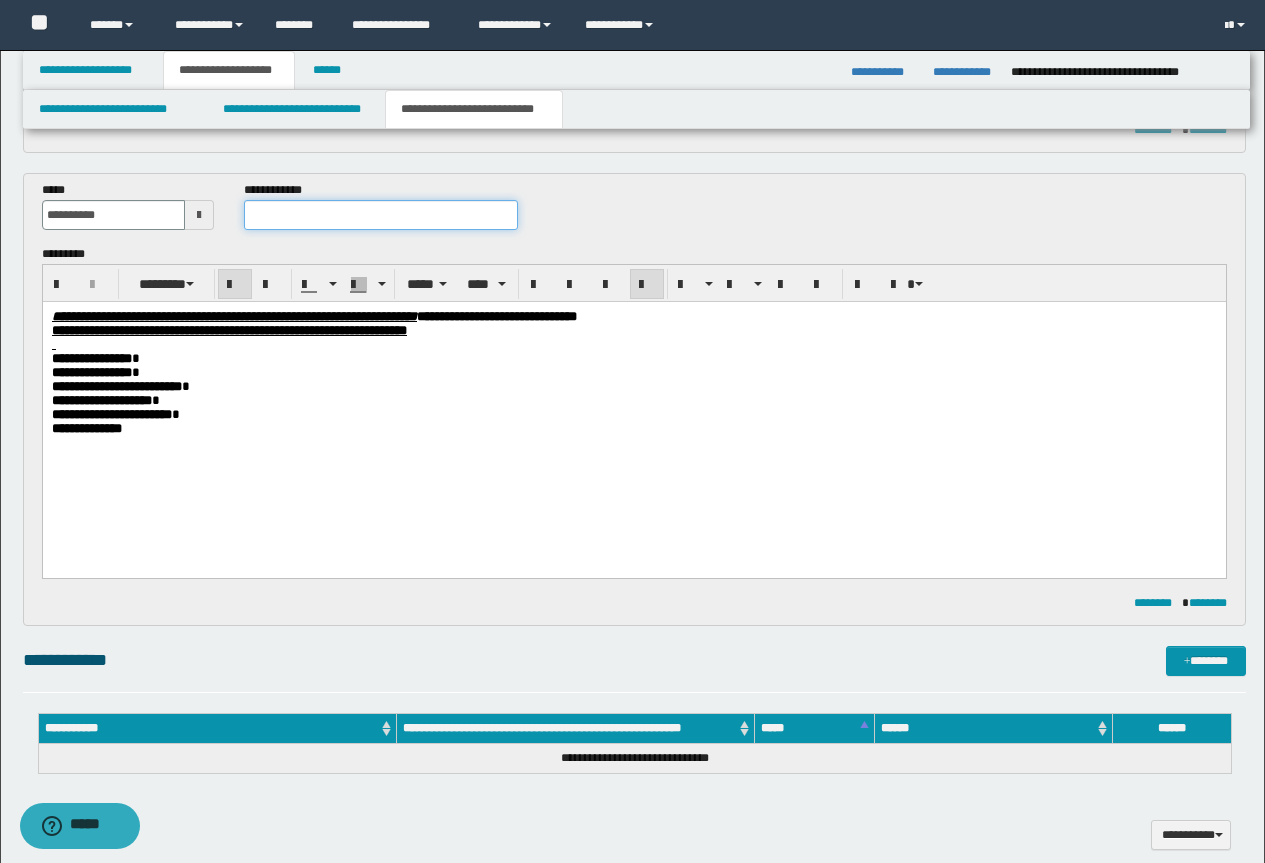 click at bounding box center (381, 215) 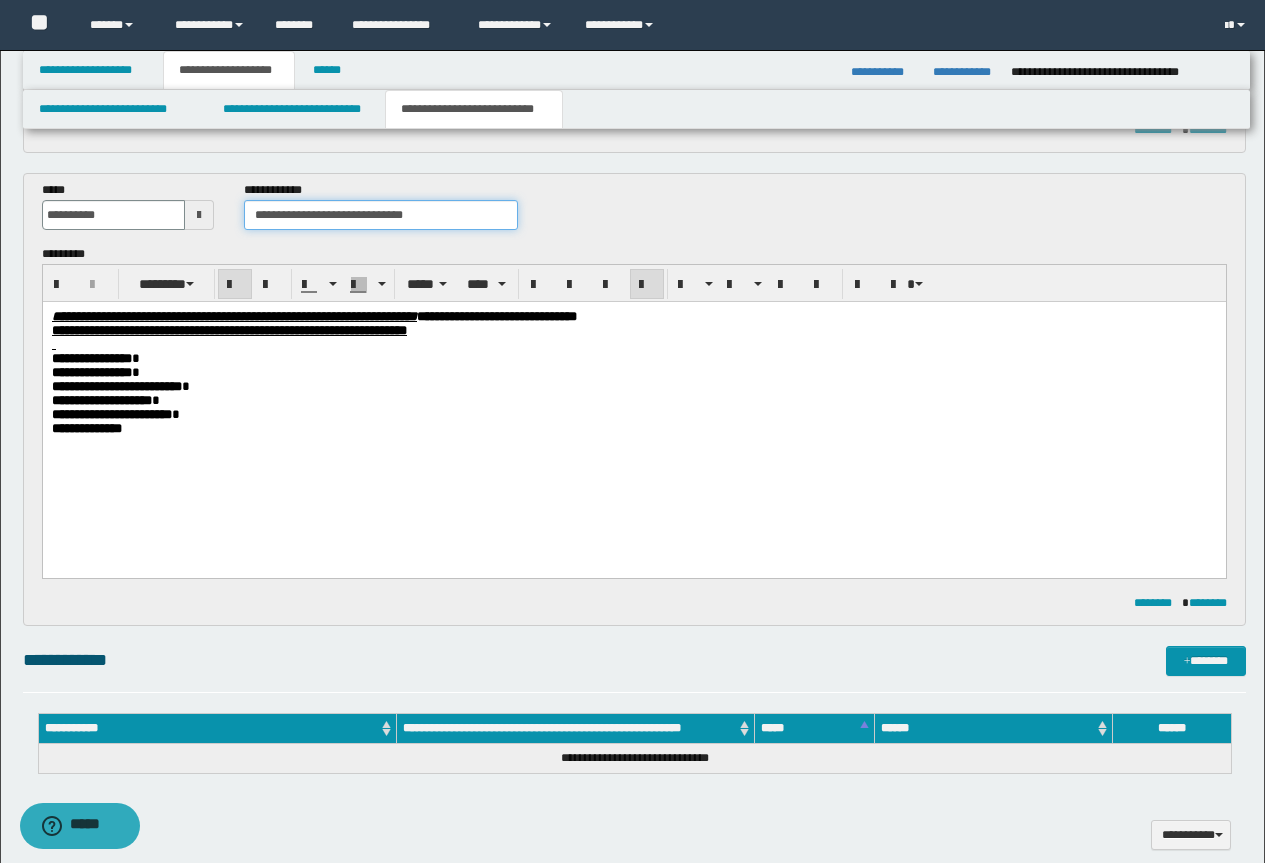 drag, startPoint x: 432, startPoint y: 217, endPoint x: 349, endPoint y: 223, distance: 83.21658 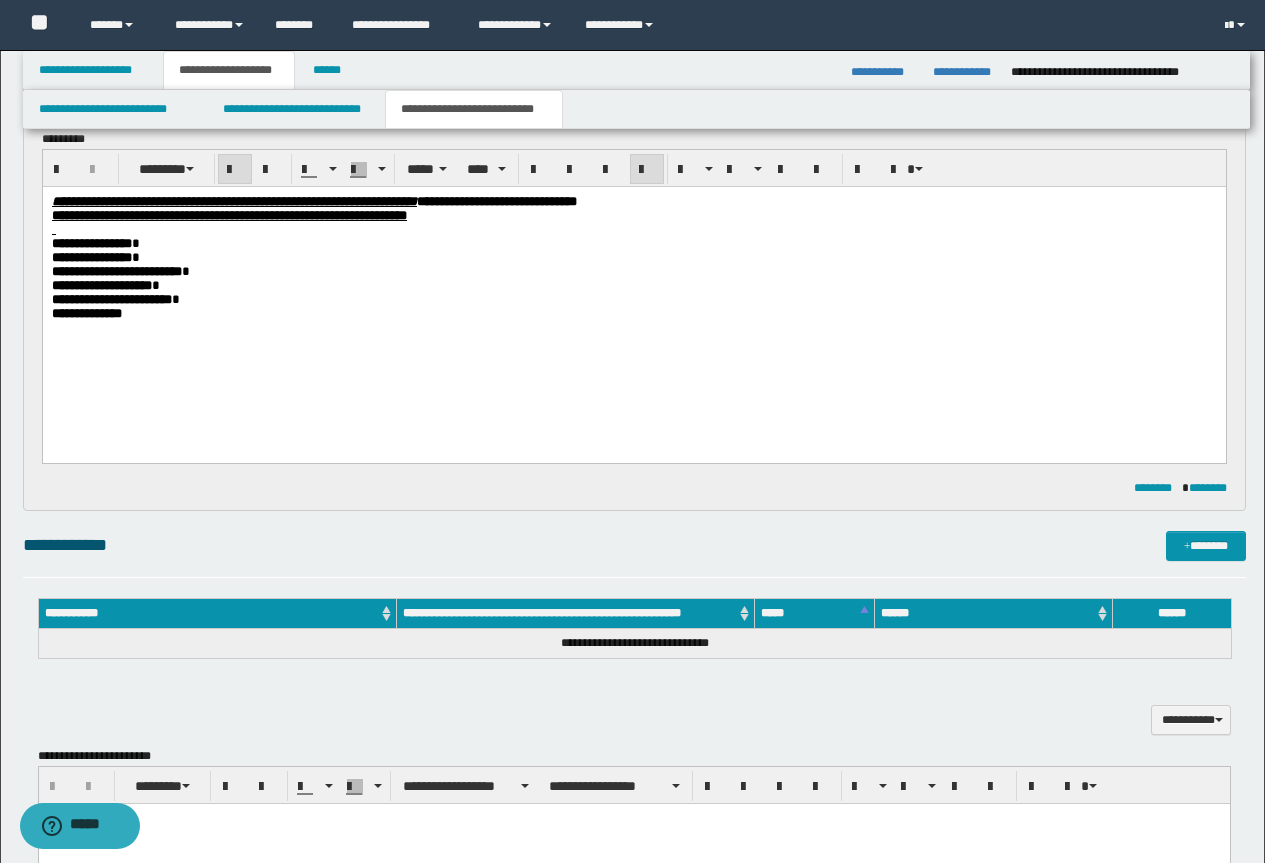 scroll, scrollTop: 810, scrollLeft: 0, axis: vertical 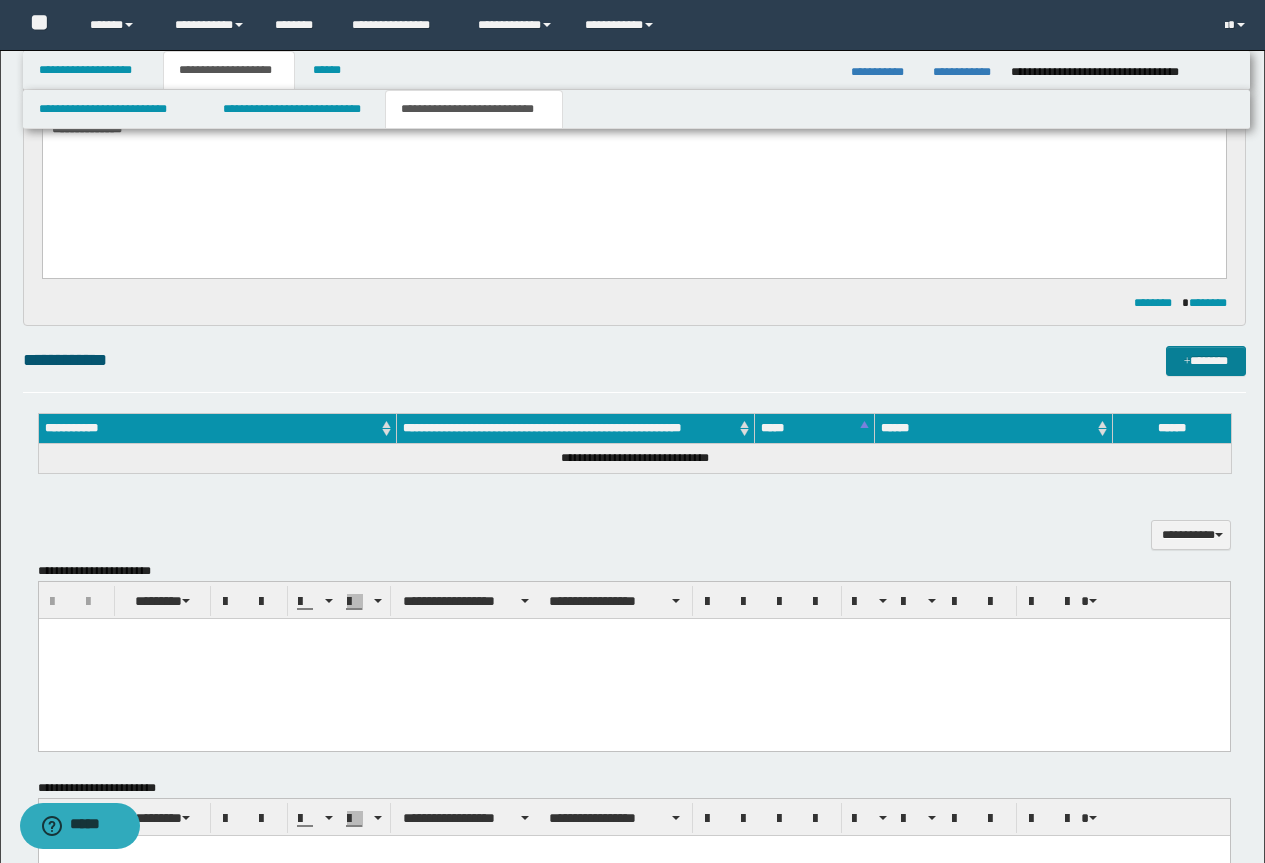 type on "**********" 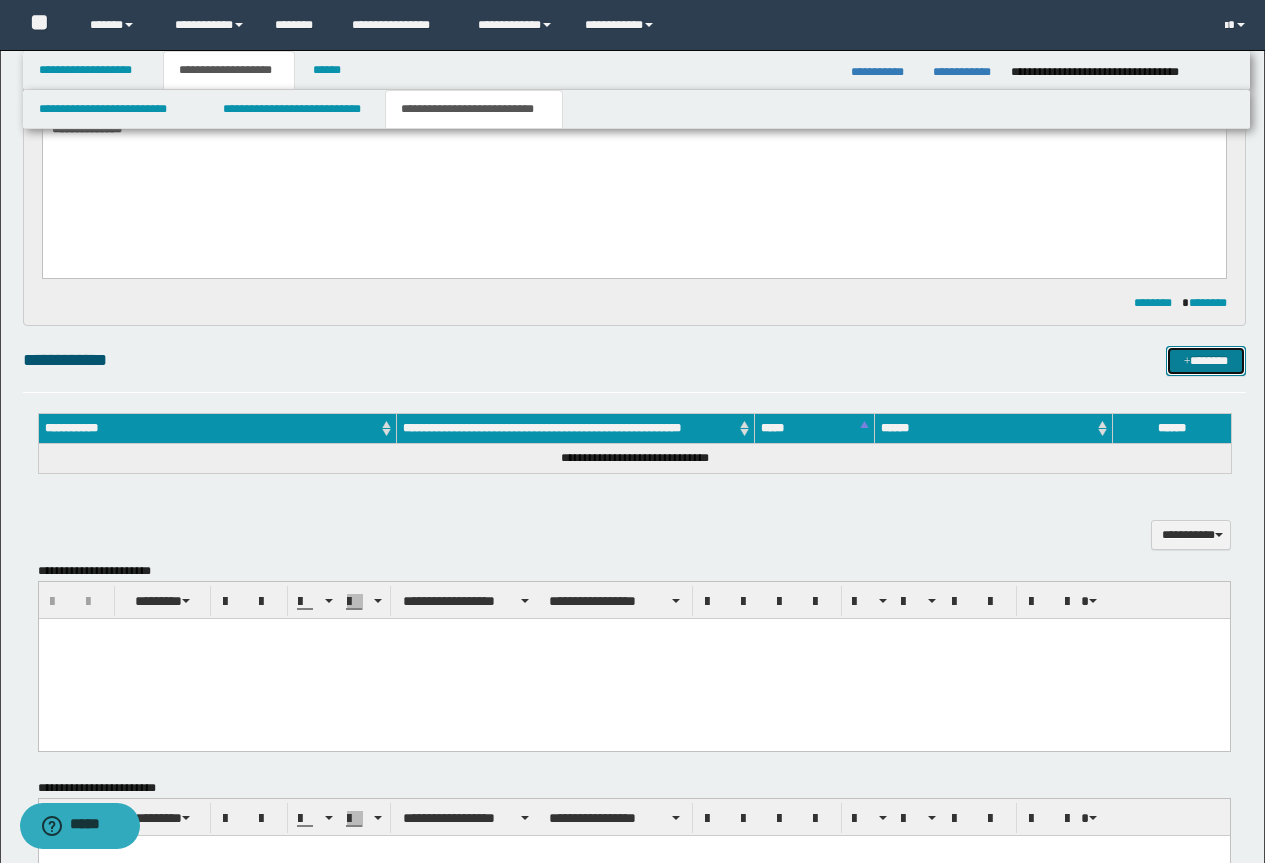 click on "*******" at bounding box center [1206, 361] 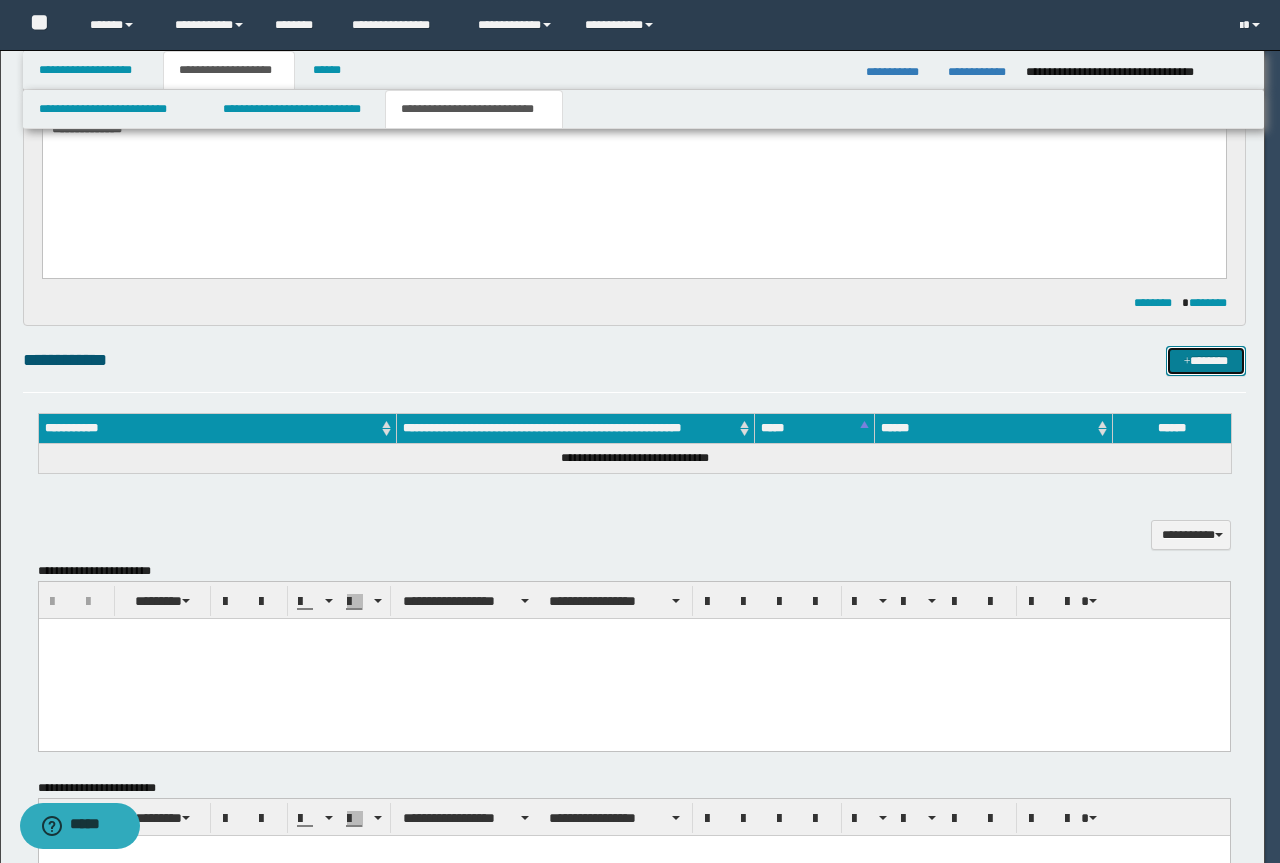 type 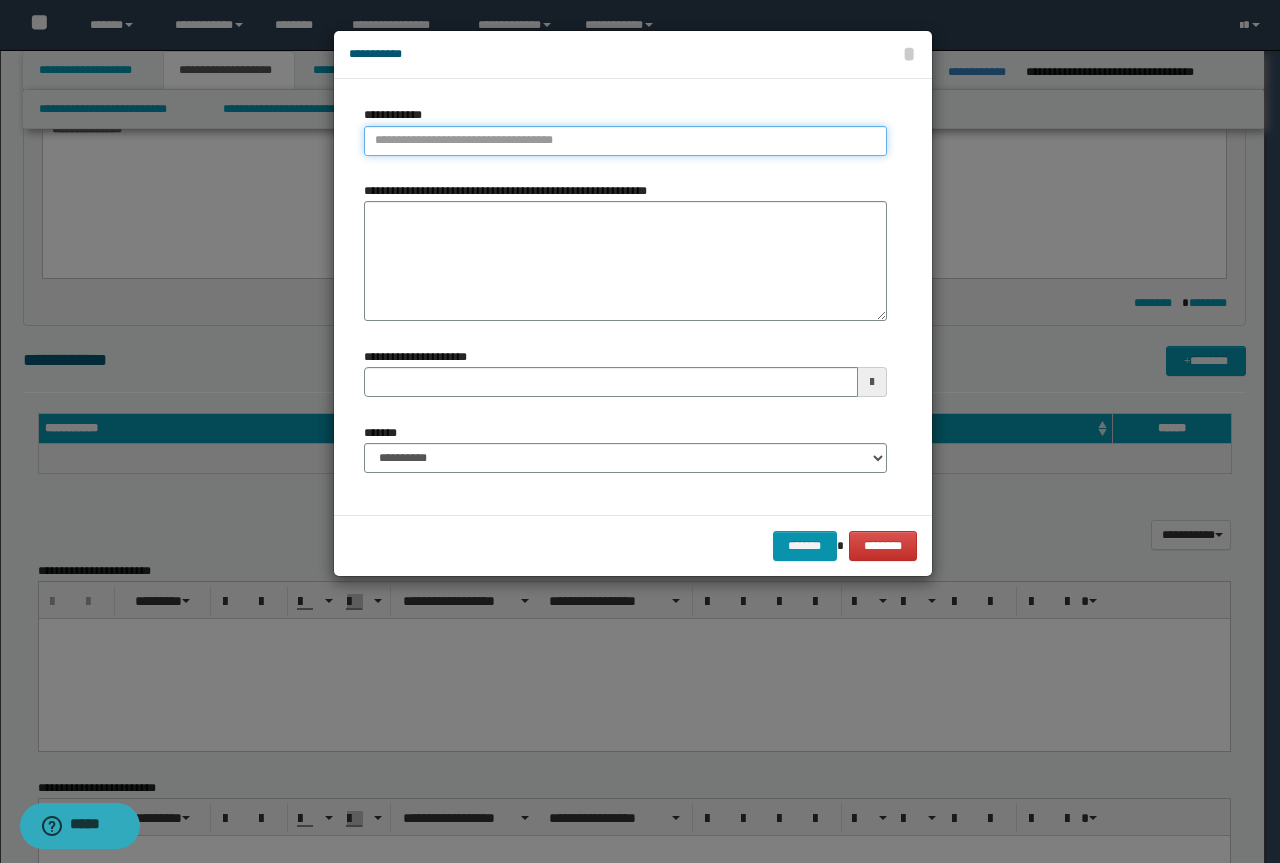 click on "**********" at bounding box center (625, 141) 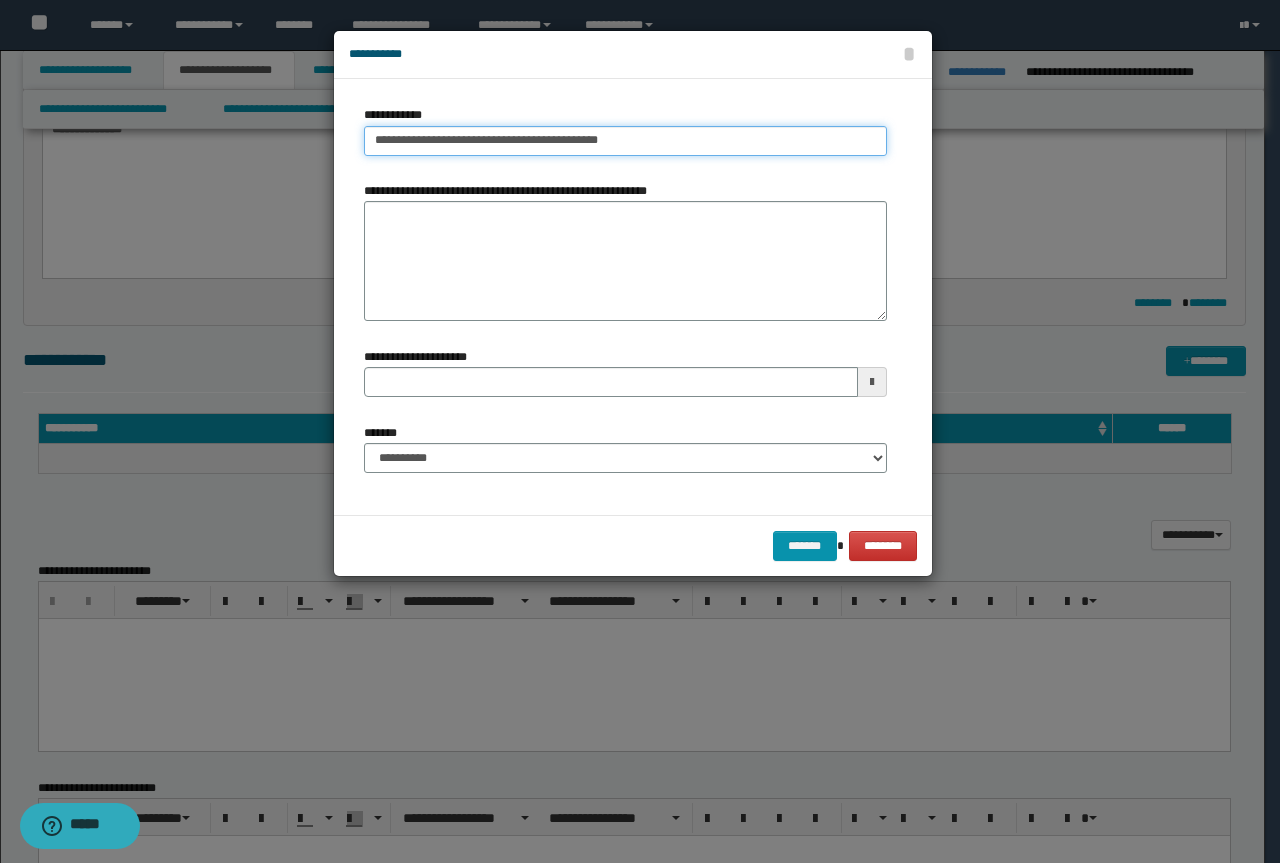 drag, startPoint x: 643, startPoint y: 138, endPoint x: 546, endPoint y: 146, distance: 97.32934 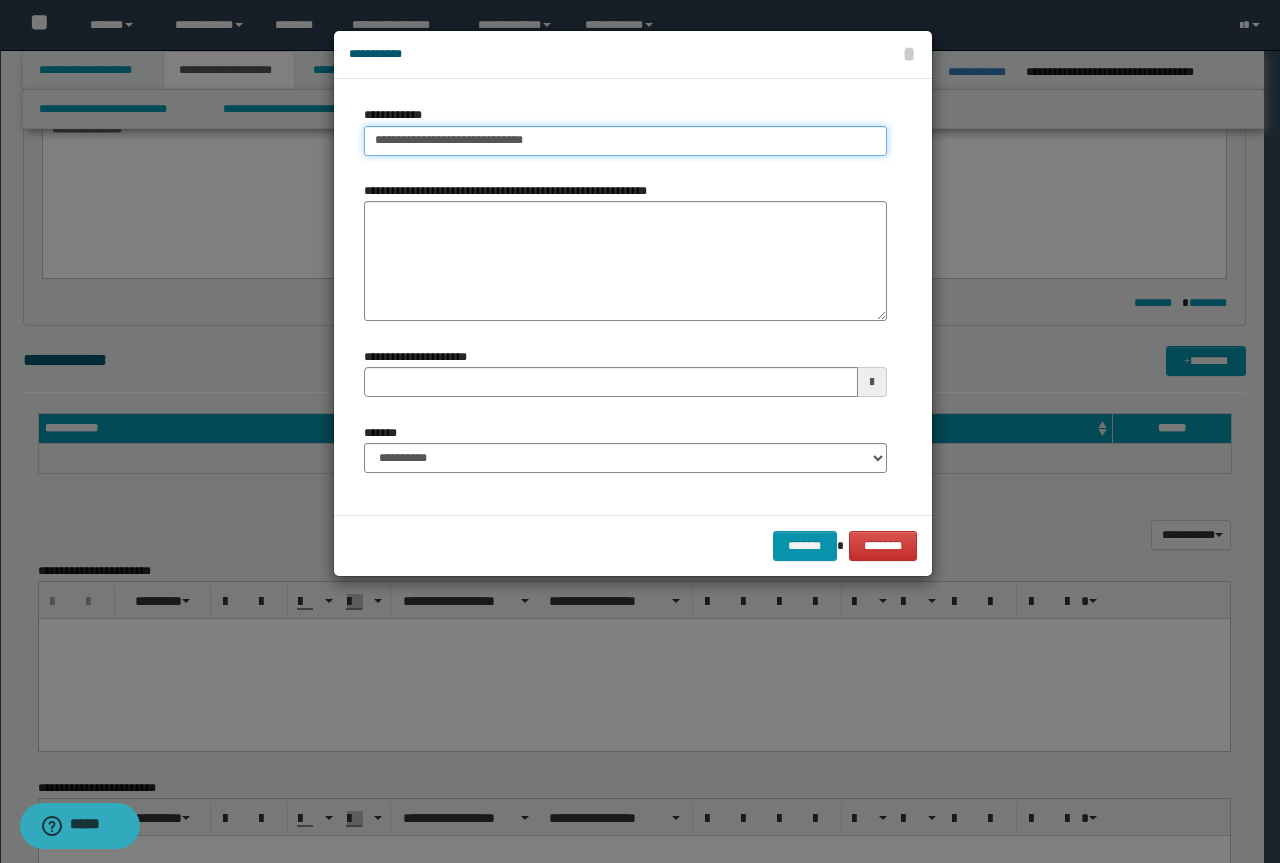 type on "**********" 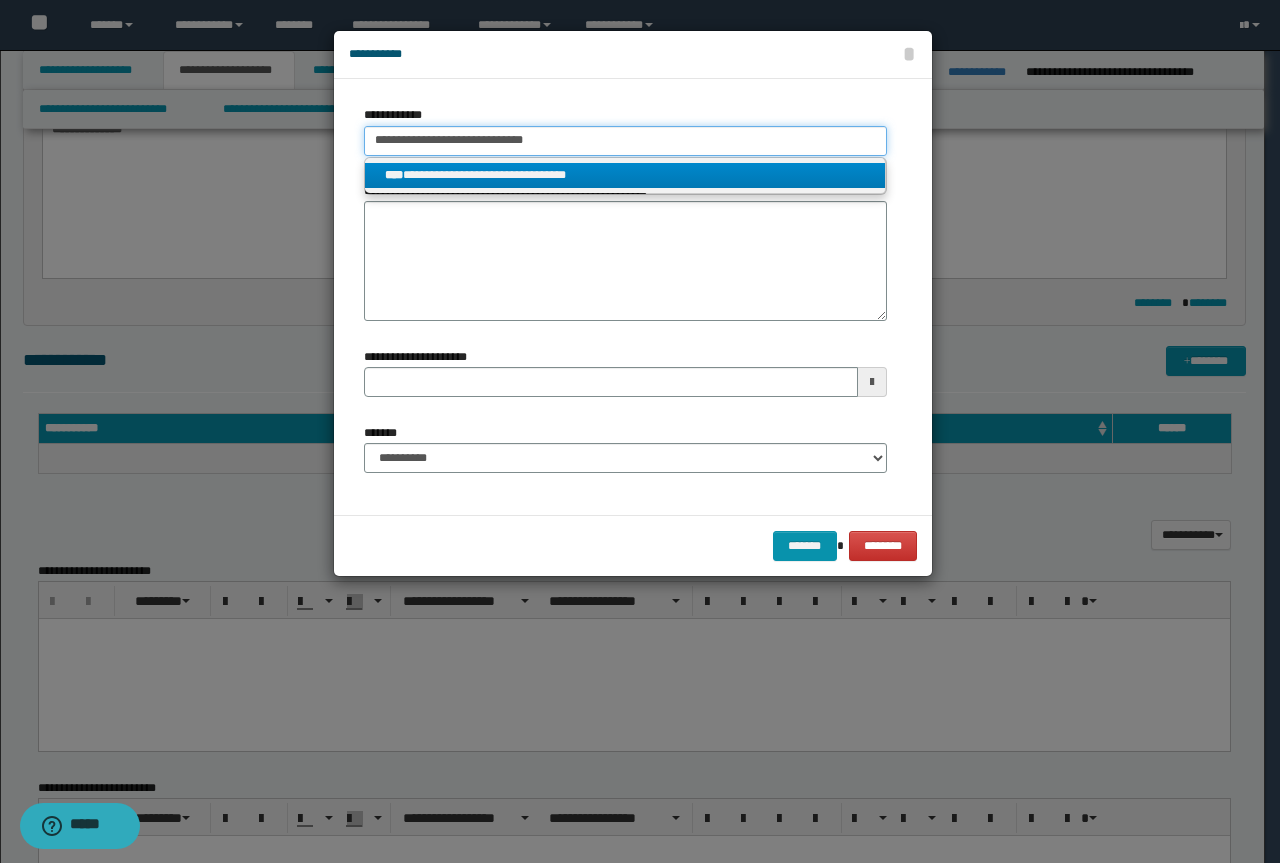 type on "**********" 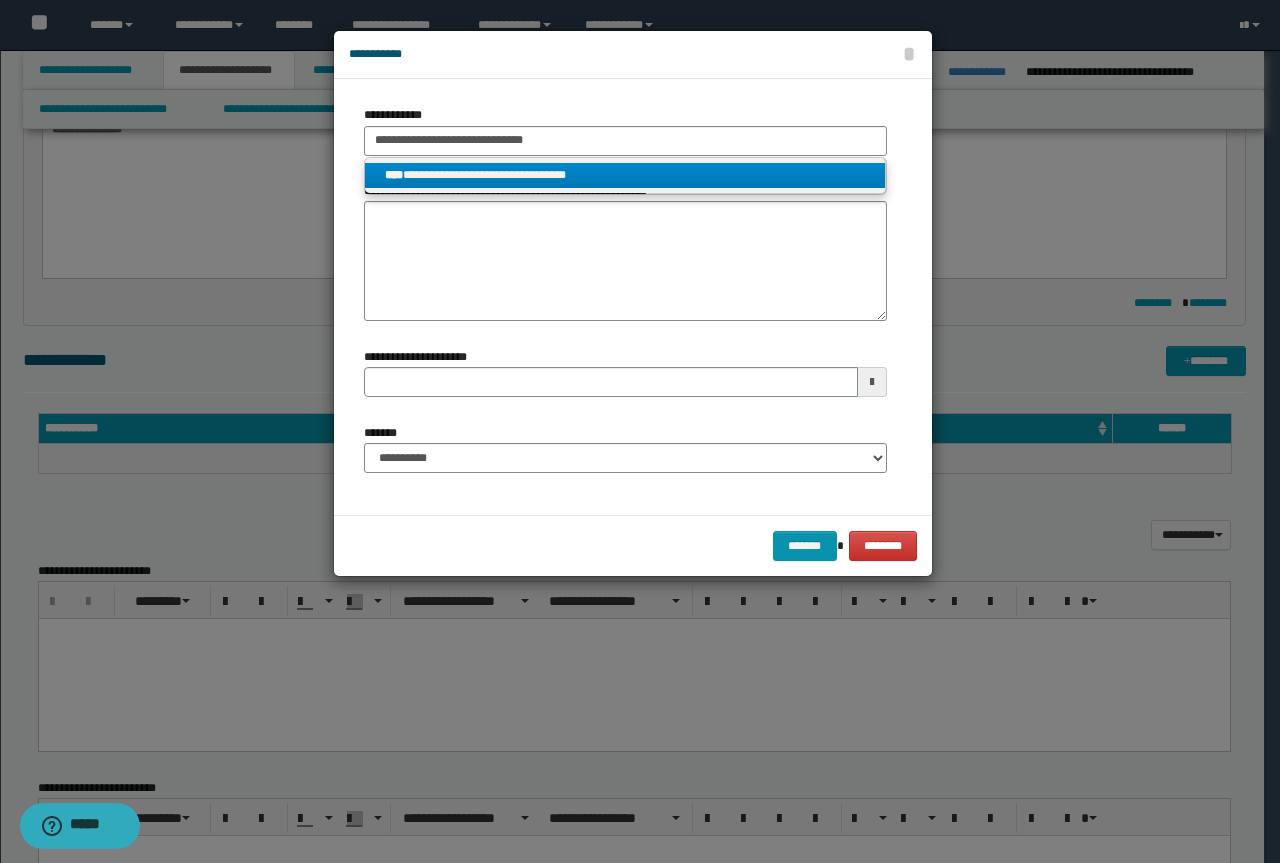 click on "**********" at bounding box center [625, 175] 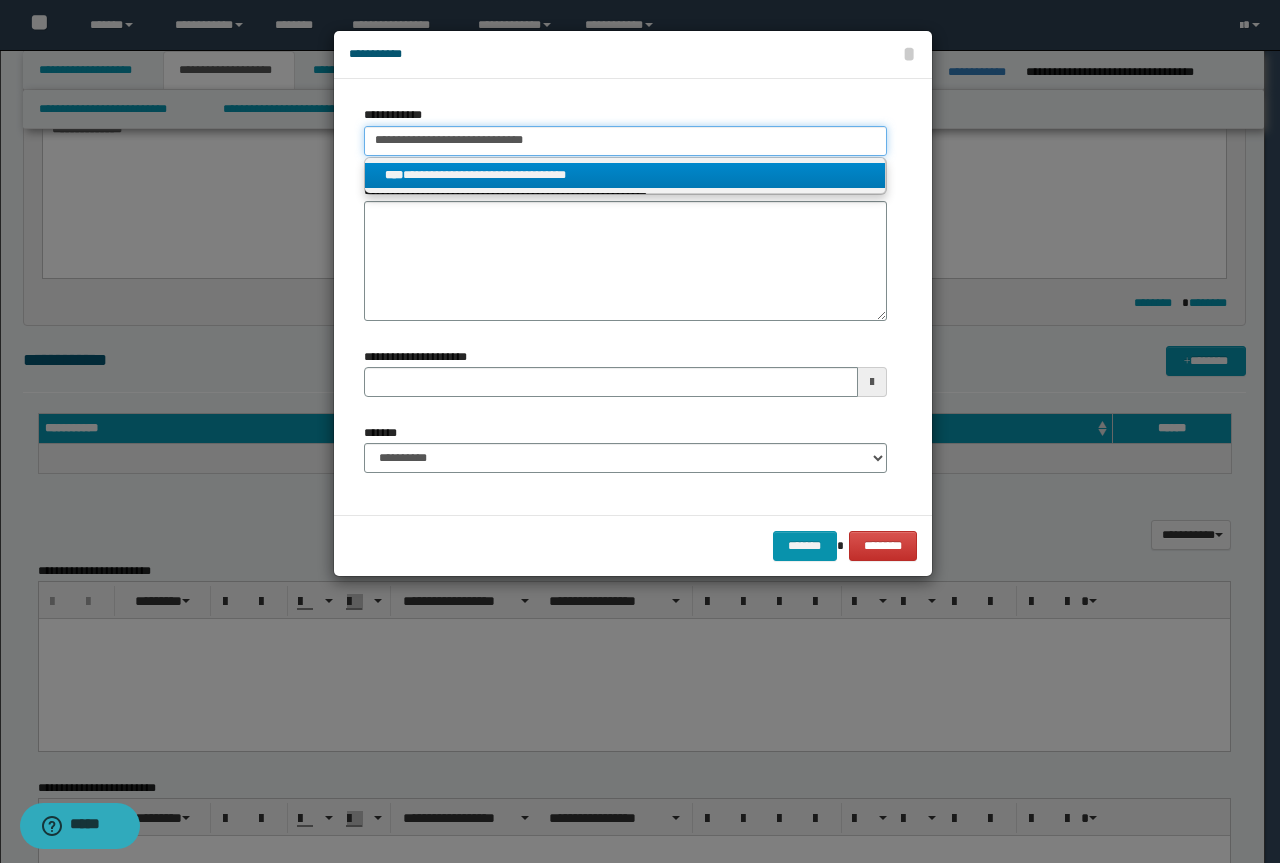 type 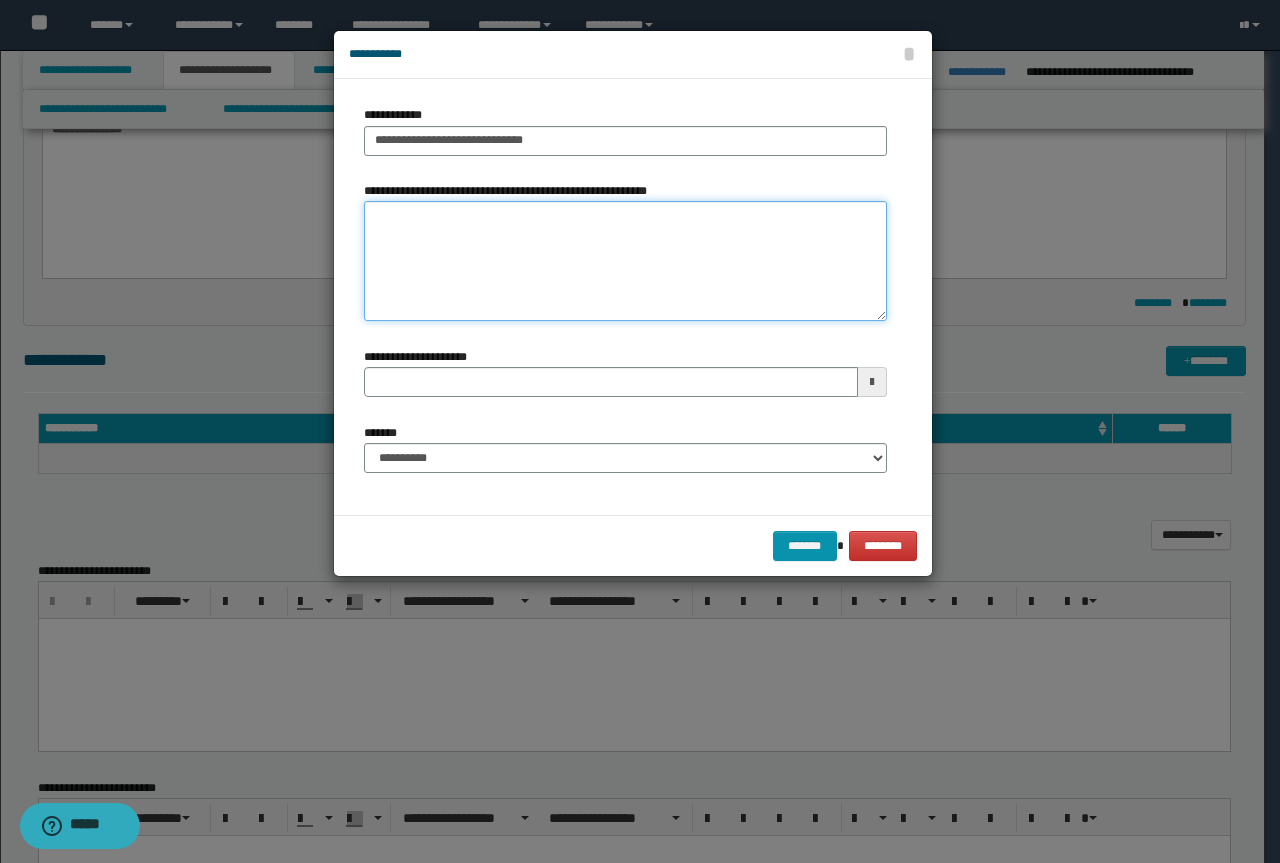 click on "**********" at bounding box center [625, 261] 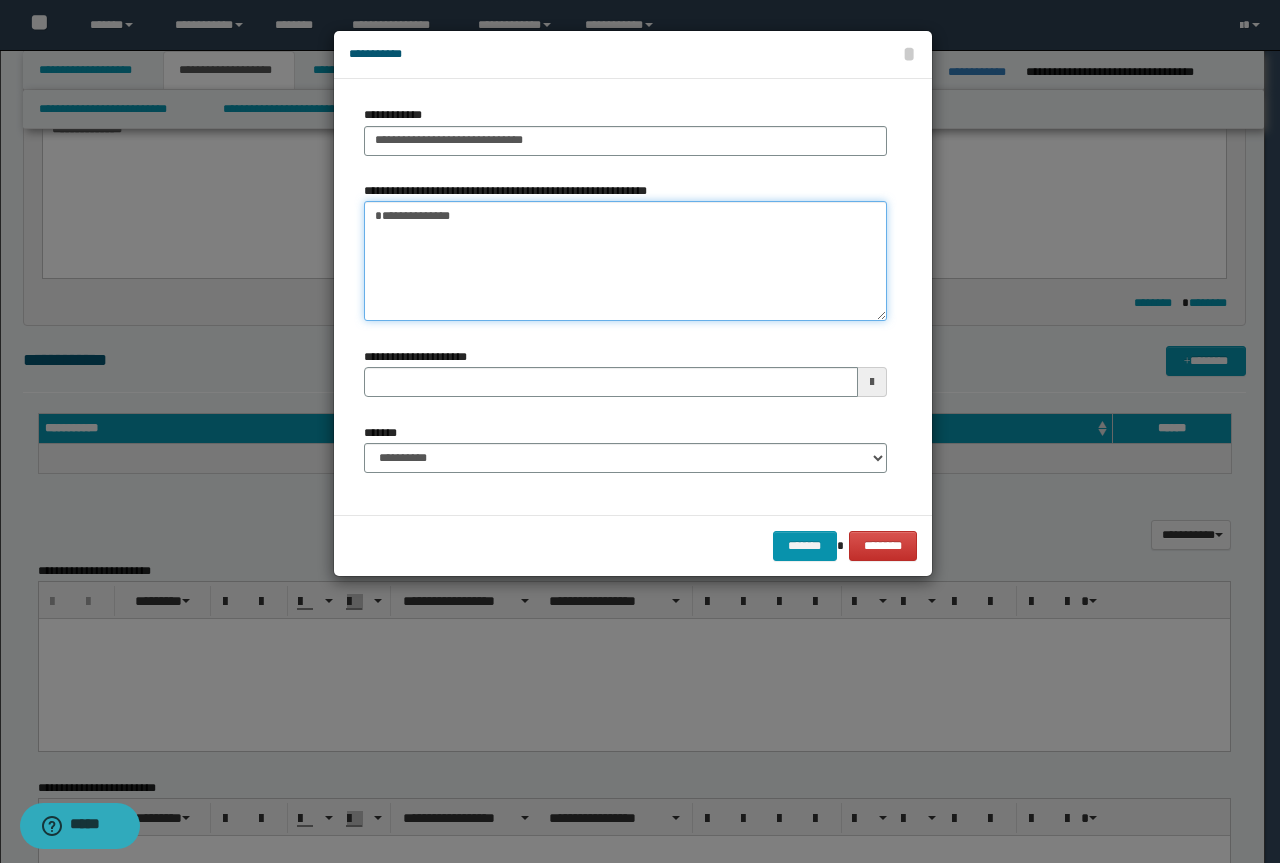 type 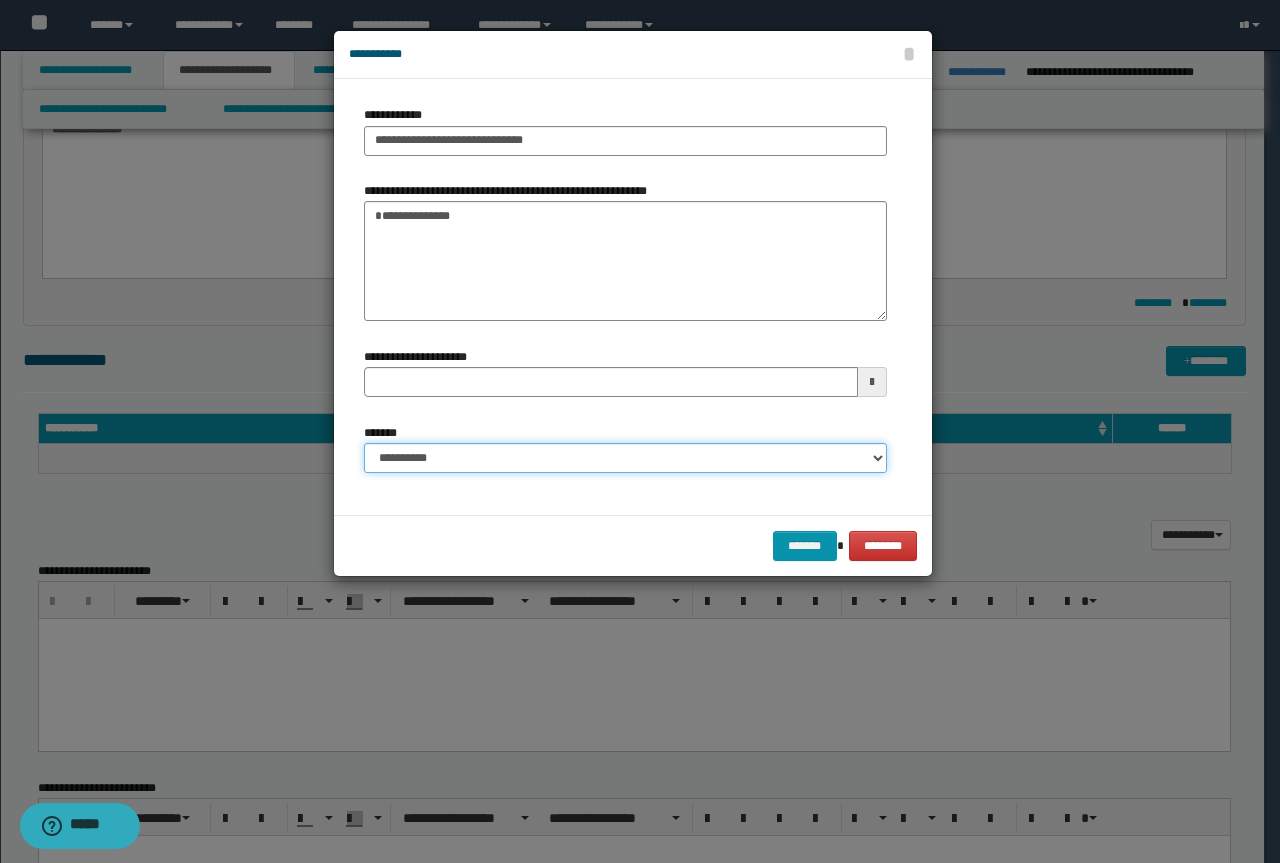 click on "**********" at bounding box center (625, 458) 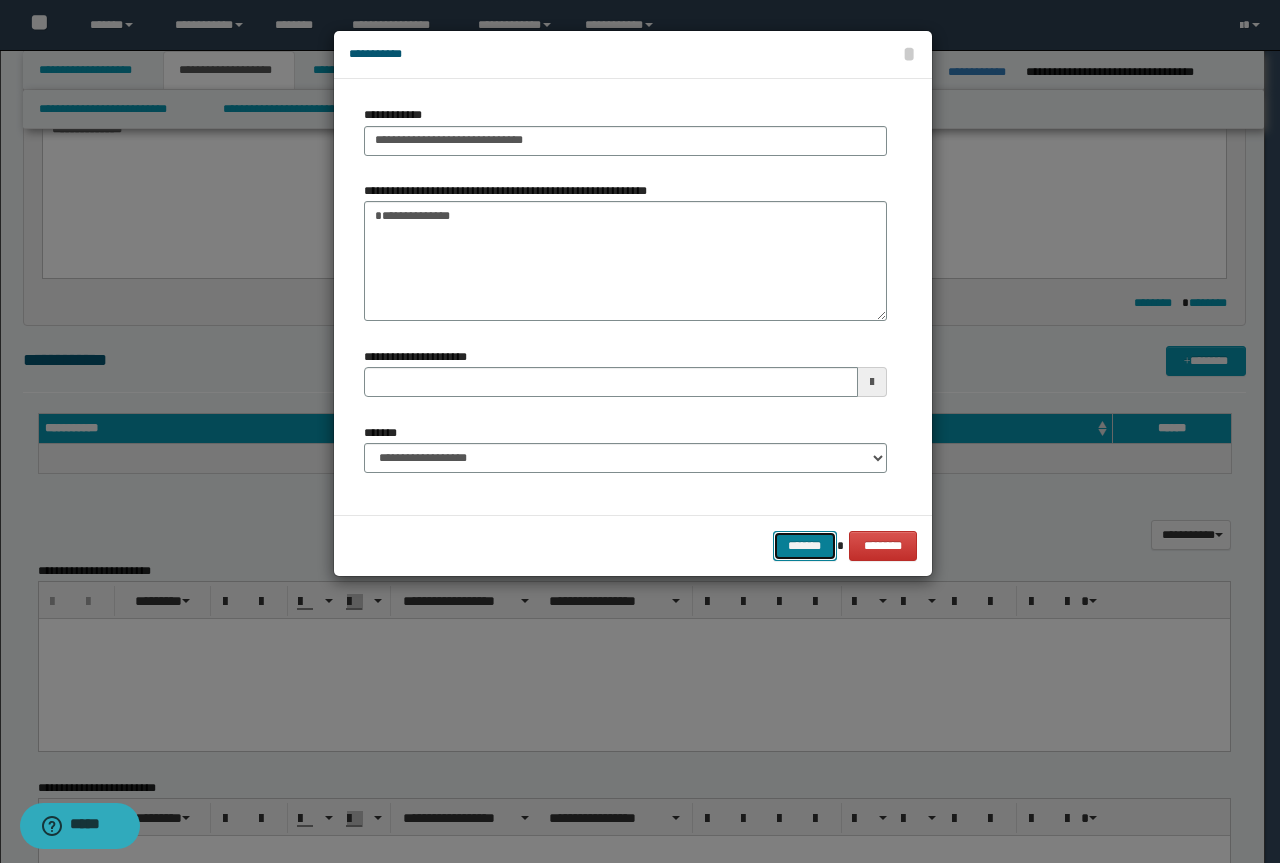 click on "*******" at bounding box center (805, 546) 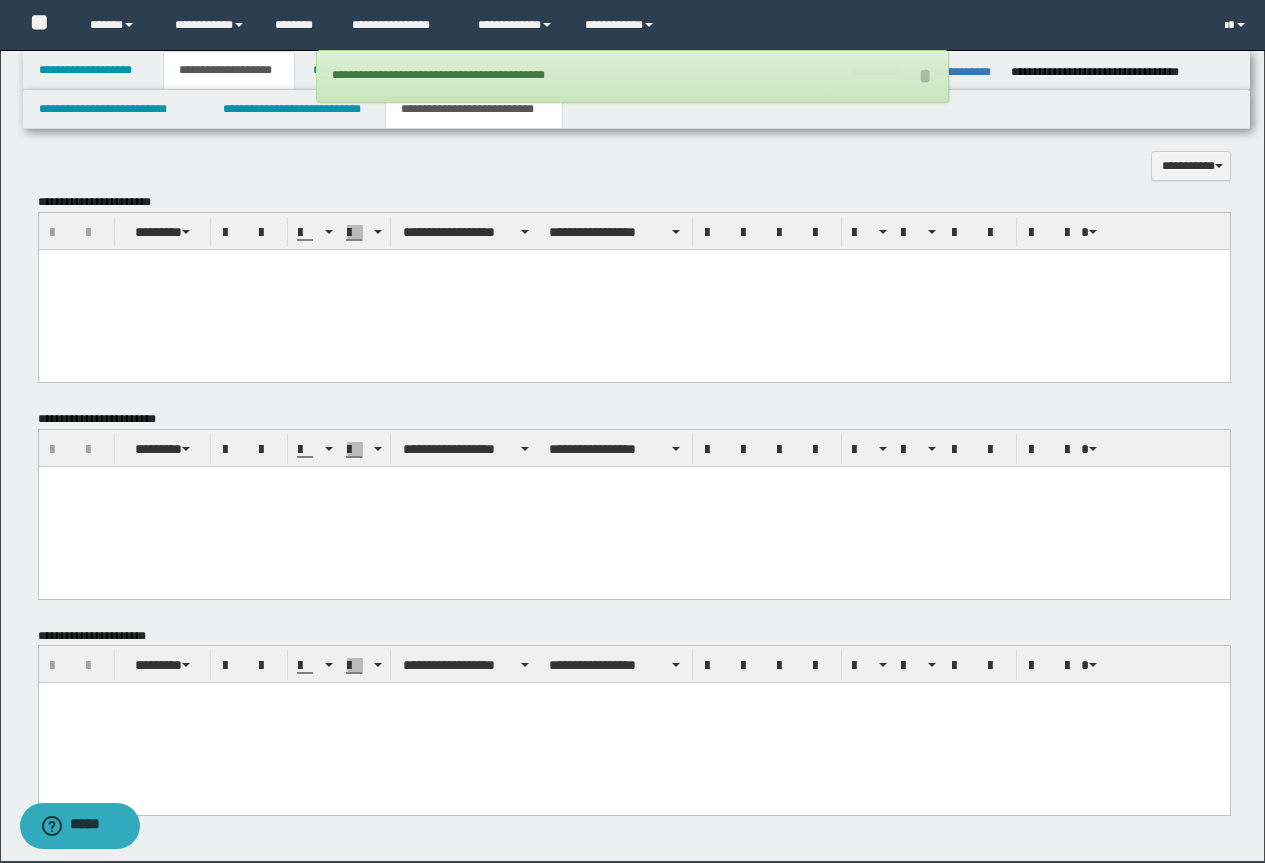 scroll, scrollTop: 1256, scrollLeft: 0, axis: vertical 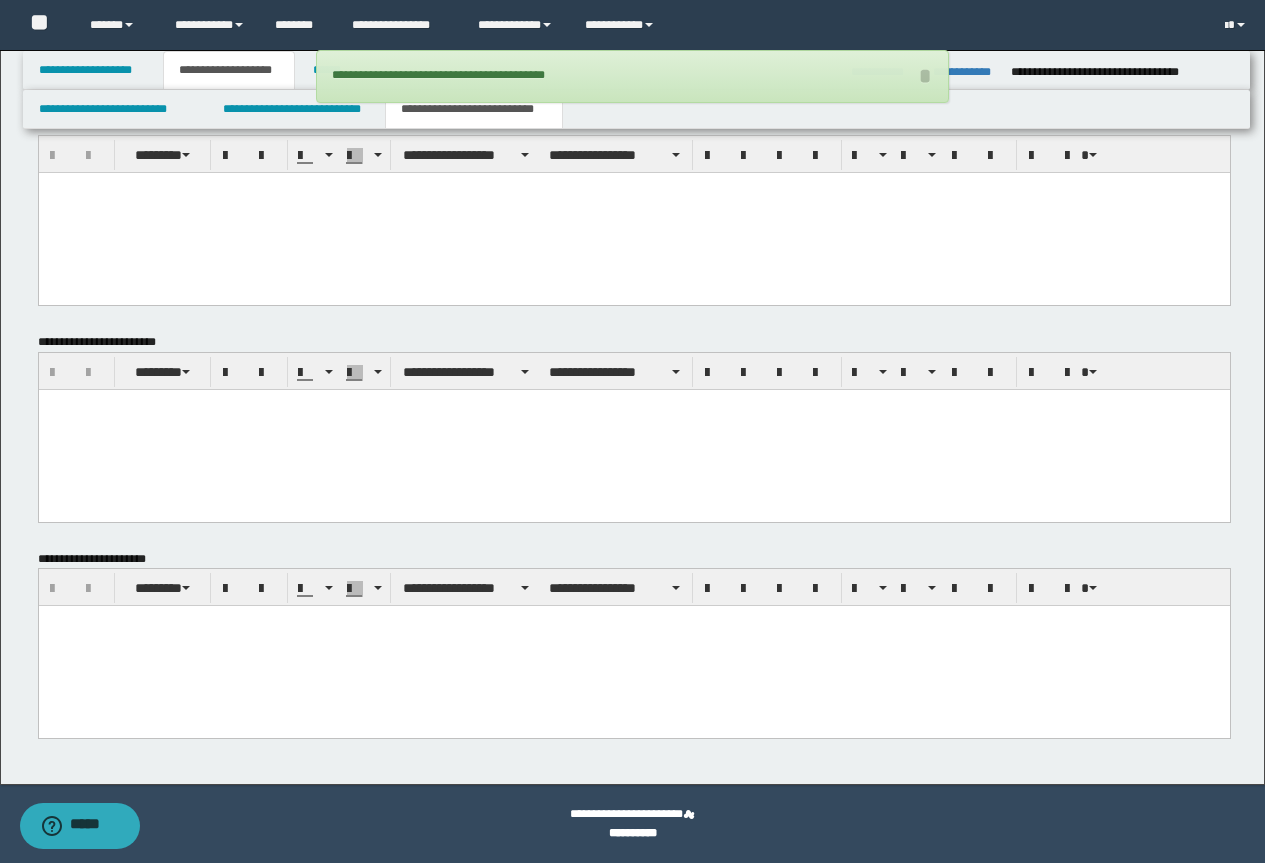 click at bounding box center (633, 621) 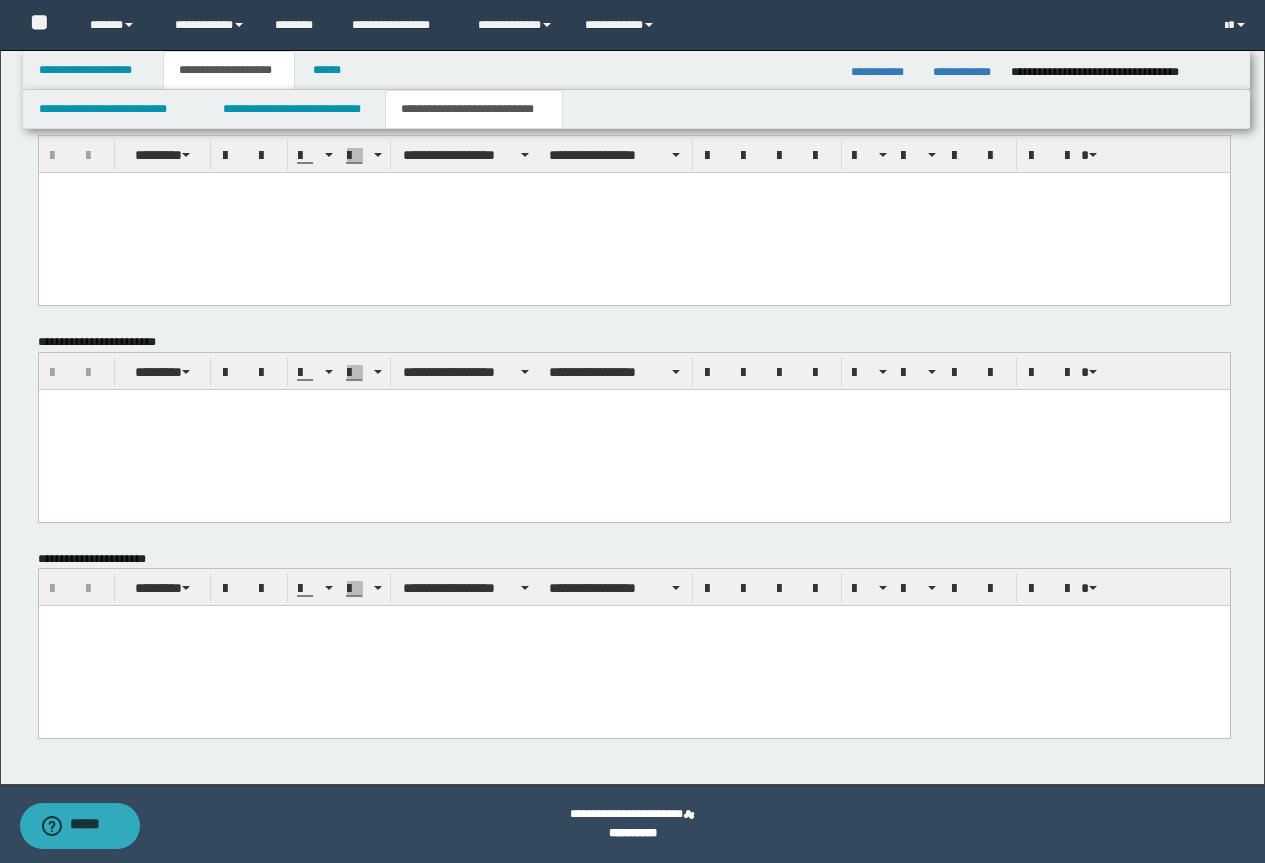 click at bounding box center [633, 646] 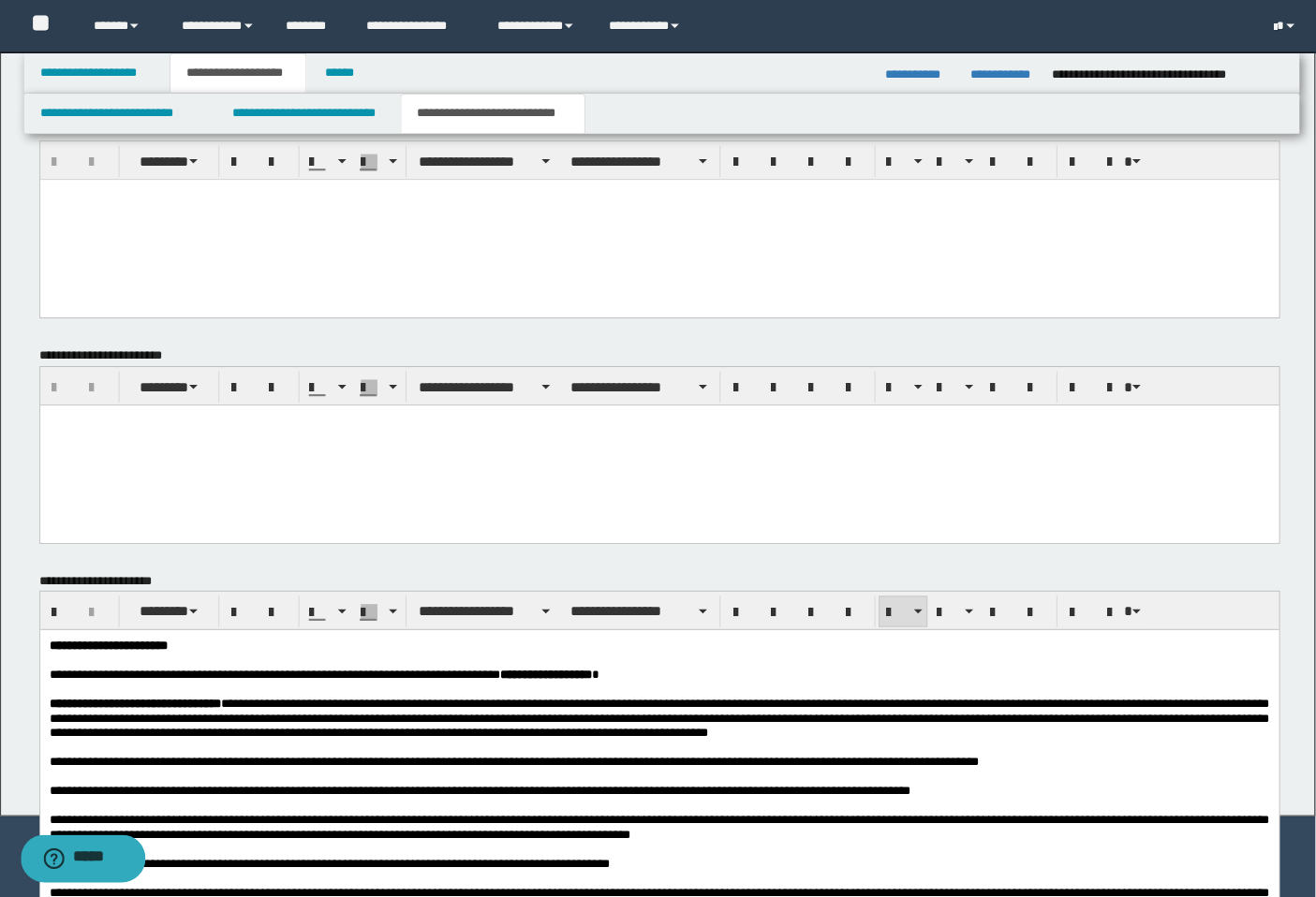 scroll, scrollTop: 1175, scrollLeft: 0, axis: vertical 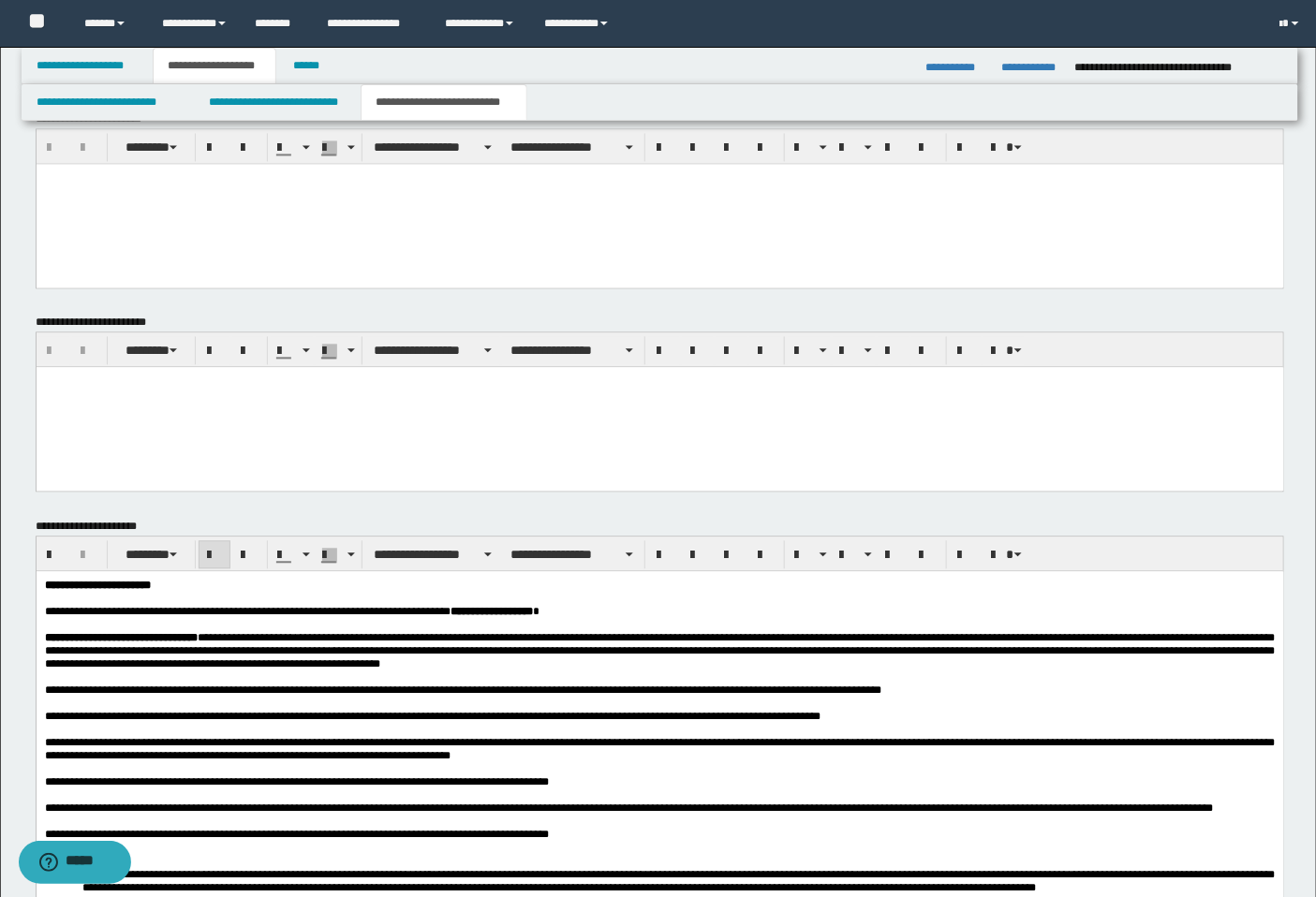 click on "**********" at bounding box center [659, 871] 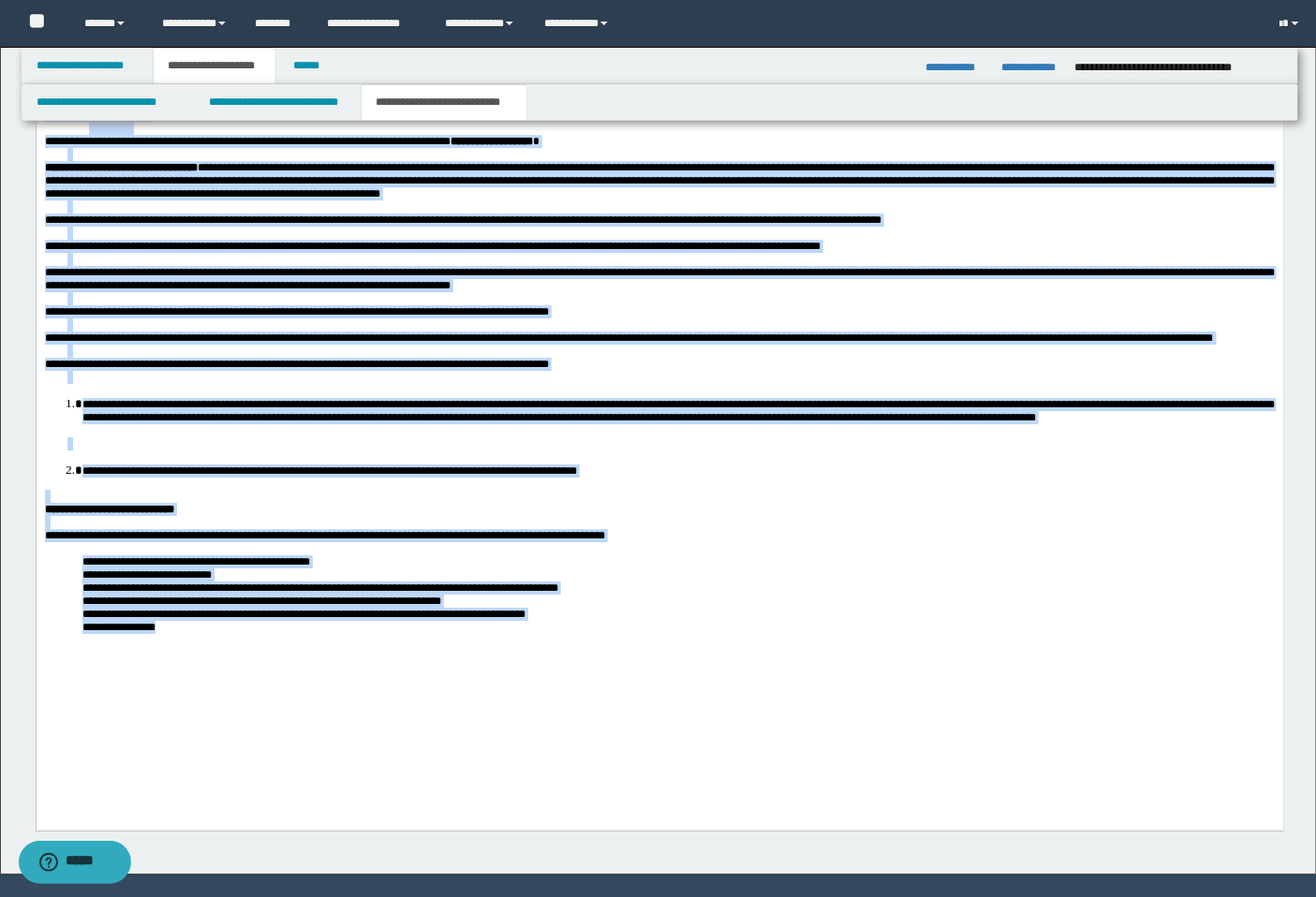 scroll, scrollTop: 1696, scrollLeft: 0, axis: vertical 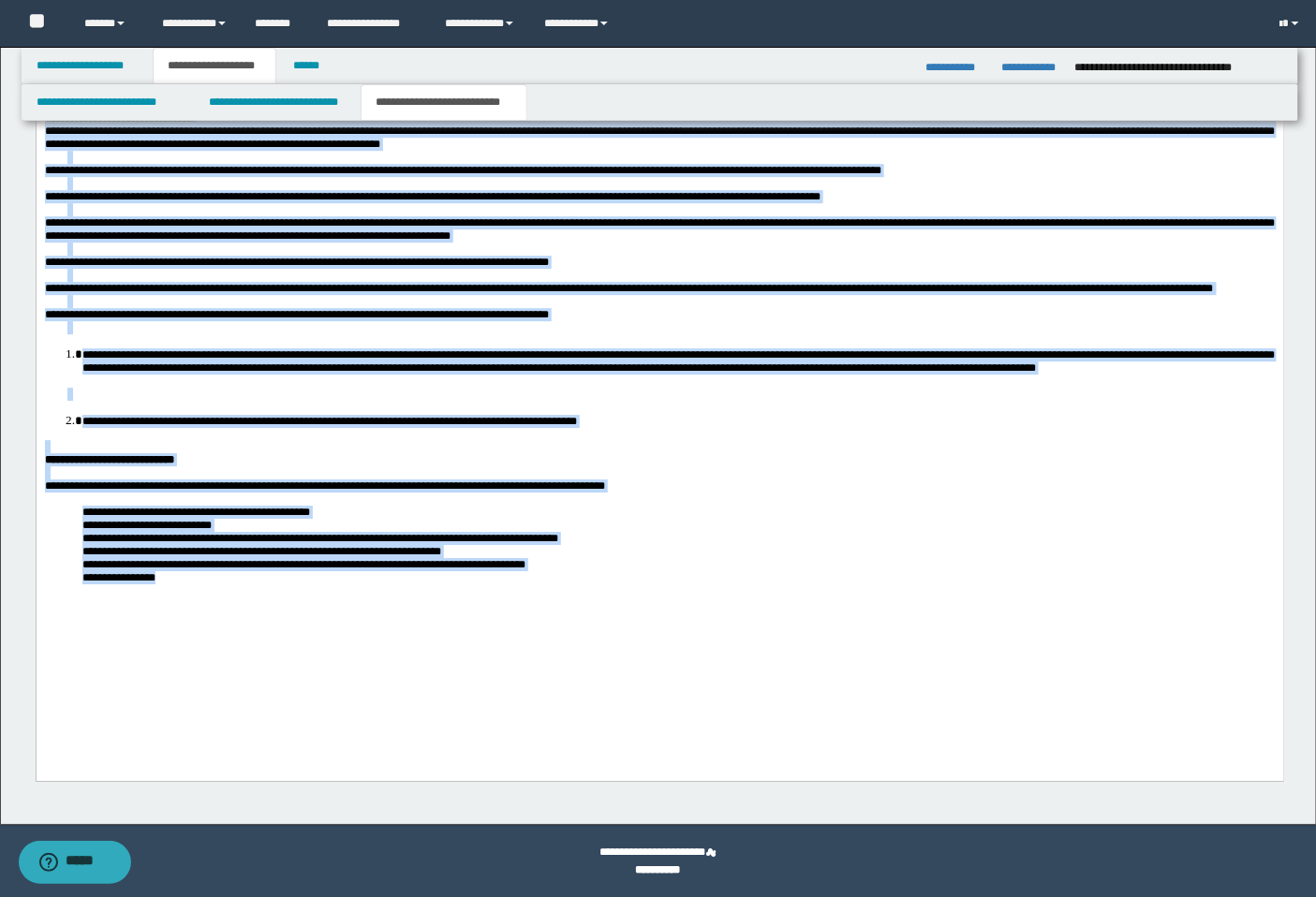 drag, startPoint x: 42, startPoint y: 65, endPoint x: 463, endPoint y: 720, distance: 778.6308 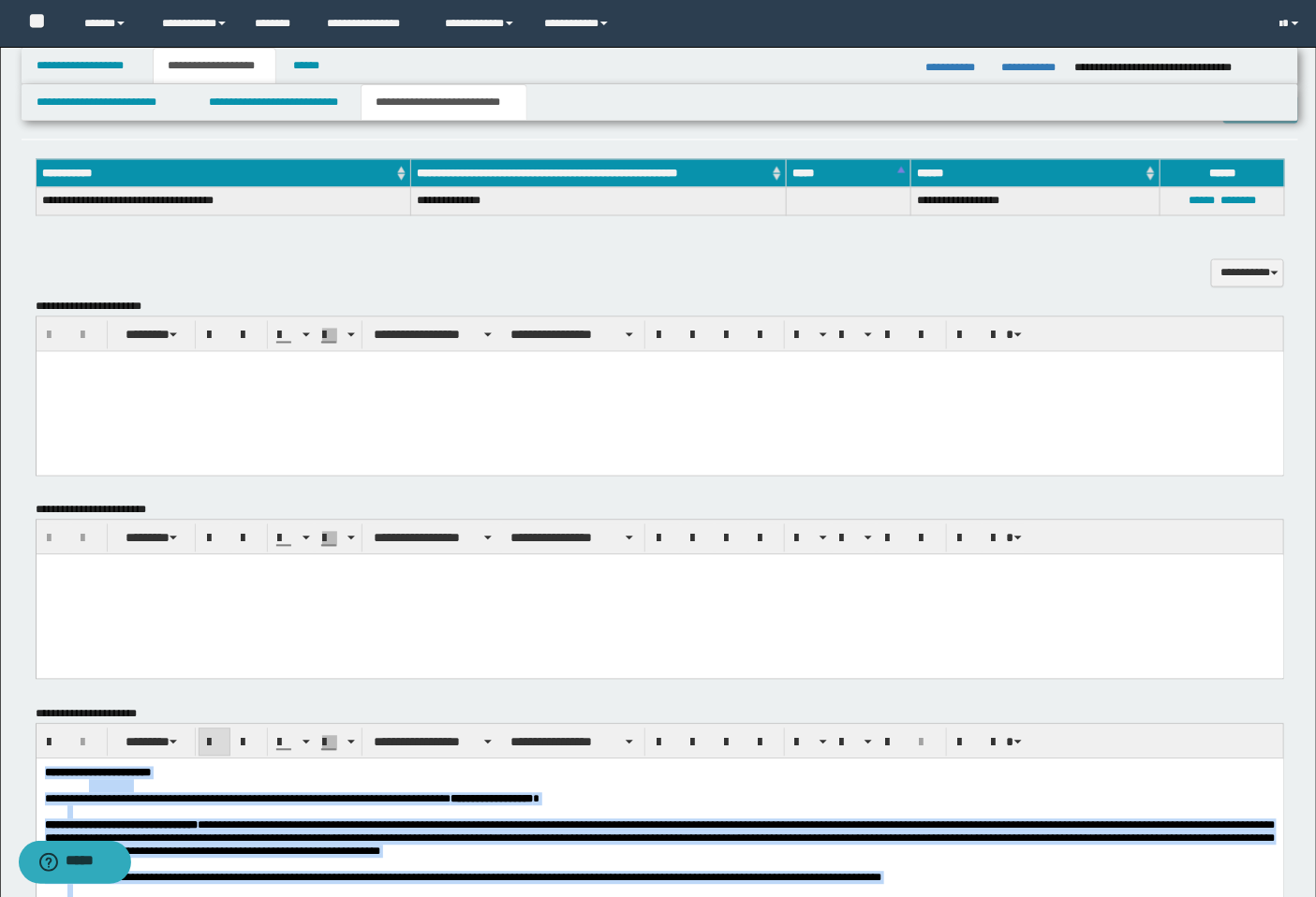 scroll, scrollTop: 1175, scrollLeft: 0, axis: vertical 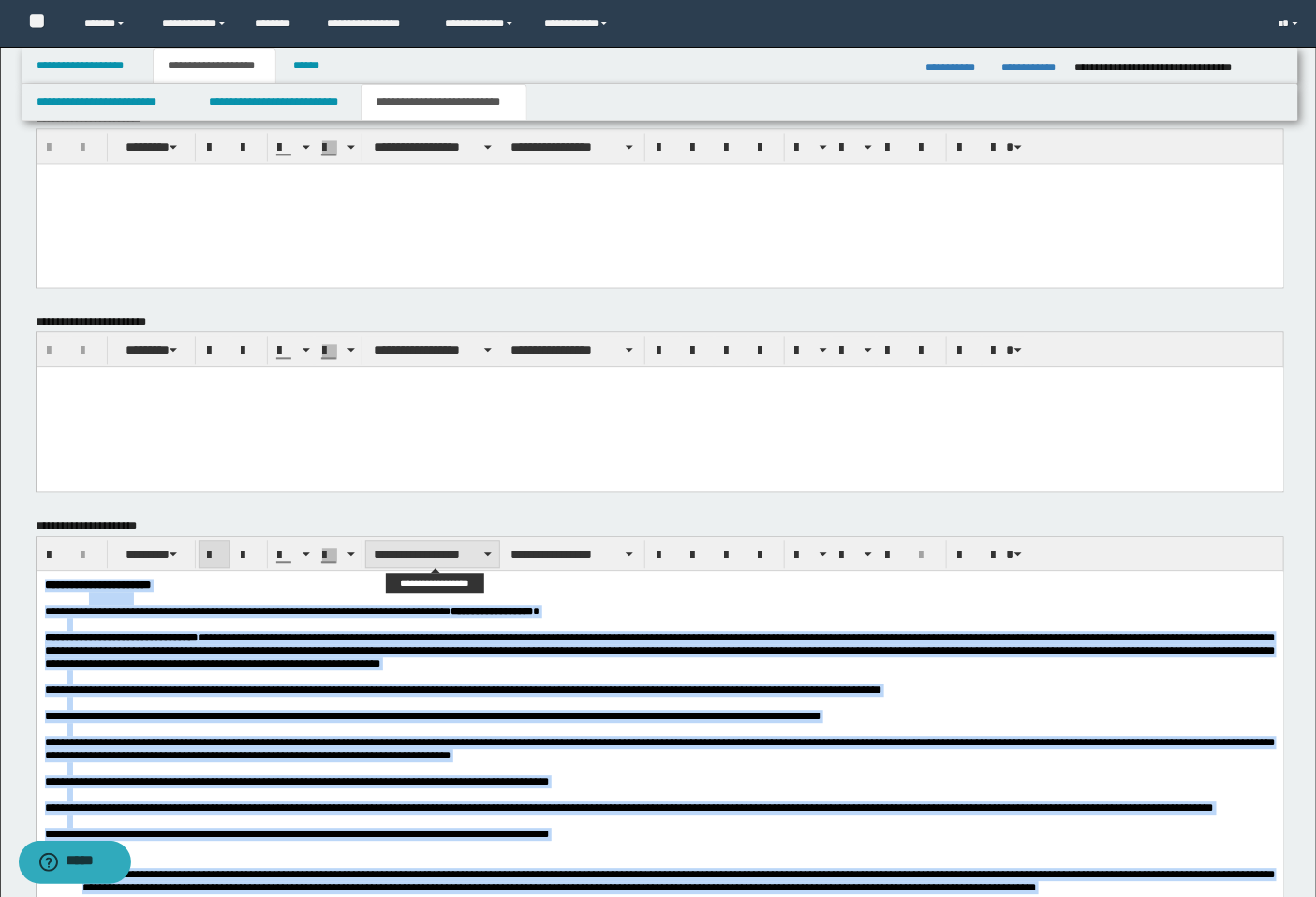 click on "**********" at bounding box center [433, 555] 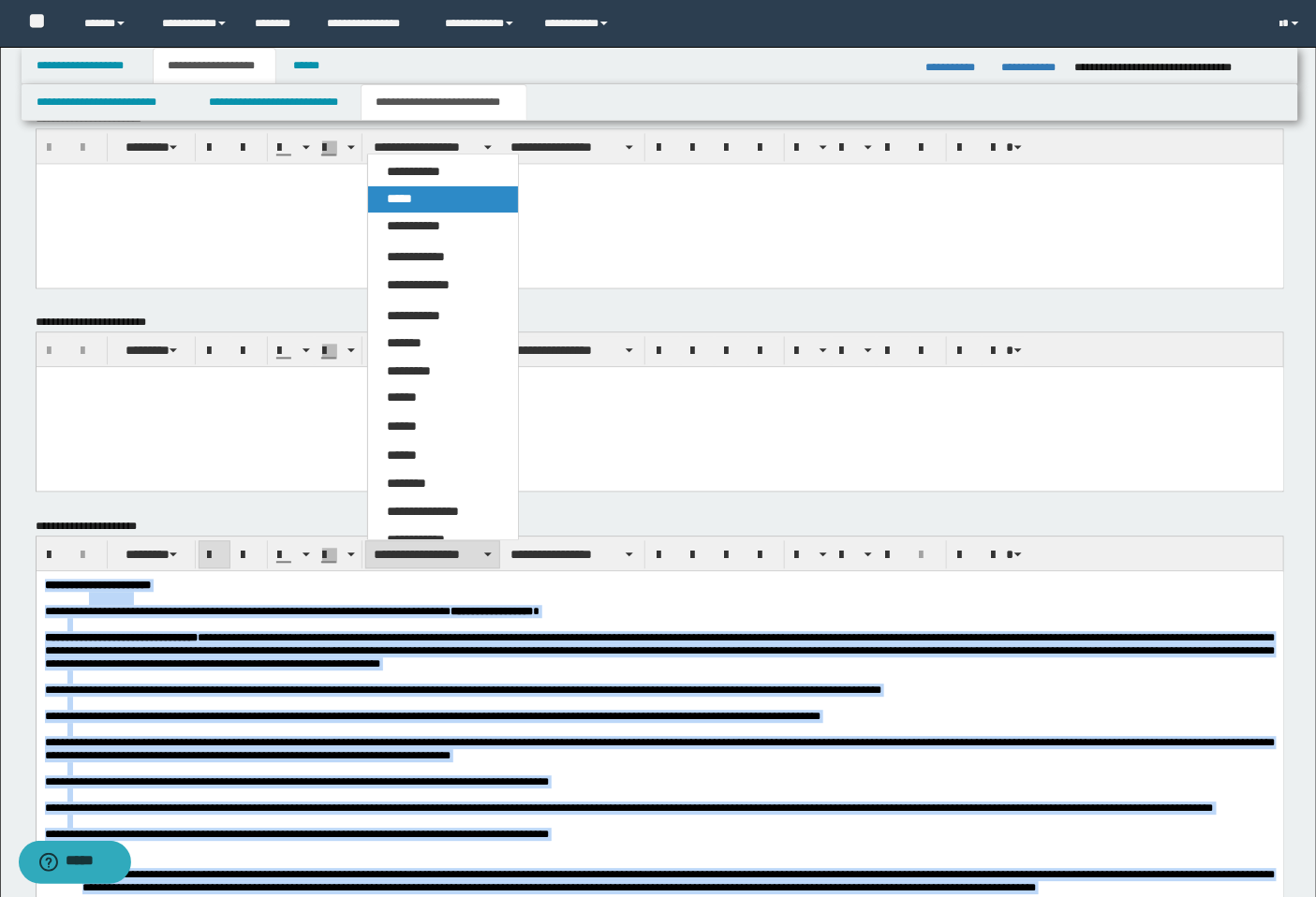 drag, startPoint x: 390, startPoint y: 191, endPoint x: 385, endPoint y: 102, distance: 89.140339 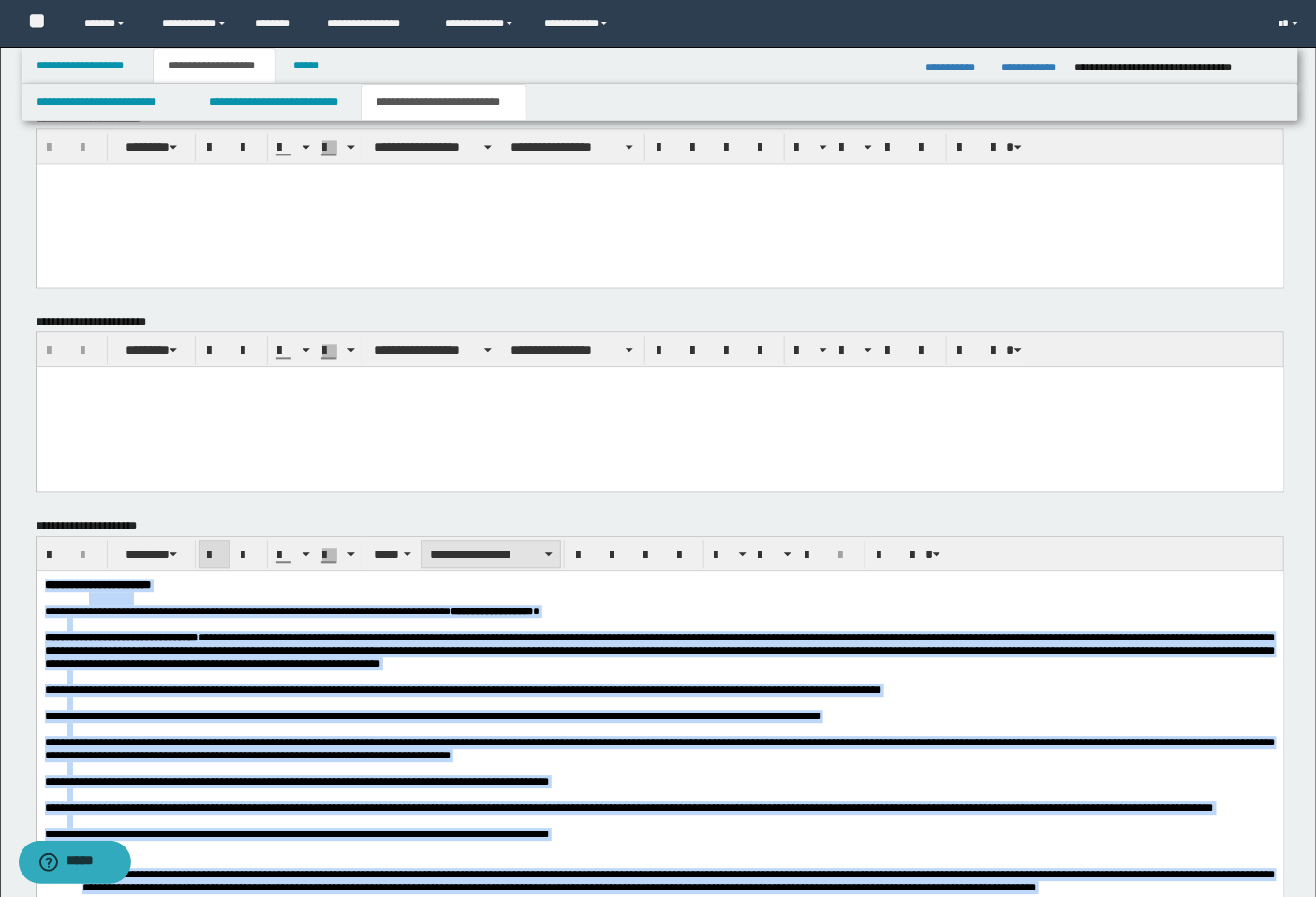 click on "**********" at bounding box center [491, 555] 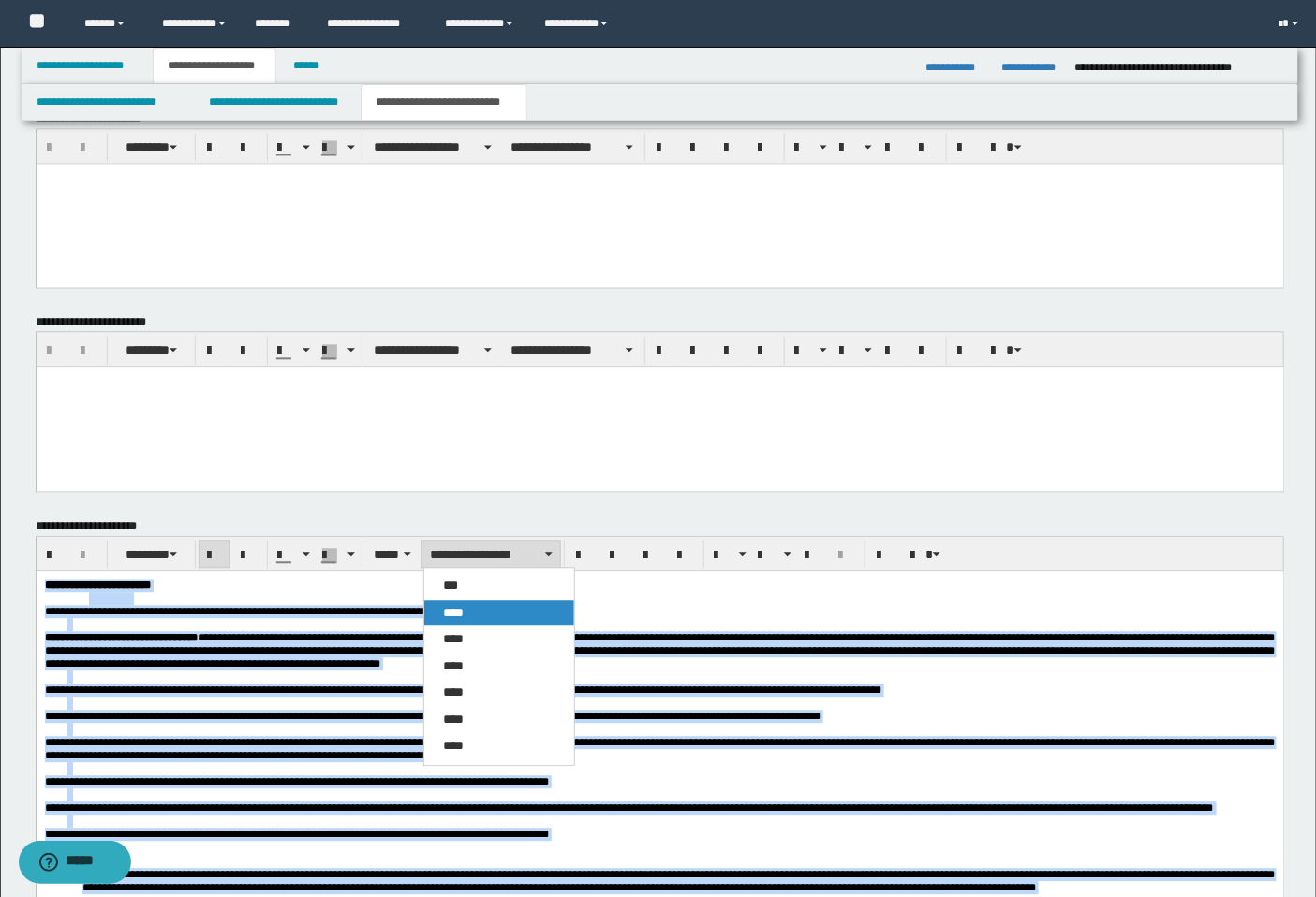 click on "****" at bounding box center [453, 613] 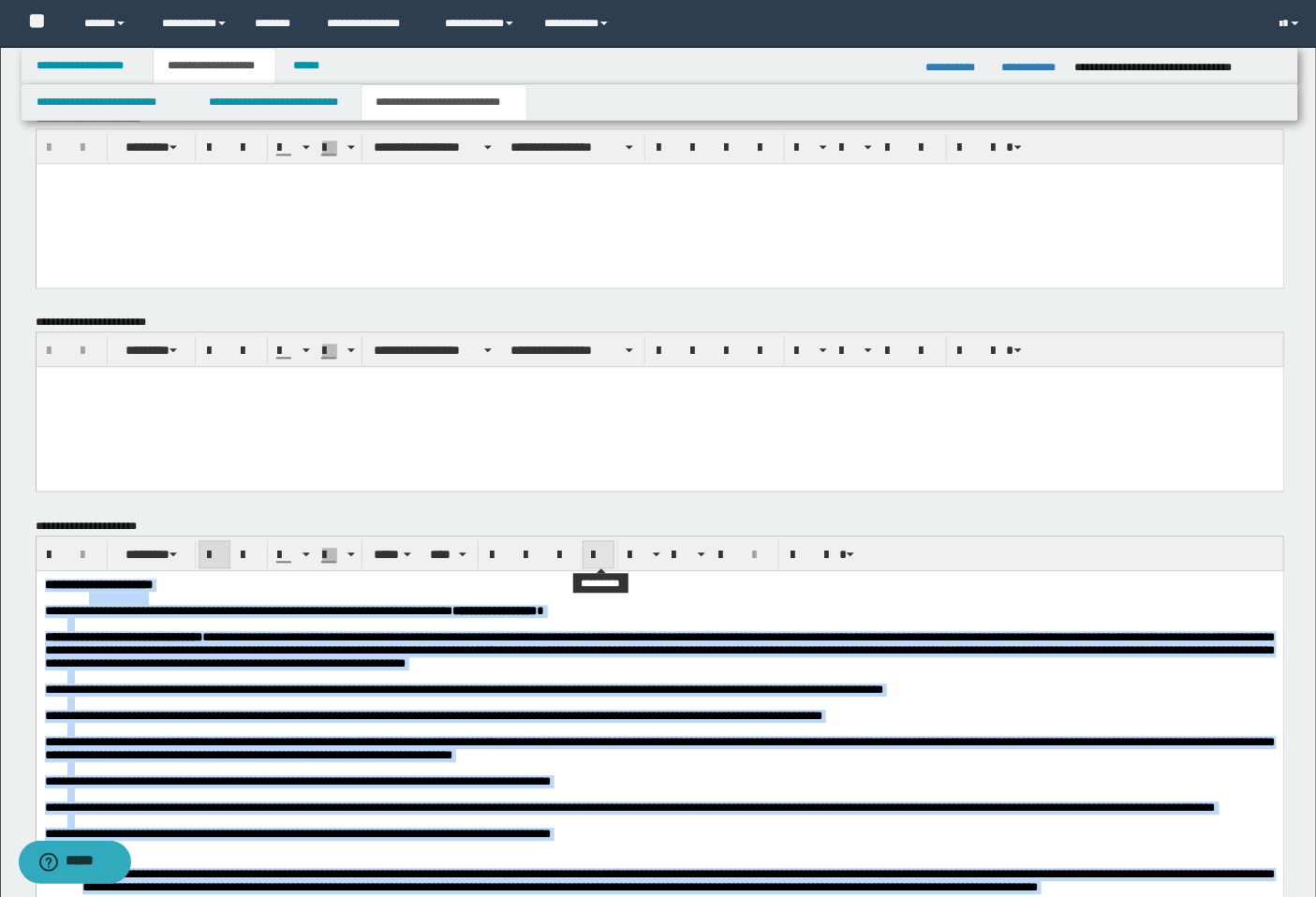 click at bounding box center (599, 556) 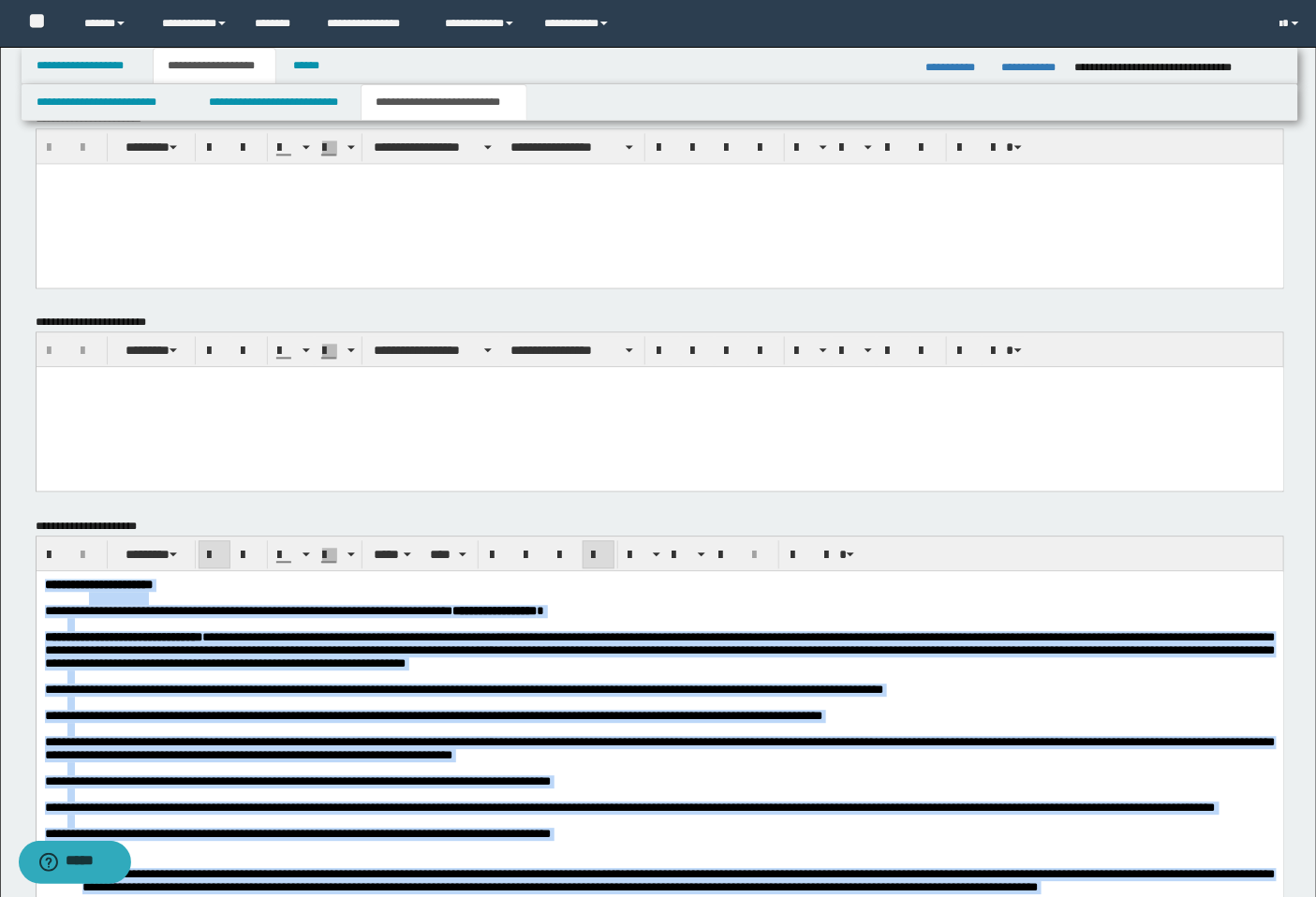 click at bounding box center [599, 556] 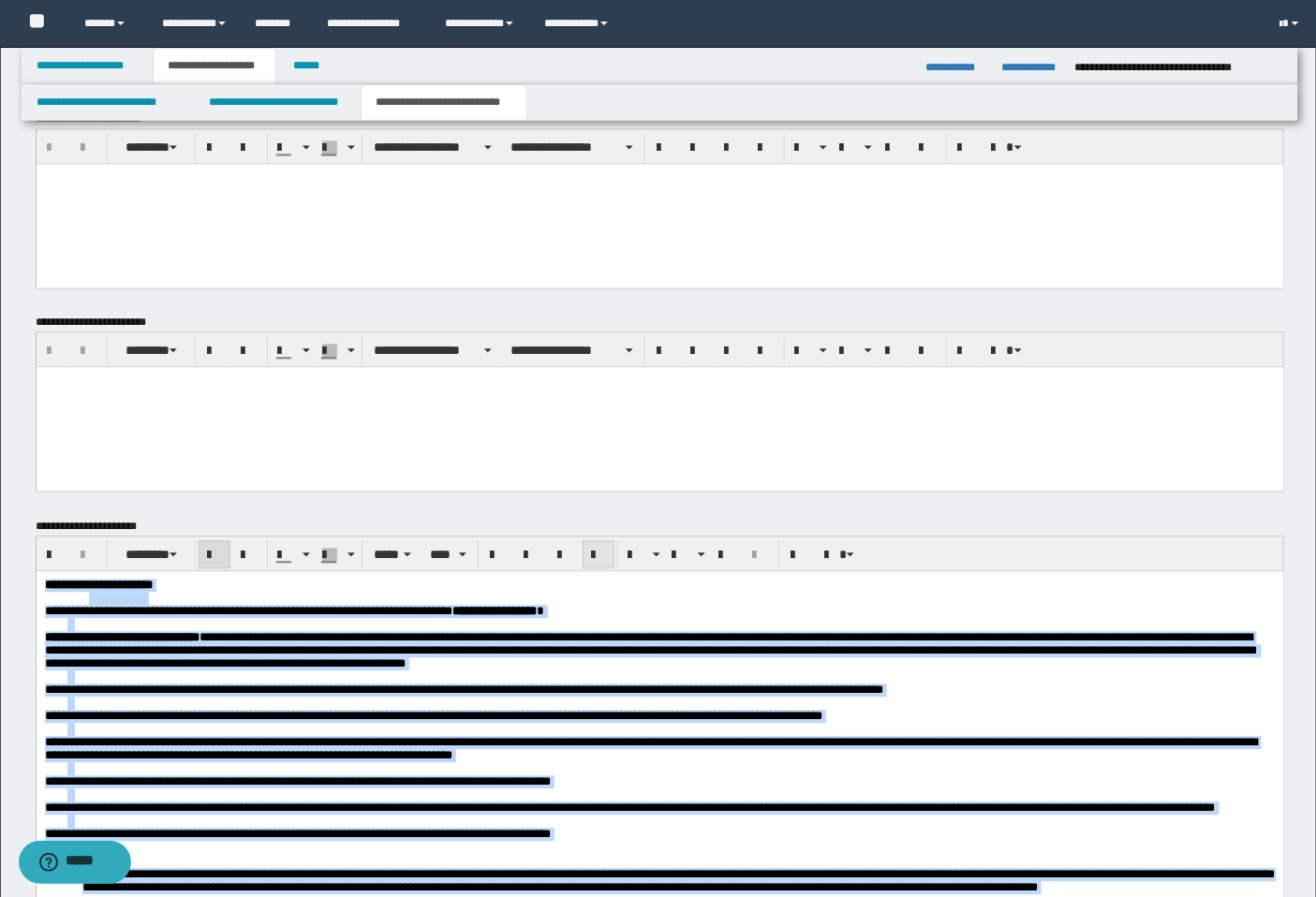 click at bounding box center (599, 556) 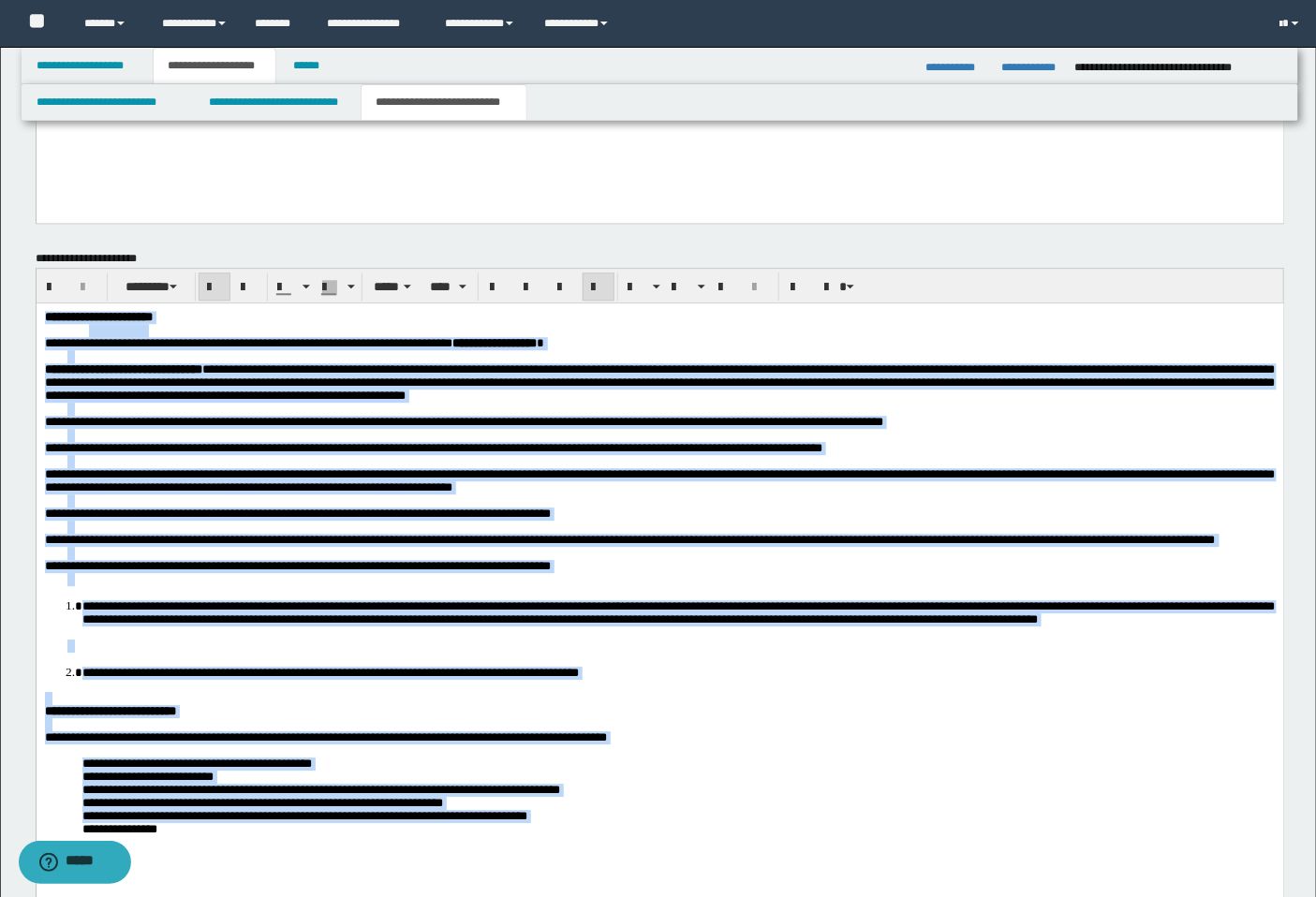 scroll, scrollTop: 1696, scrollLeft: 0, axis: vertical 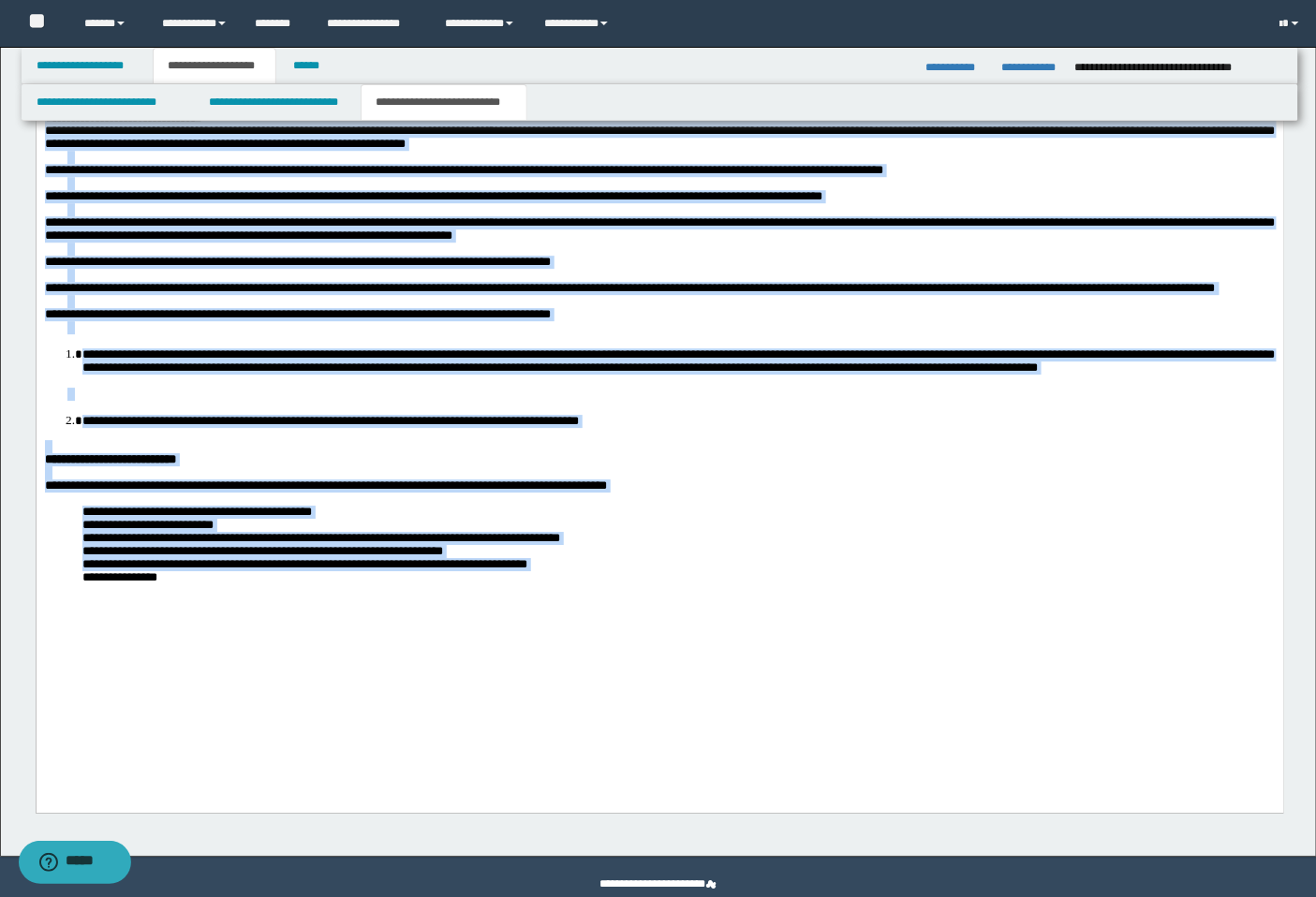 click on "**********" at bounding box center (659, 350) 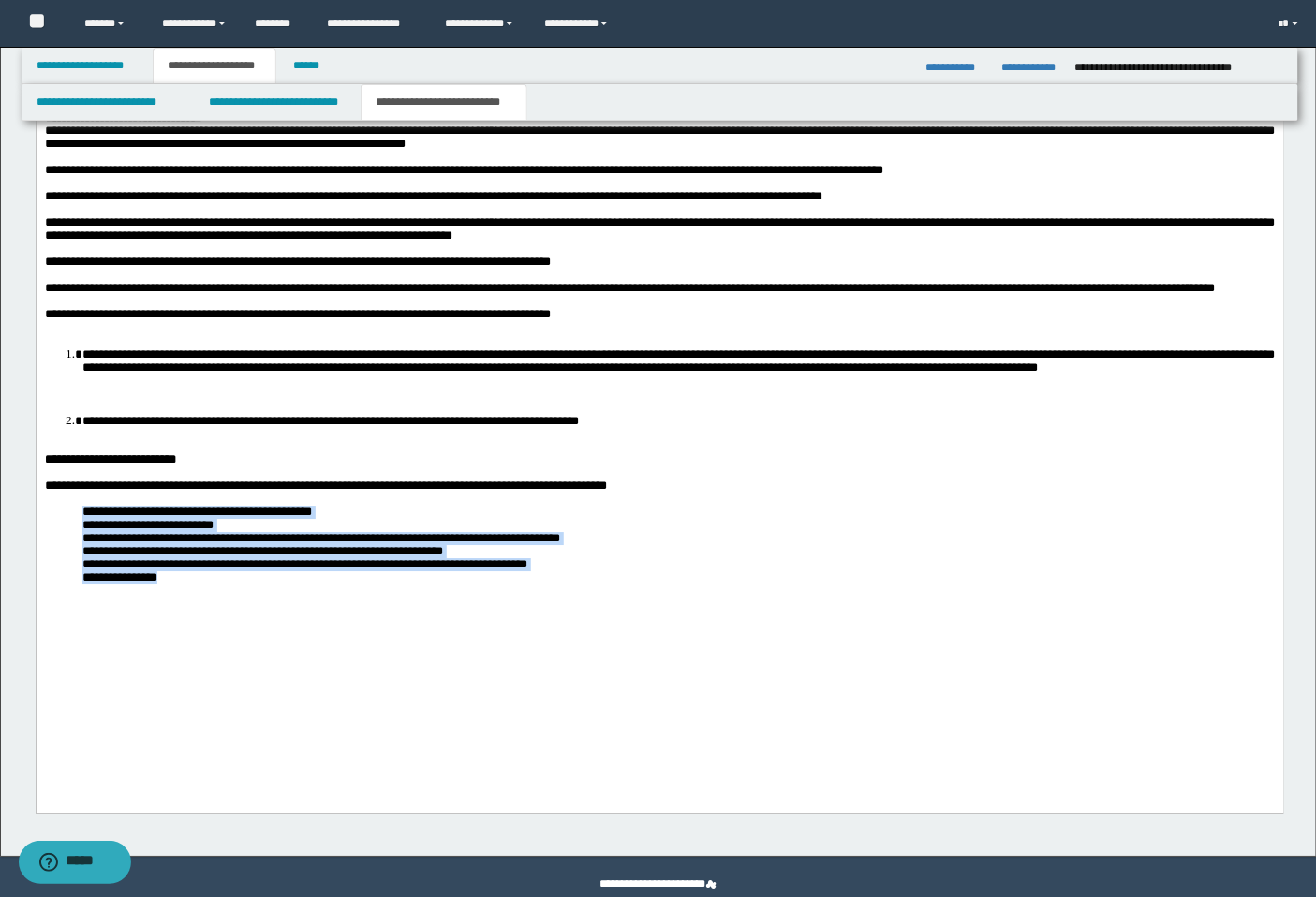 drag, startPoint x: 208, startPoint y: 687, endPoint x: 170, endPoint y: 571, distance: 122.06556 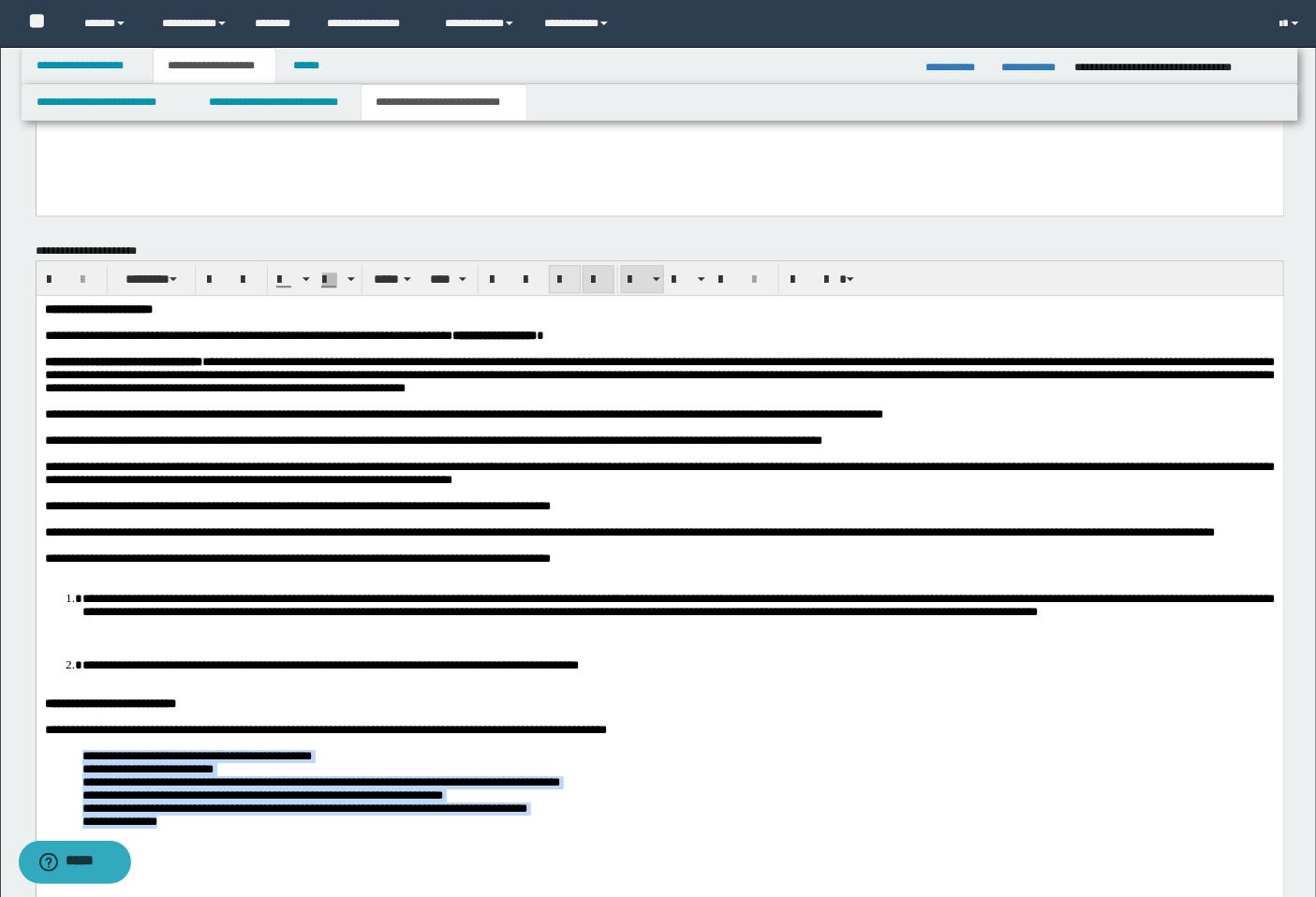 scroll, scrollTop: 1383, scrollLeft: 0, axis: vertical 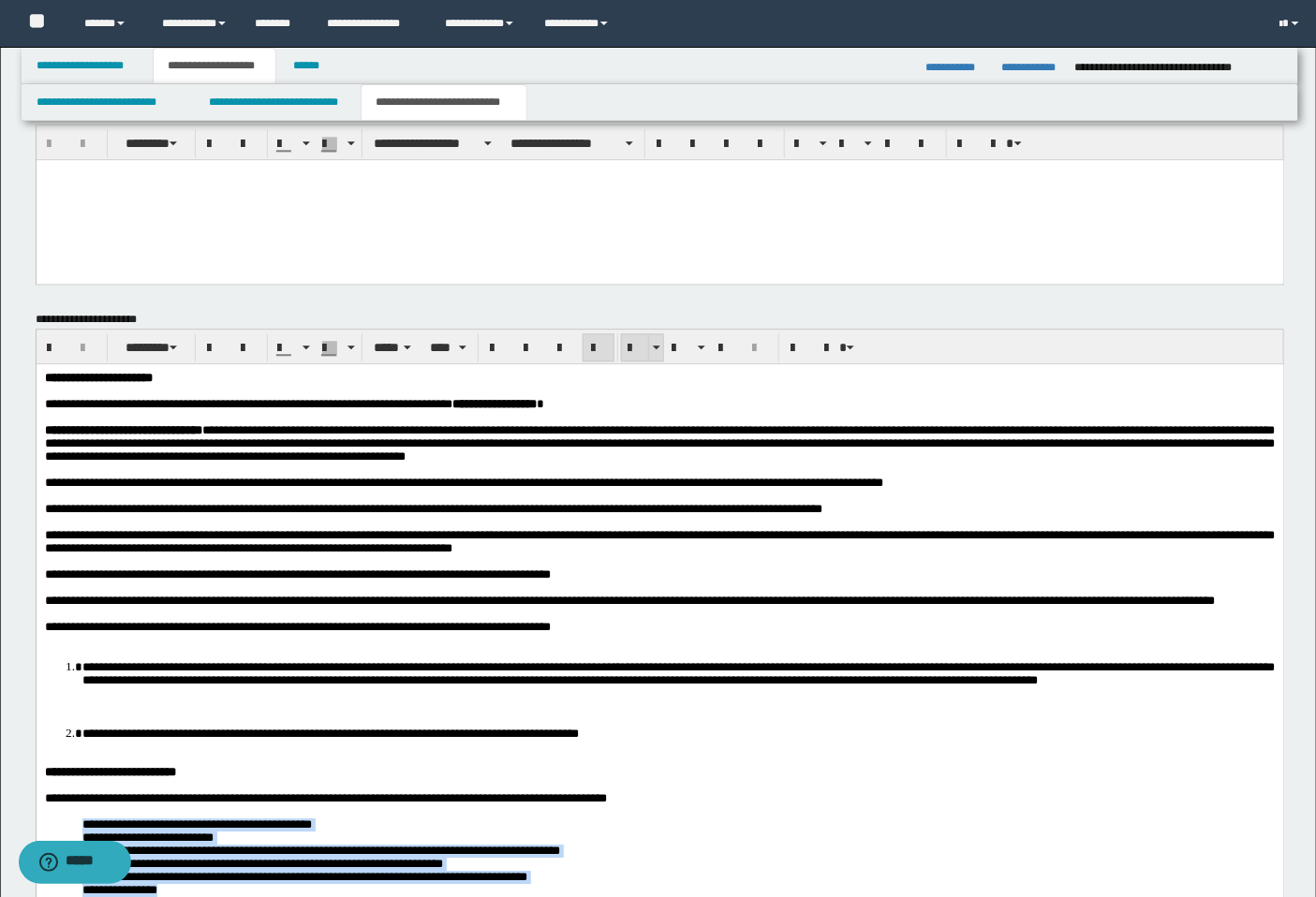 click at bounding box center (635, 347) 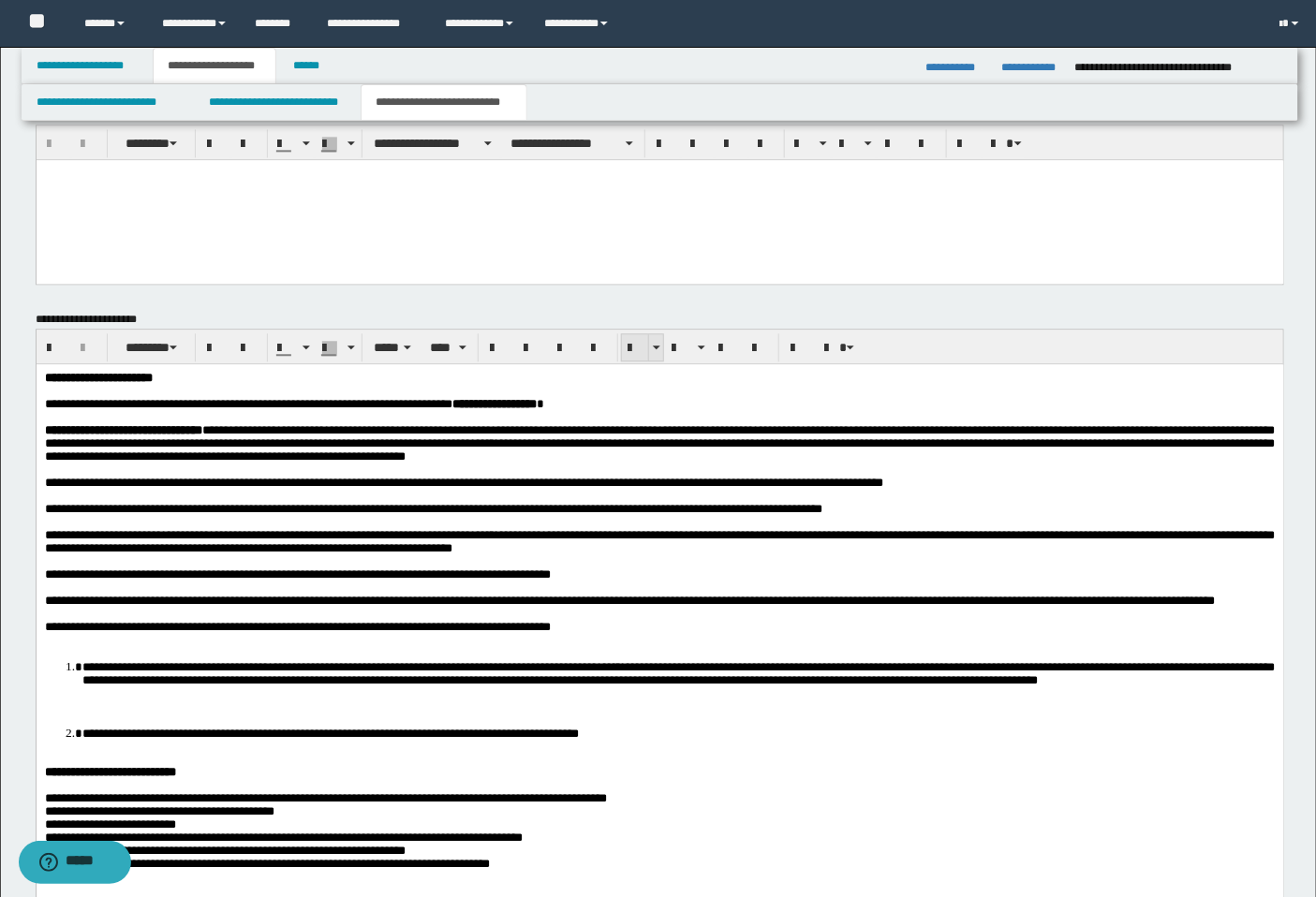 click at bounding box center [635, 347] 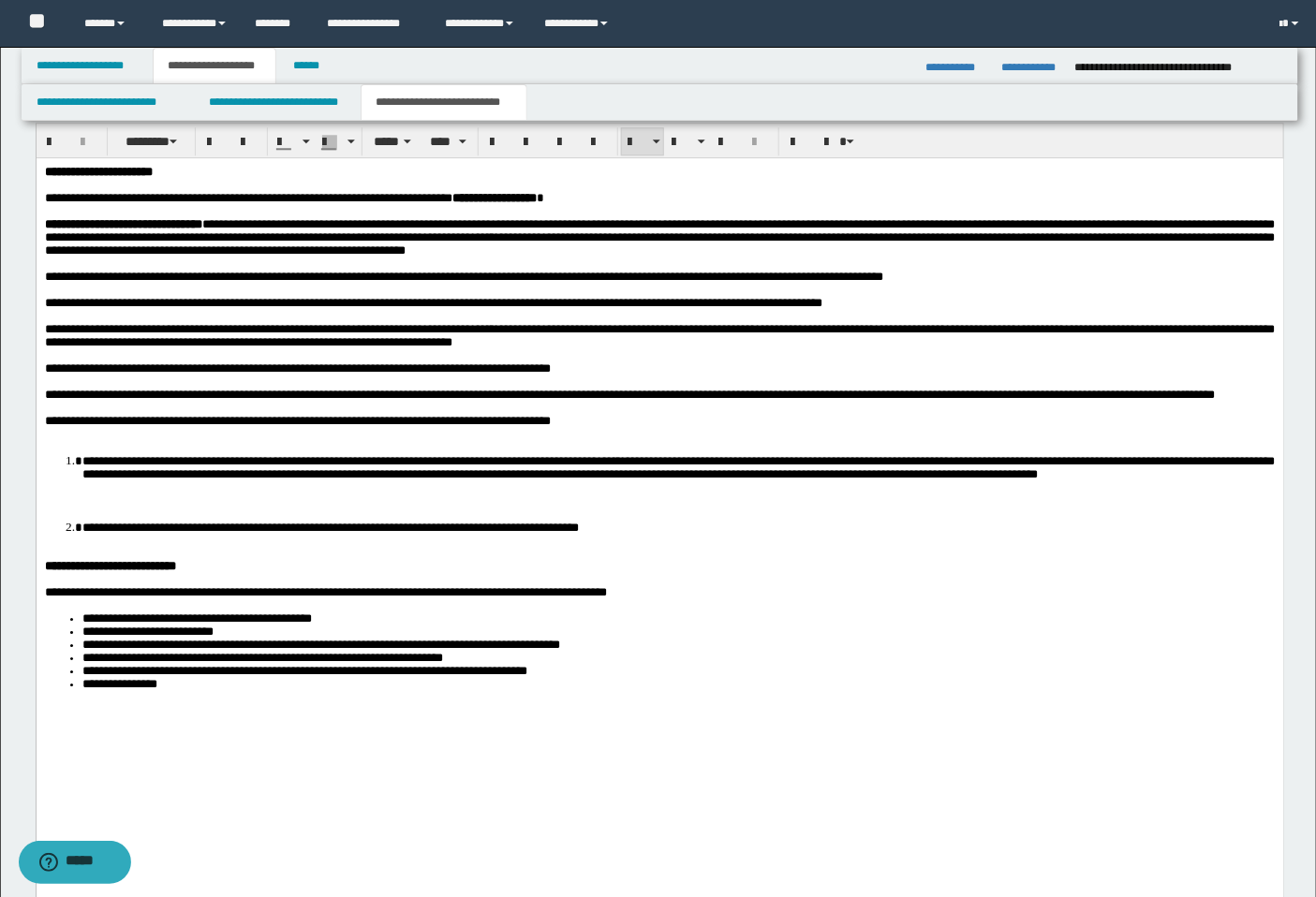 scroll, scrollTop: 1728, scrollLeft: 0, axis: vertical 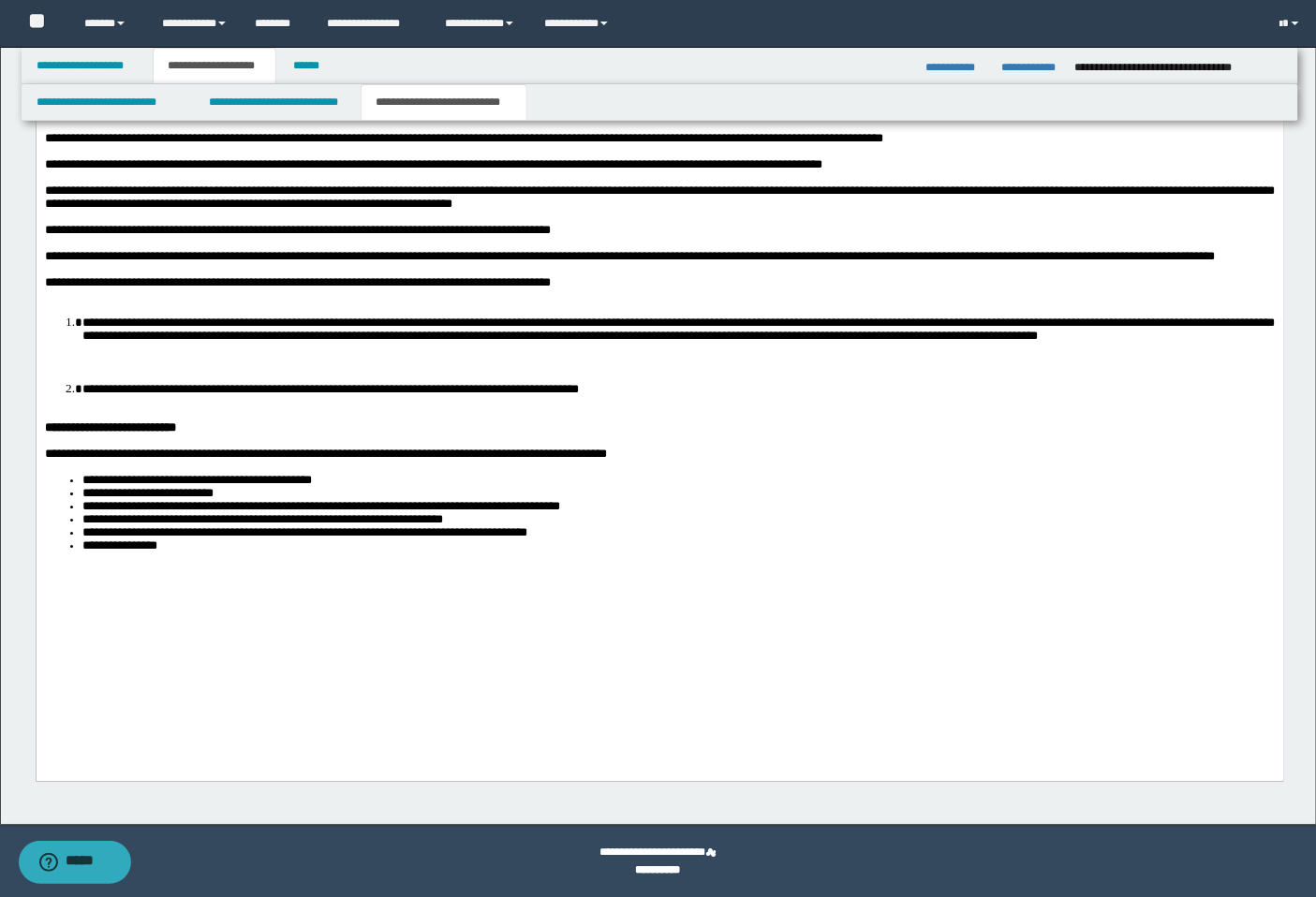 click on "**********" at bounding box center (659, 318) 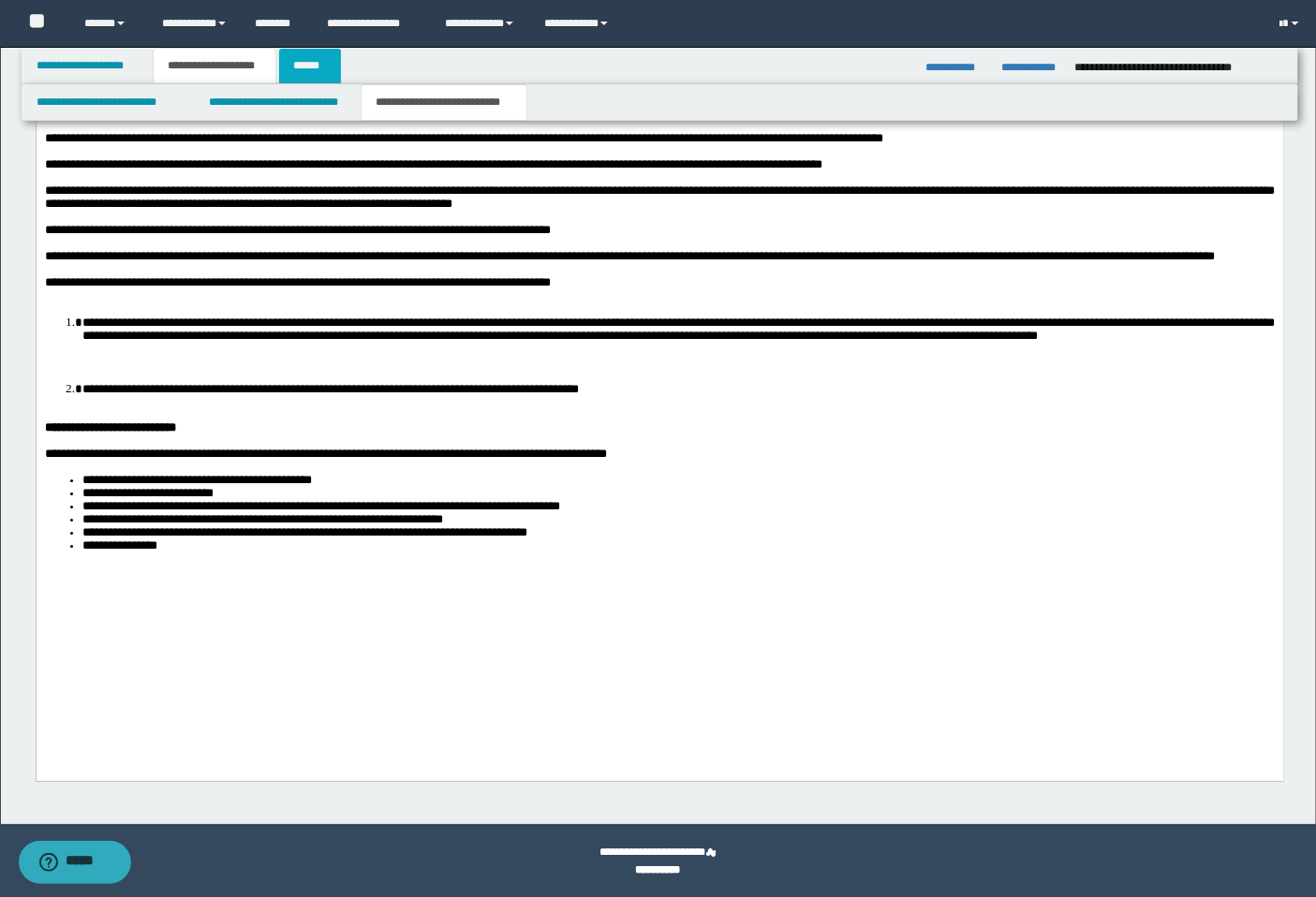 click on "******" at bounding box center [310, 66] 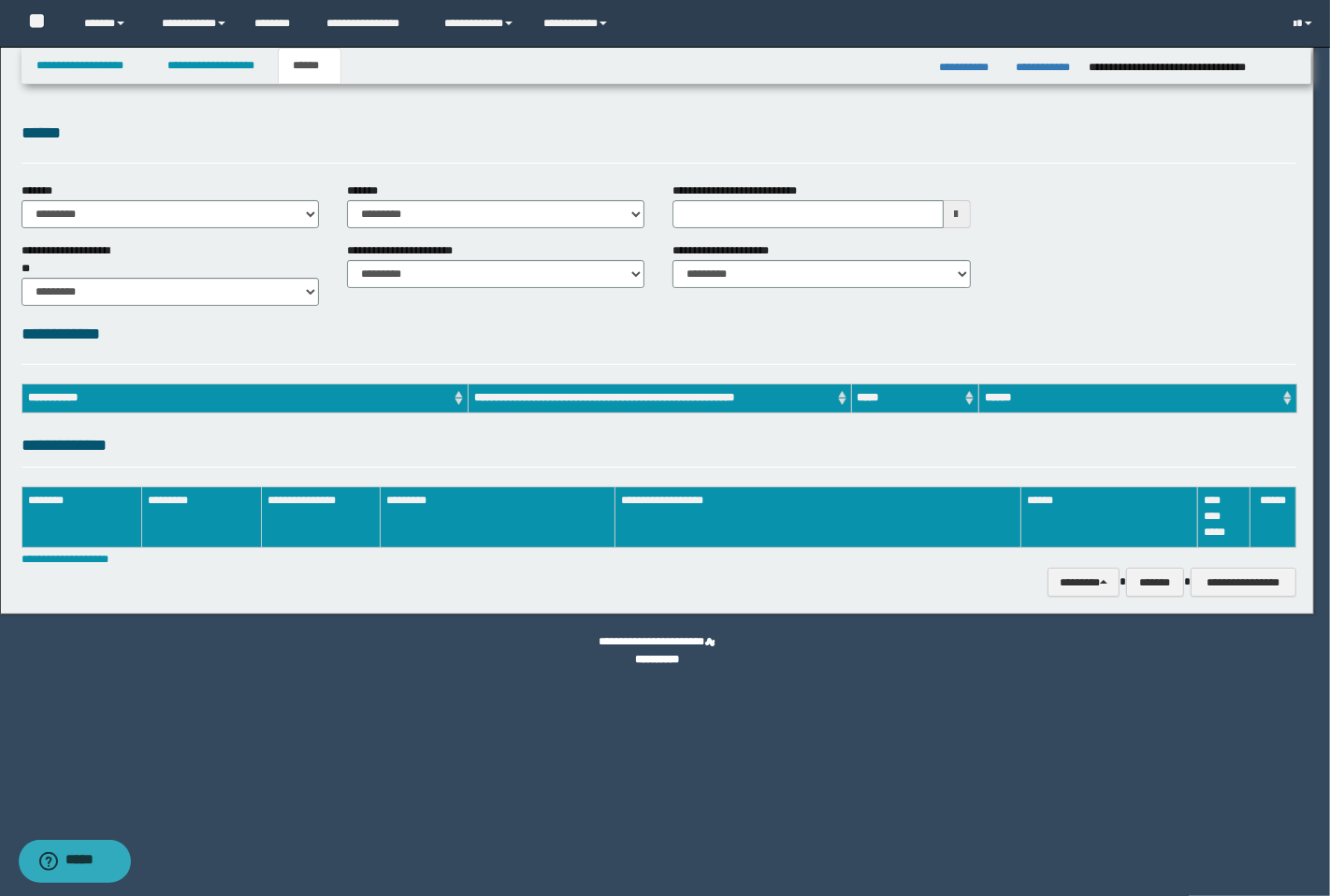 scroll, scrollTop: 0, scrollLeft: 0, axis: both 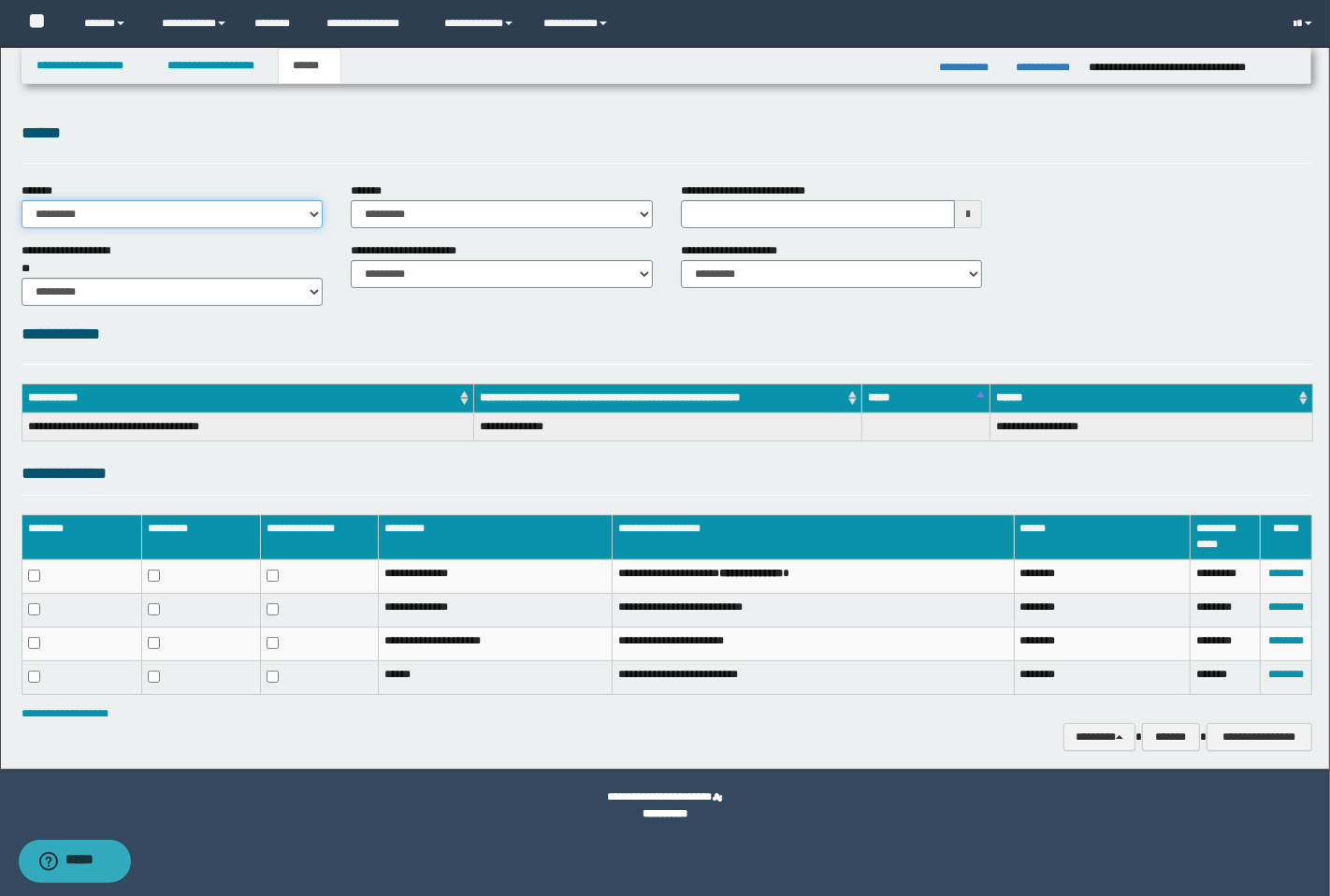 click on "**********" at bounding box center (172, 214) 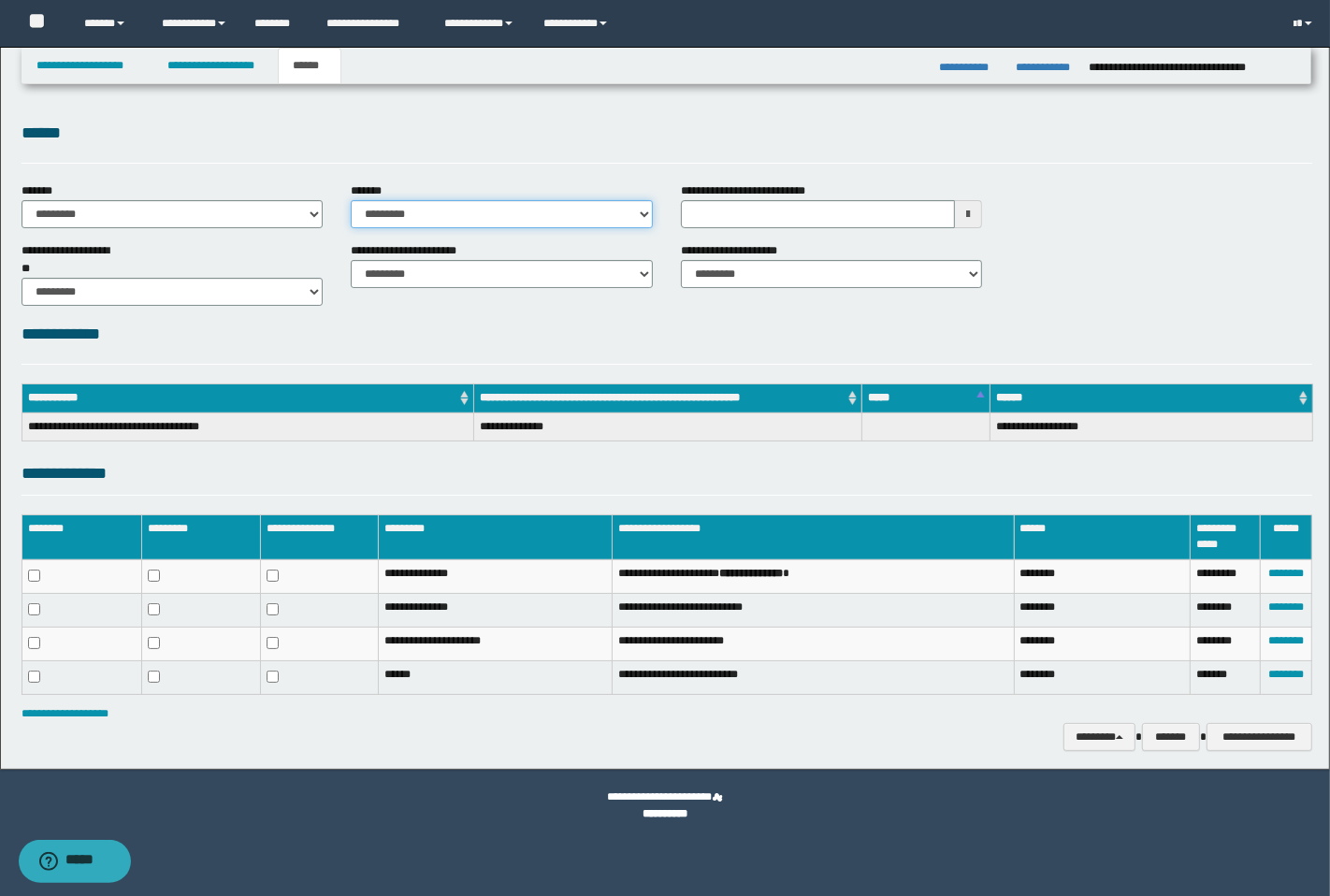 click on "**********" at bounding box center [501, 214] 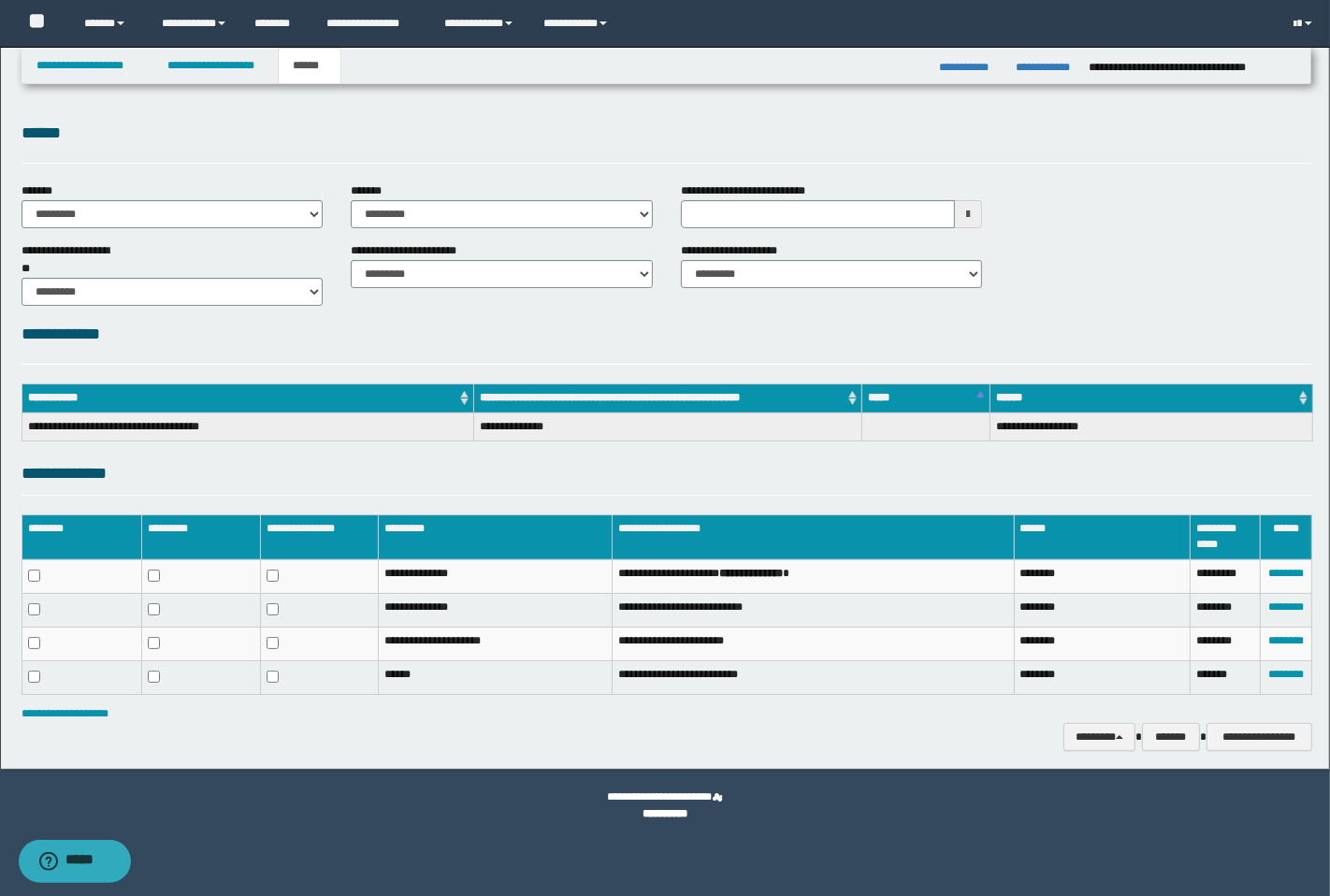 click on "**********" at bounding box center [667, 334] 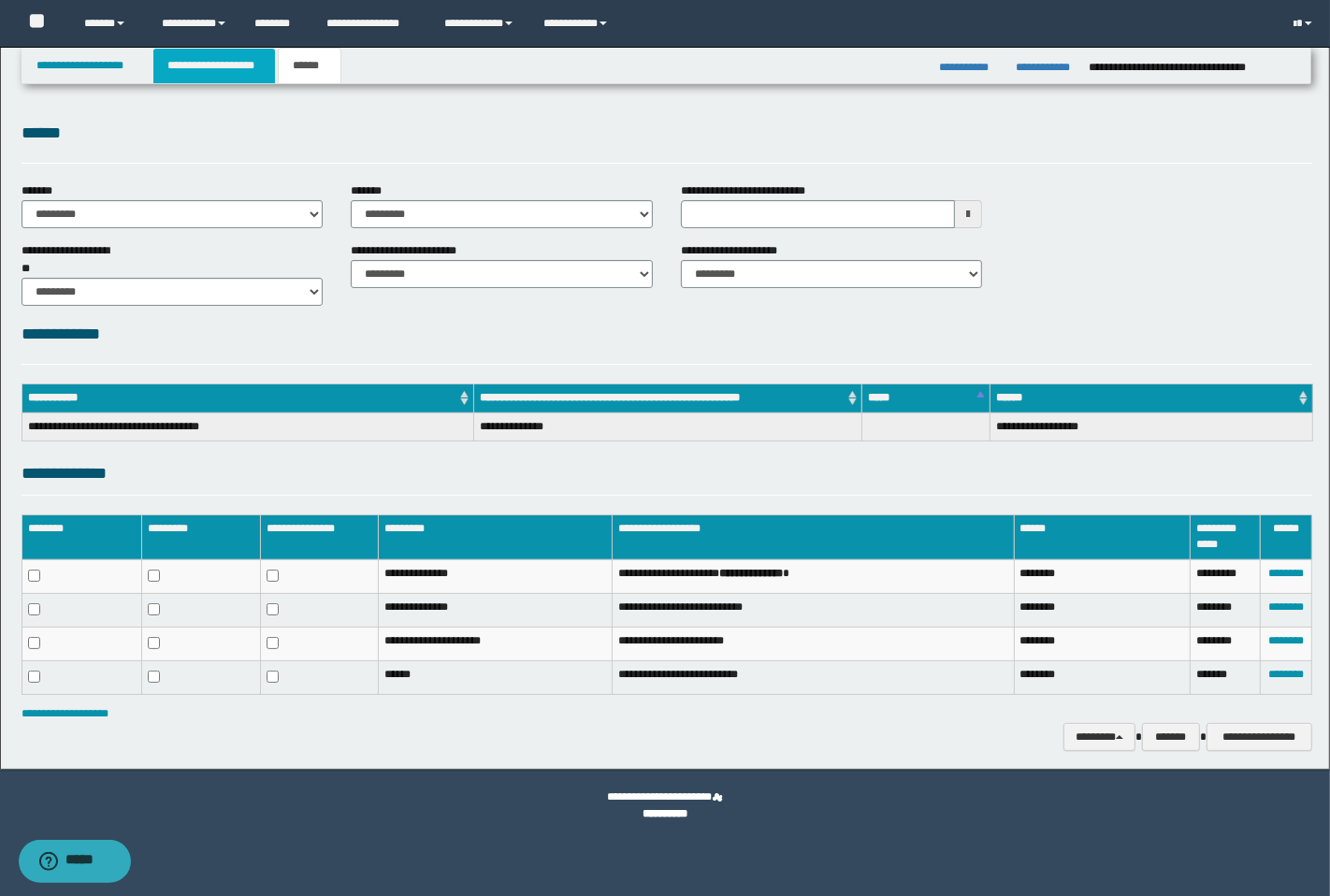click on "**********" at bounding box center [214, 65] 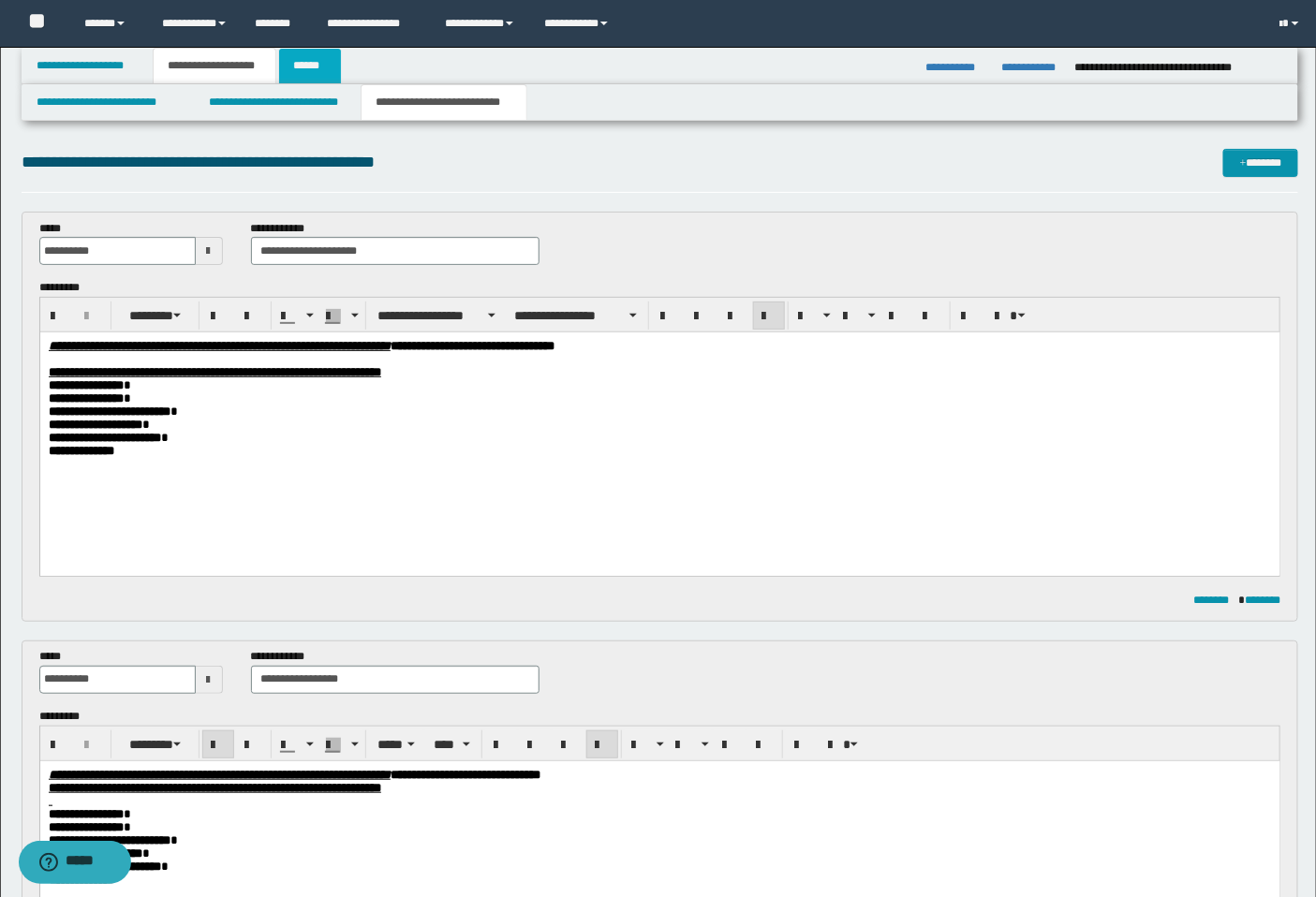 click on "******" at bounding box center [310, 66] 